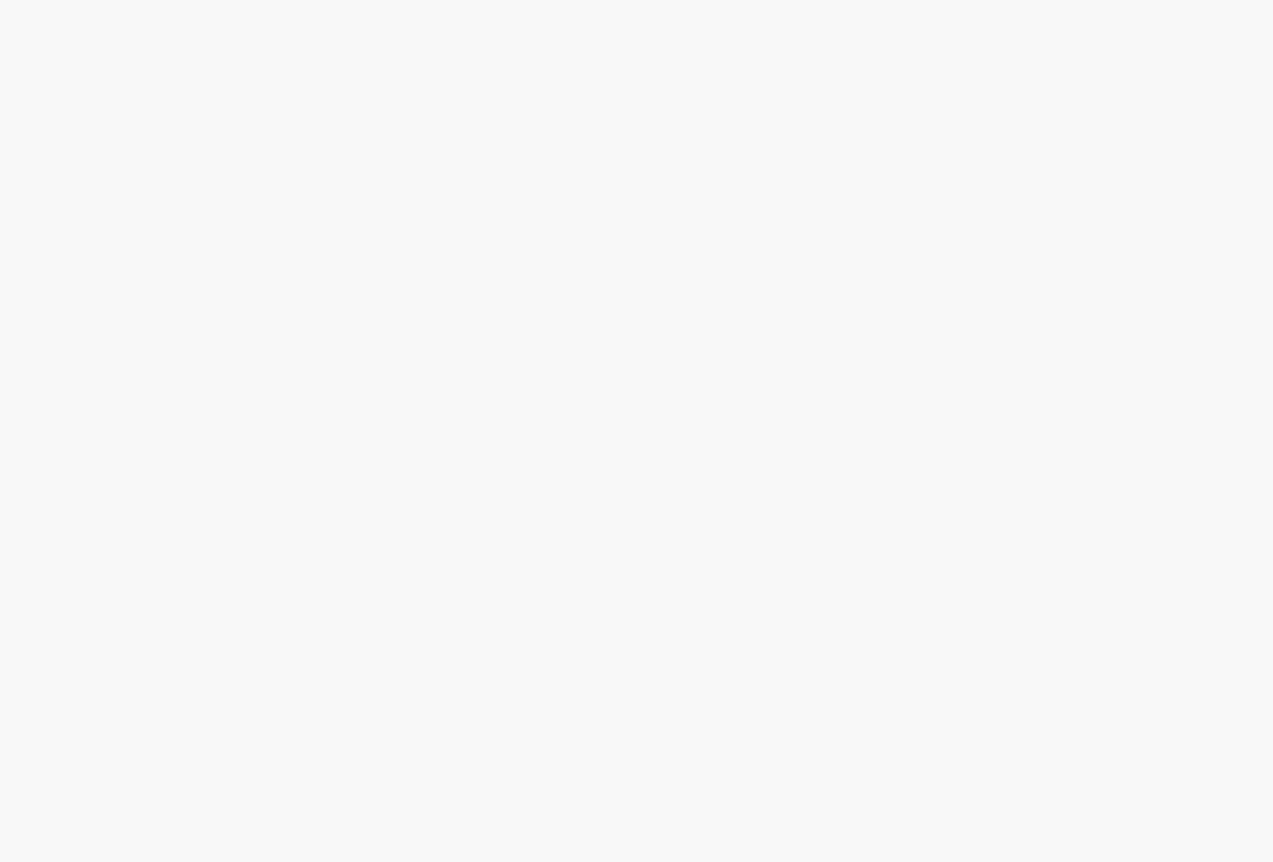 scroll, scrollTop: 0, scrollLeft: 0, axis: both 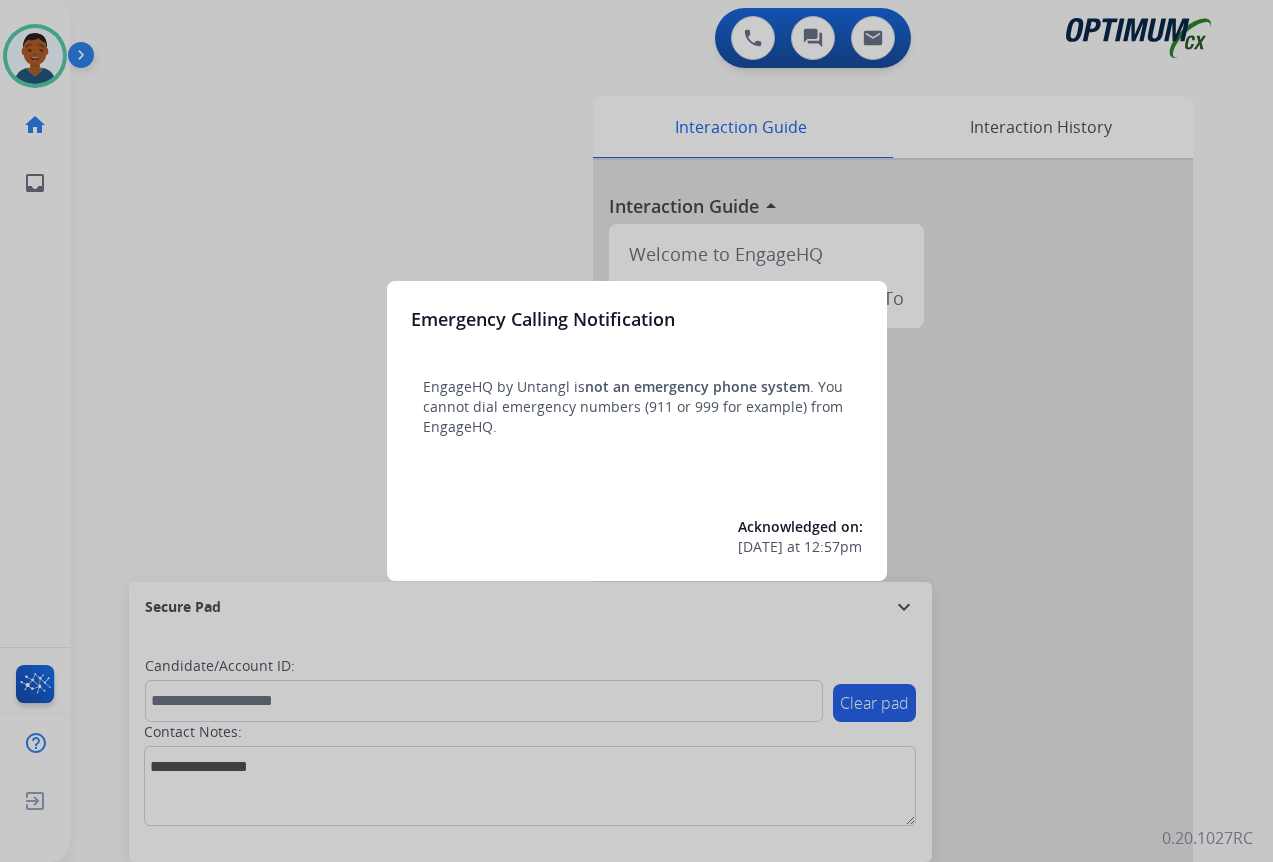 click at bounding box center (636, 431) 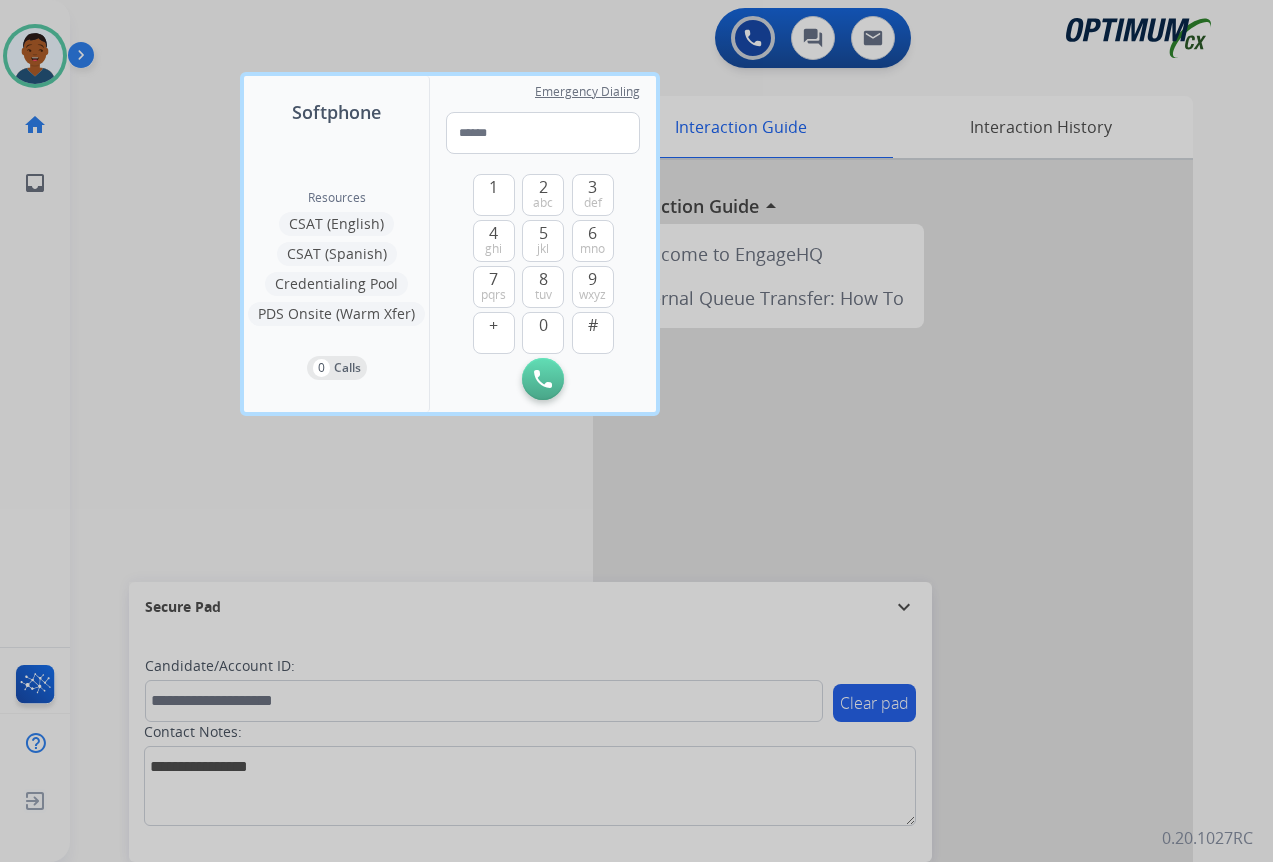 click at bounding box center [636, 431] 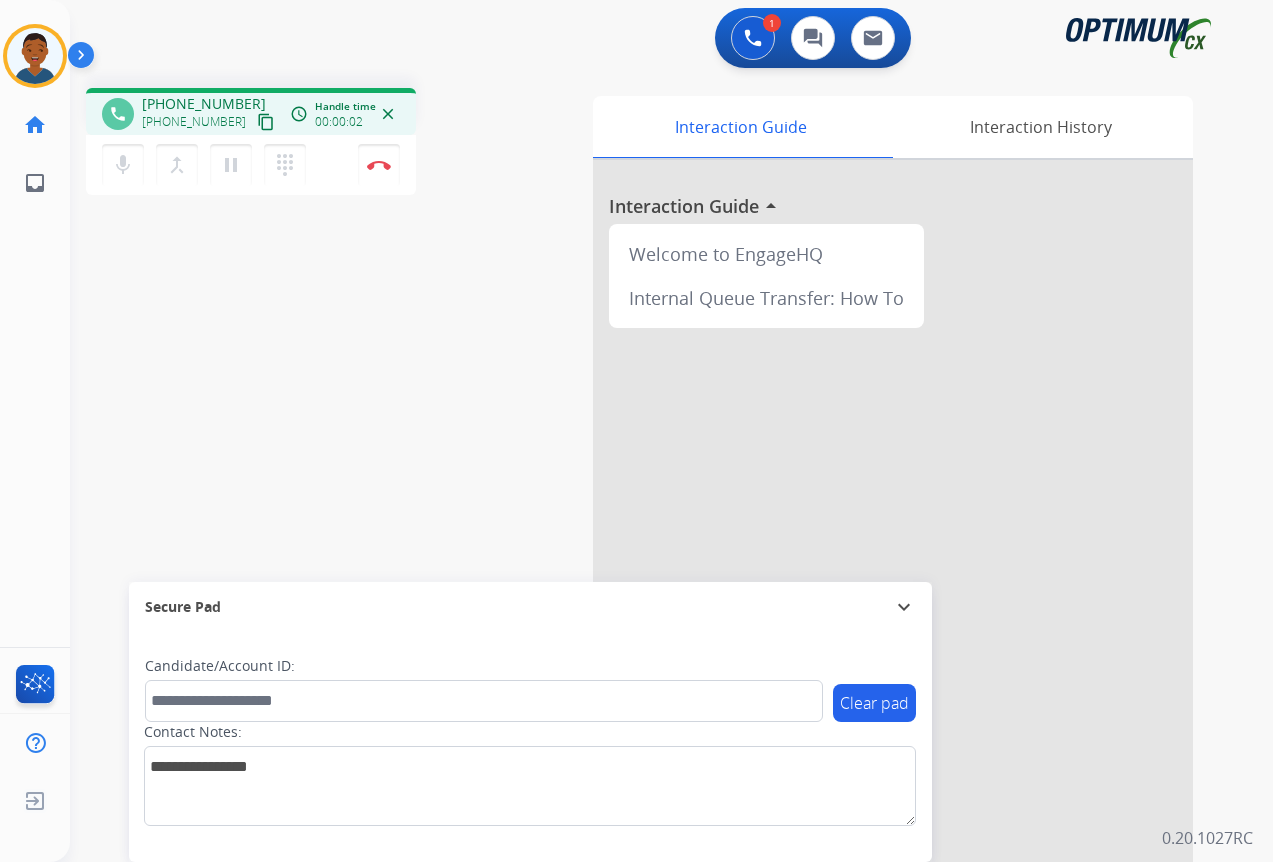 click on "content_copy" at bounding box center [266, 122] 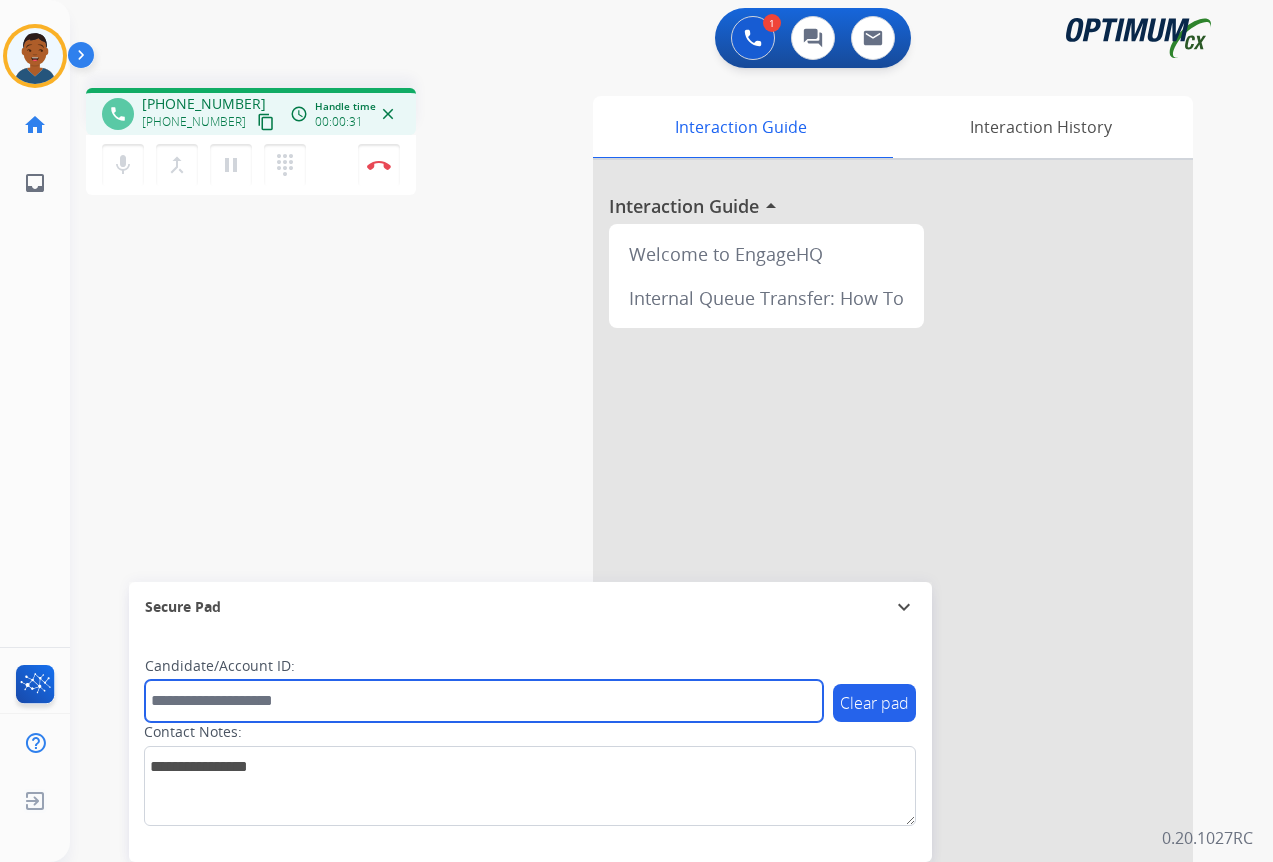 click at bounding box center (484, 701) 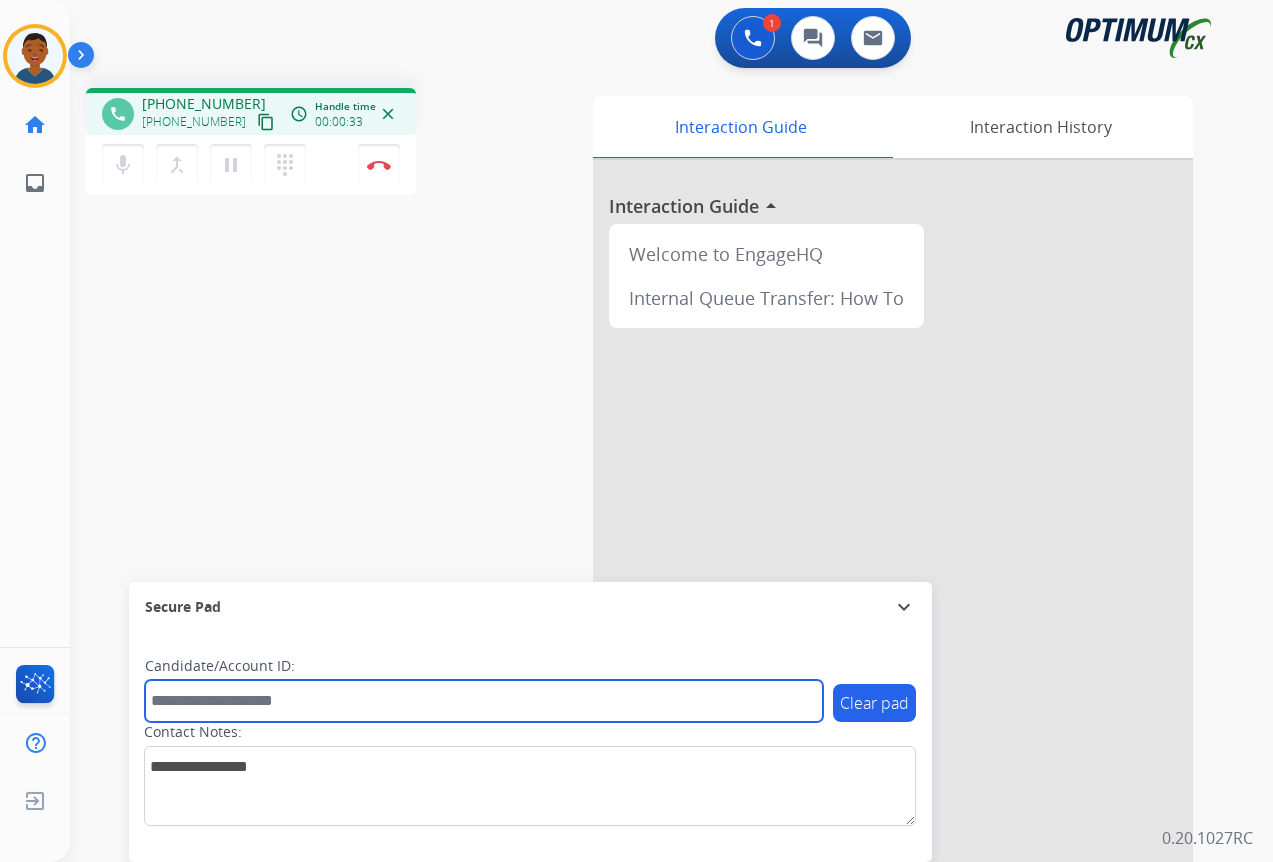 paste on "*******" 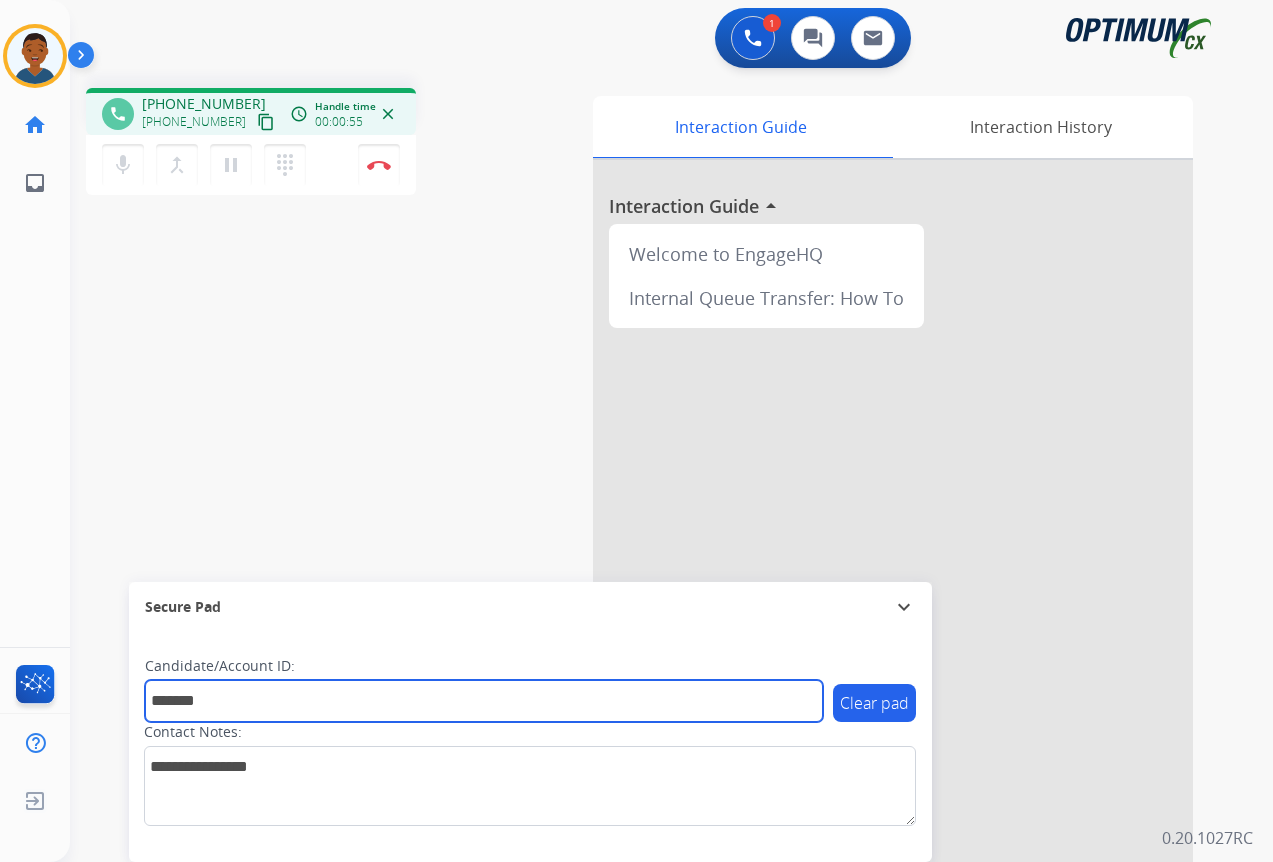 type on "*******" 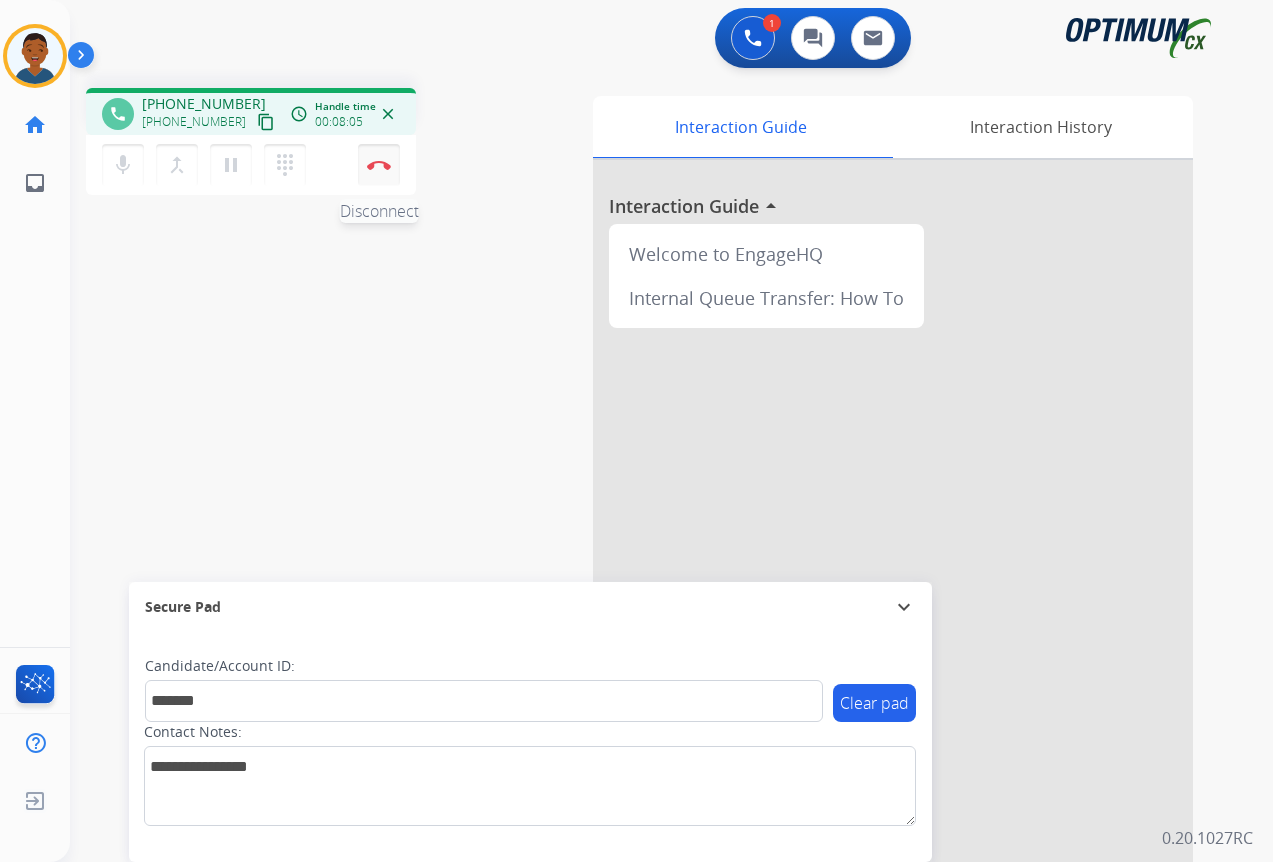 click at bounding box center [379, 165] 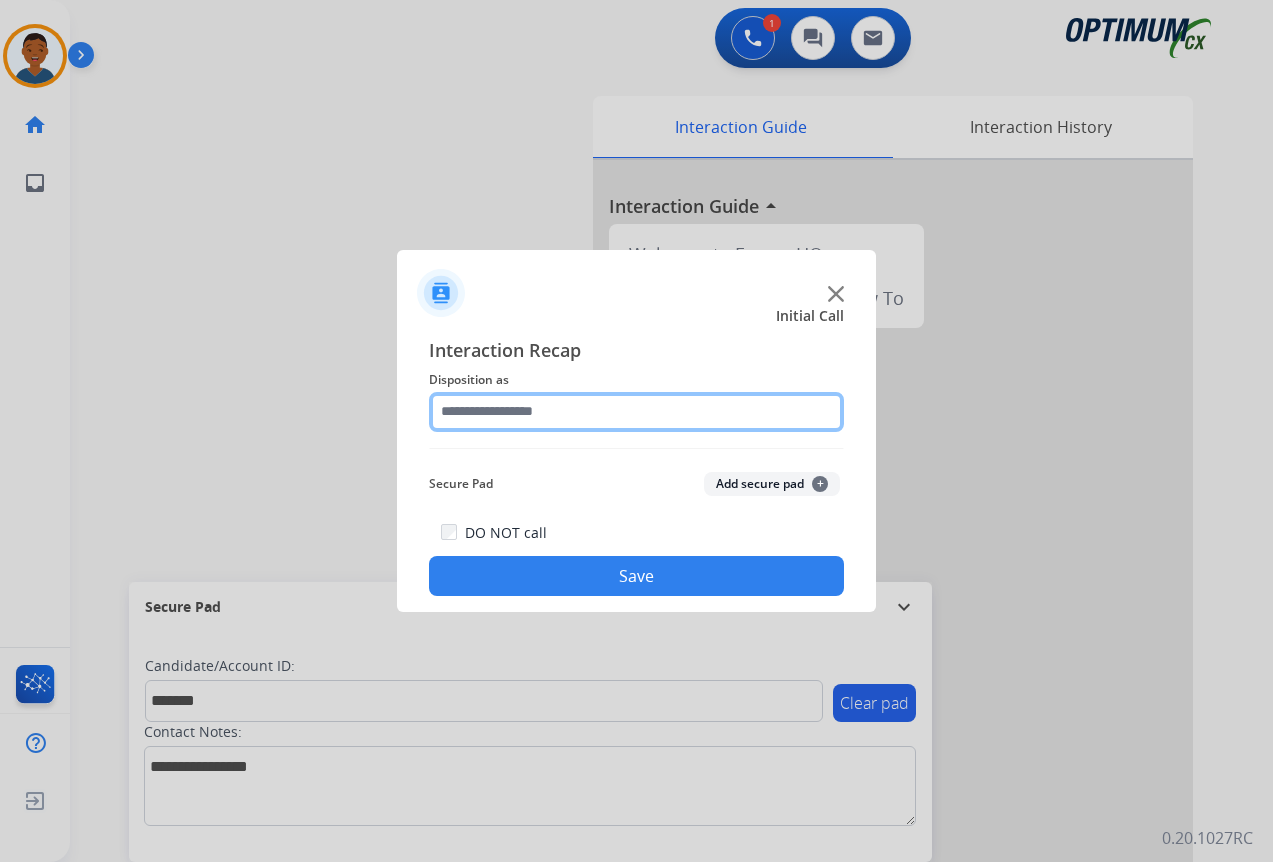 click 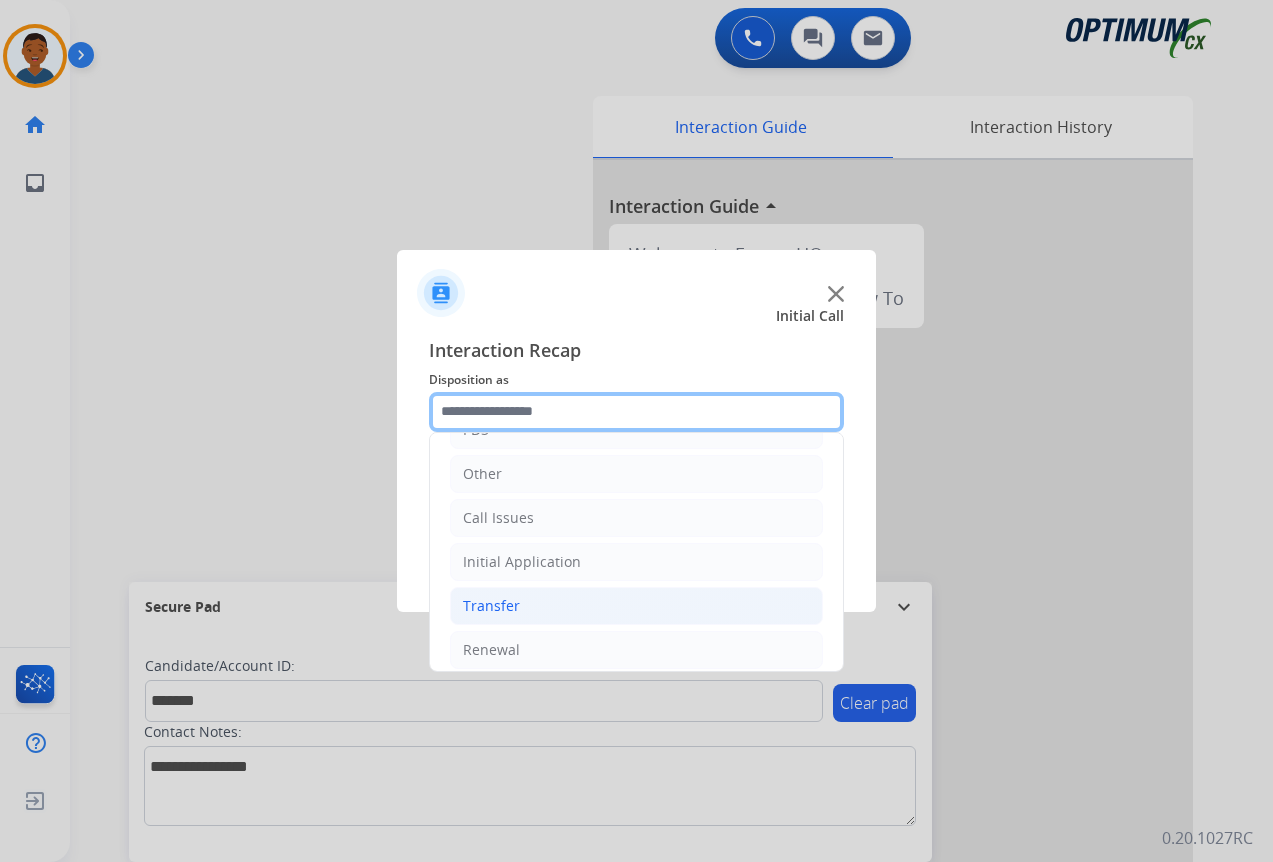 scroll, scrollTop: 136, scrollLeft: 0, axis: vertical 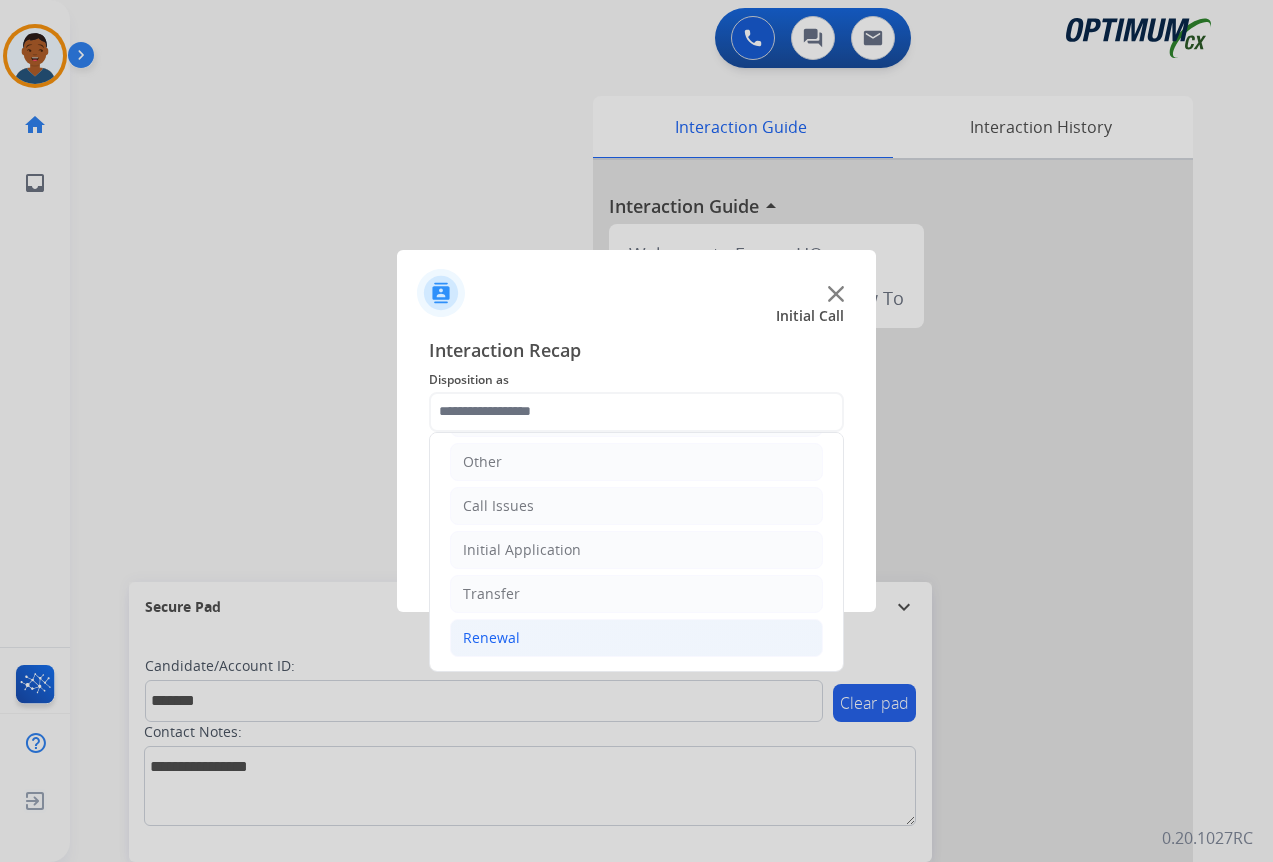 click on "Renewal" 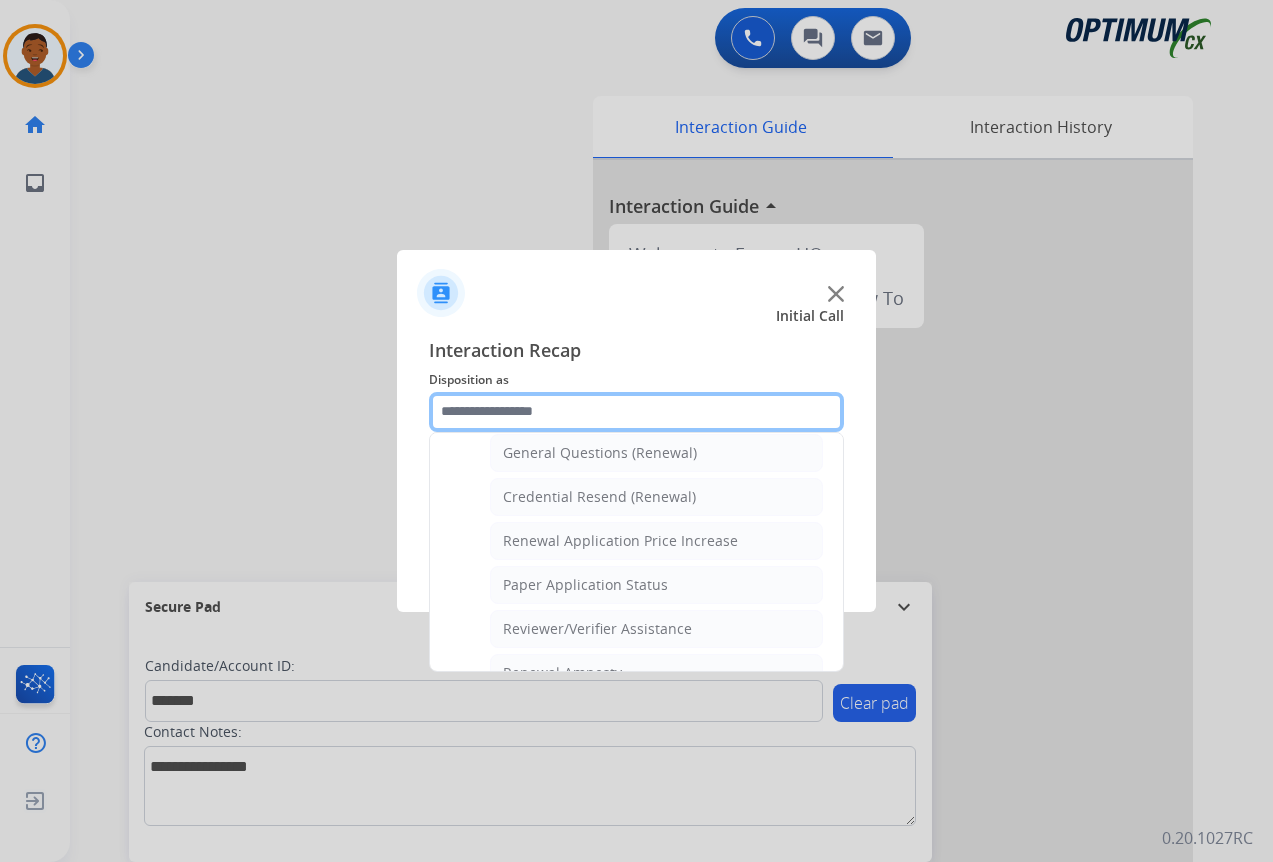 scroll, scrollTop: 636, scrollLeft: 0, axis: vertical 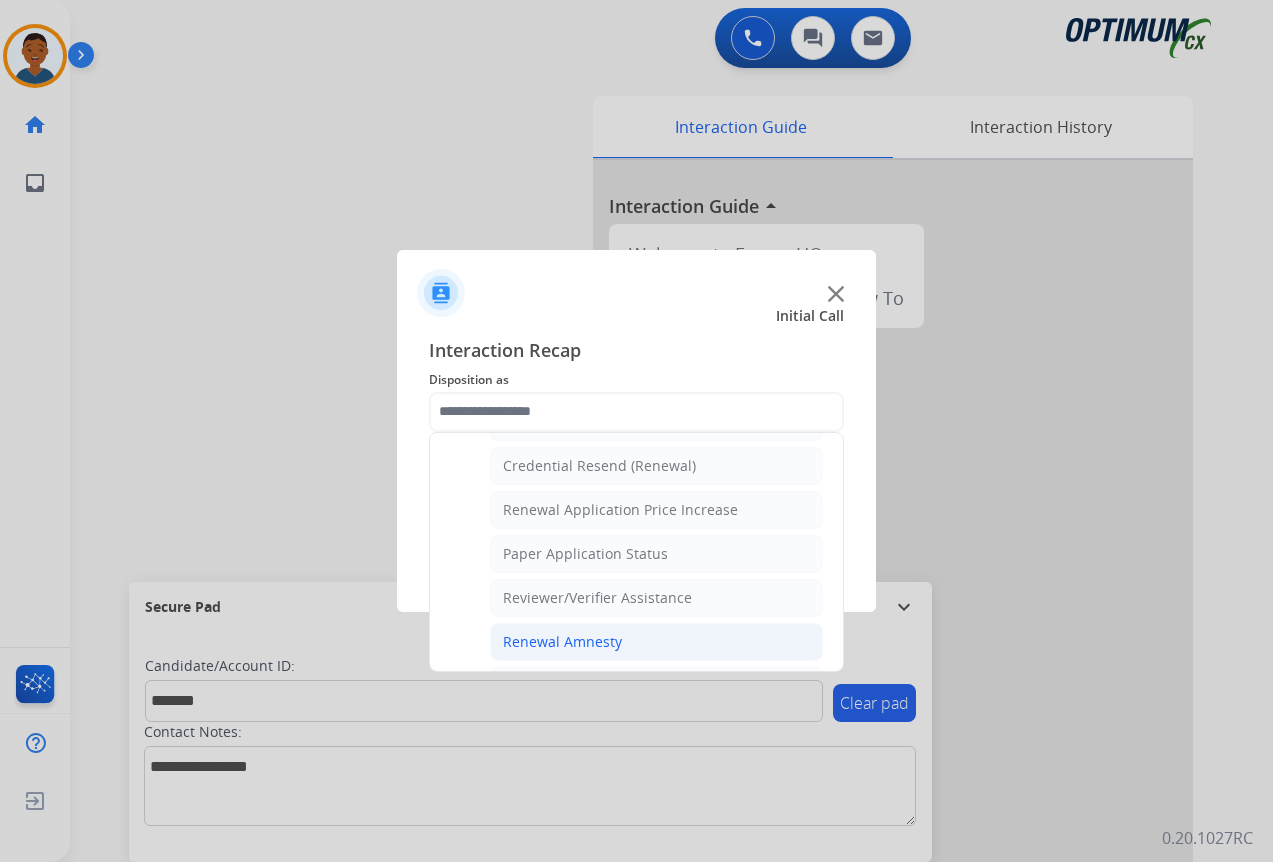 click on "Renewal Amnesty" 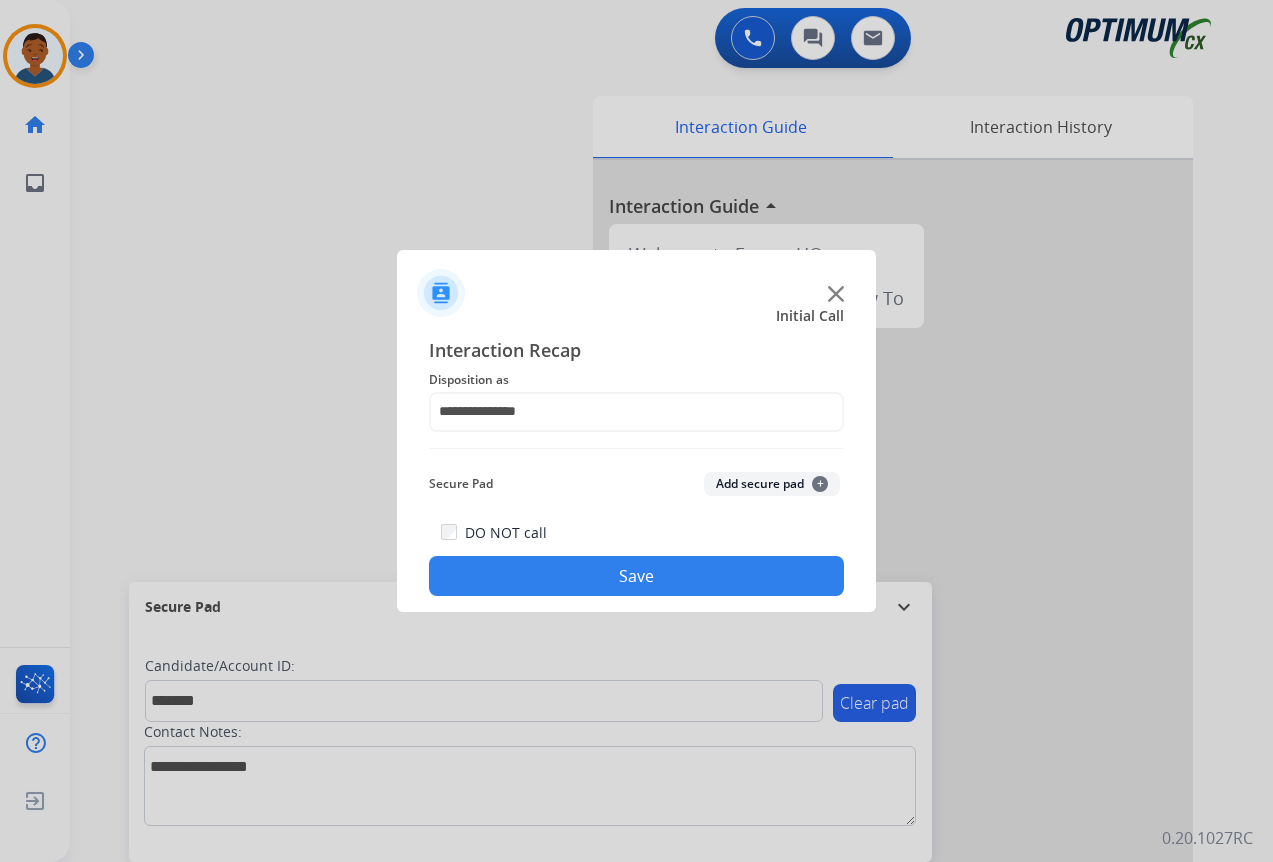 click on "Add secure pad  +" 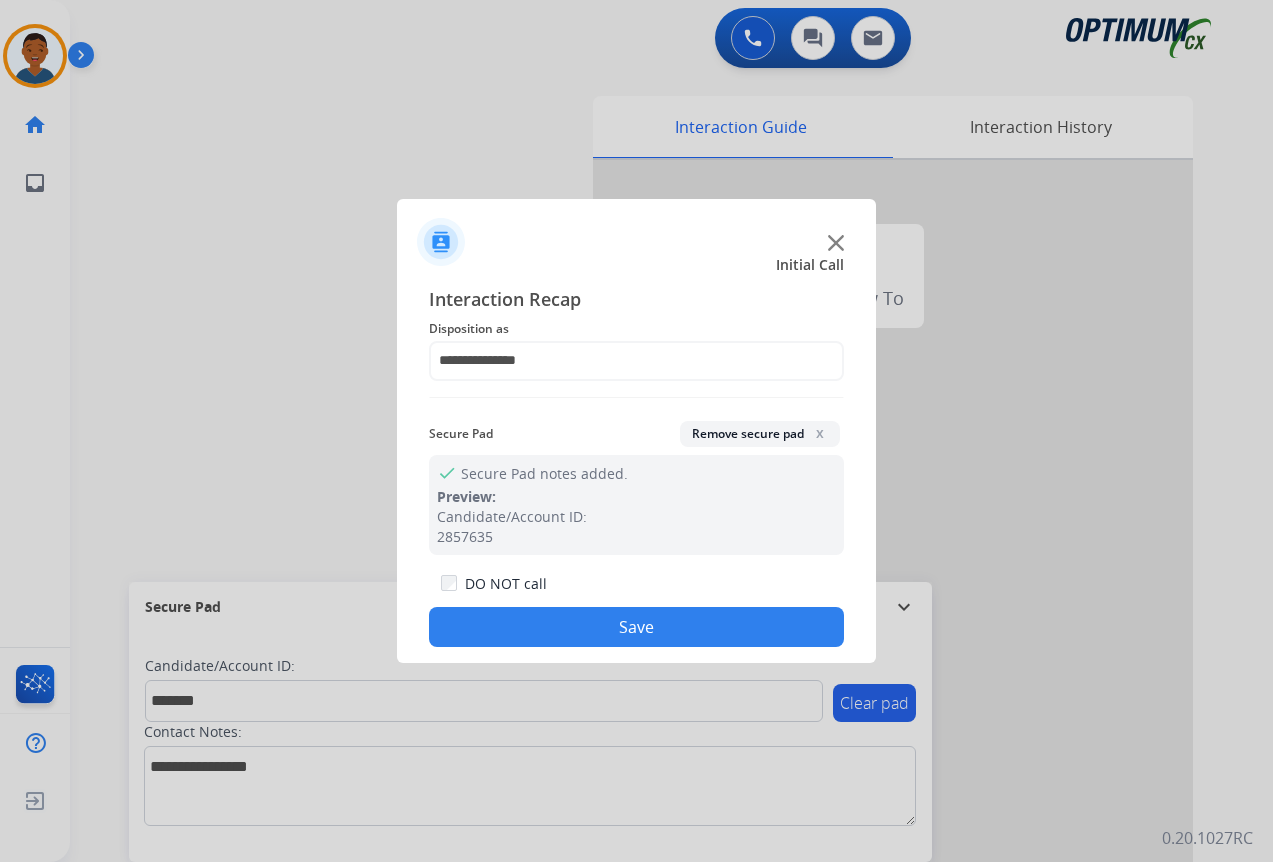 click on "Save" 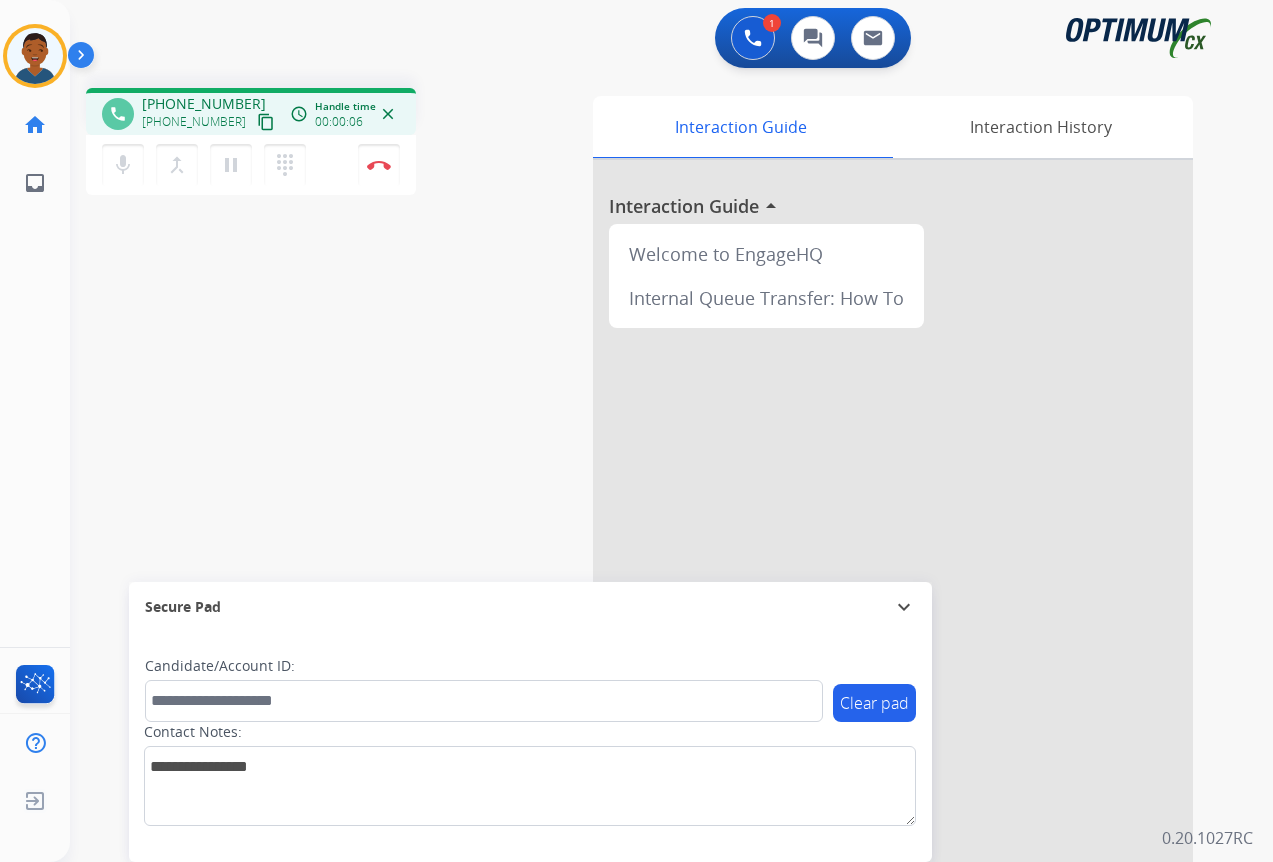 click on "content_copy" at bounding box center (266, 122) 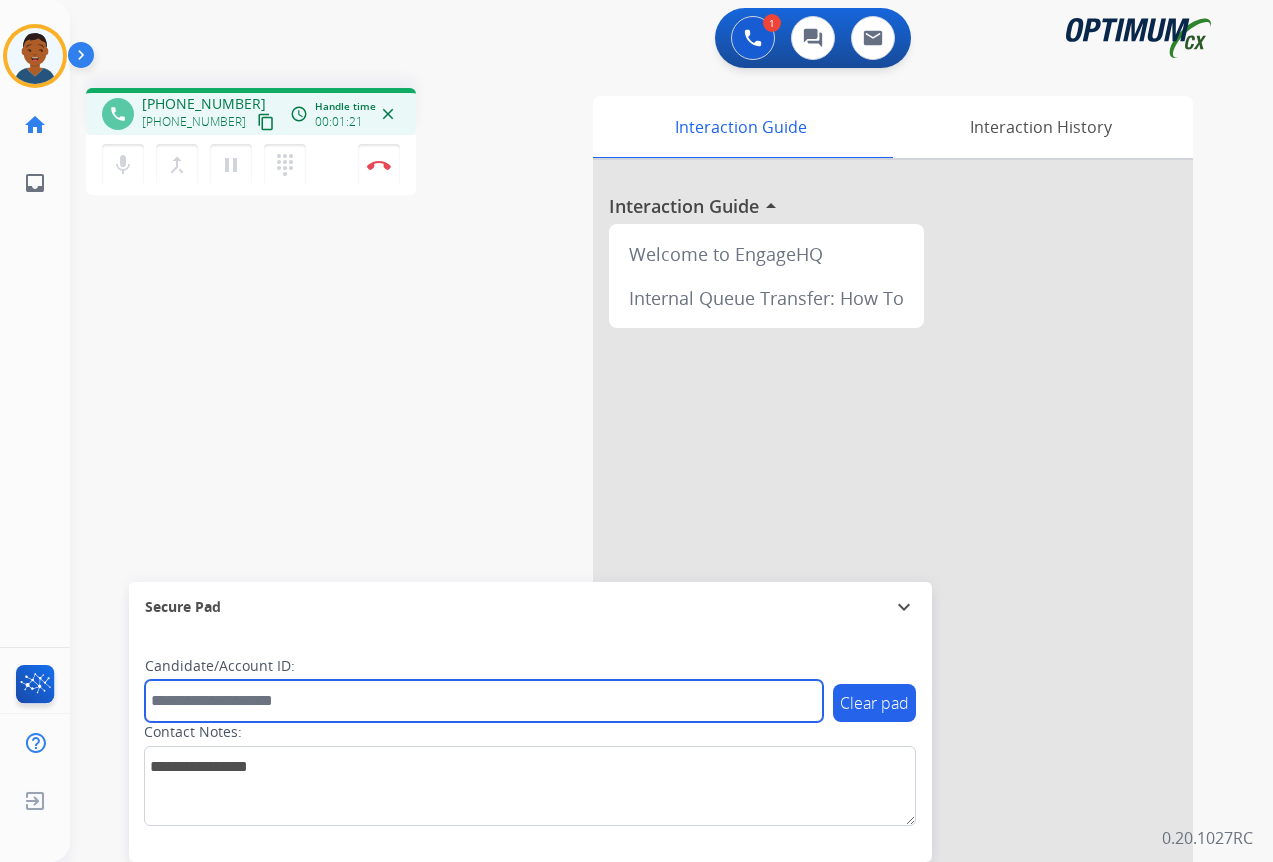 click at bounding box center [484, 701] 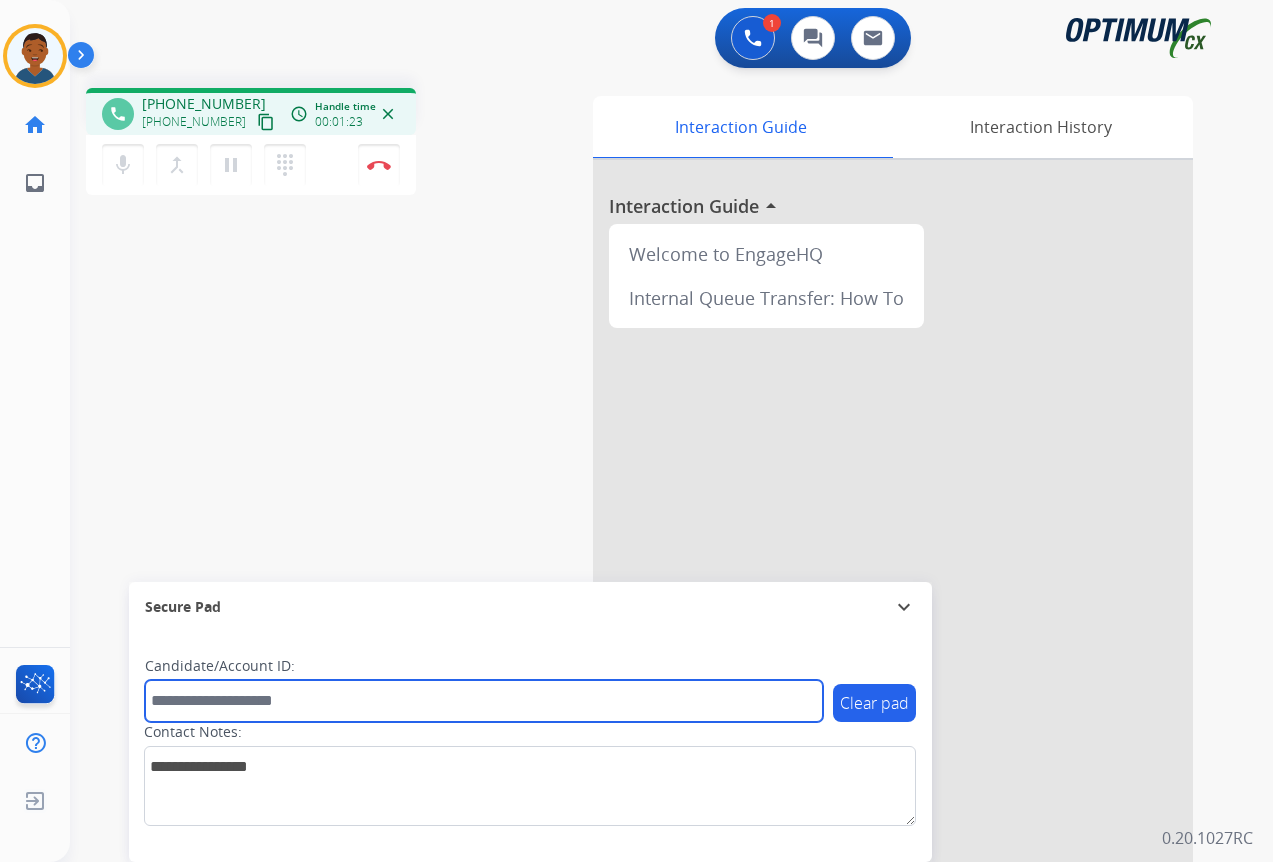 paste on "*******" 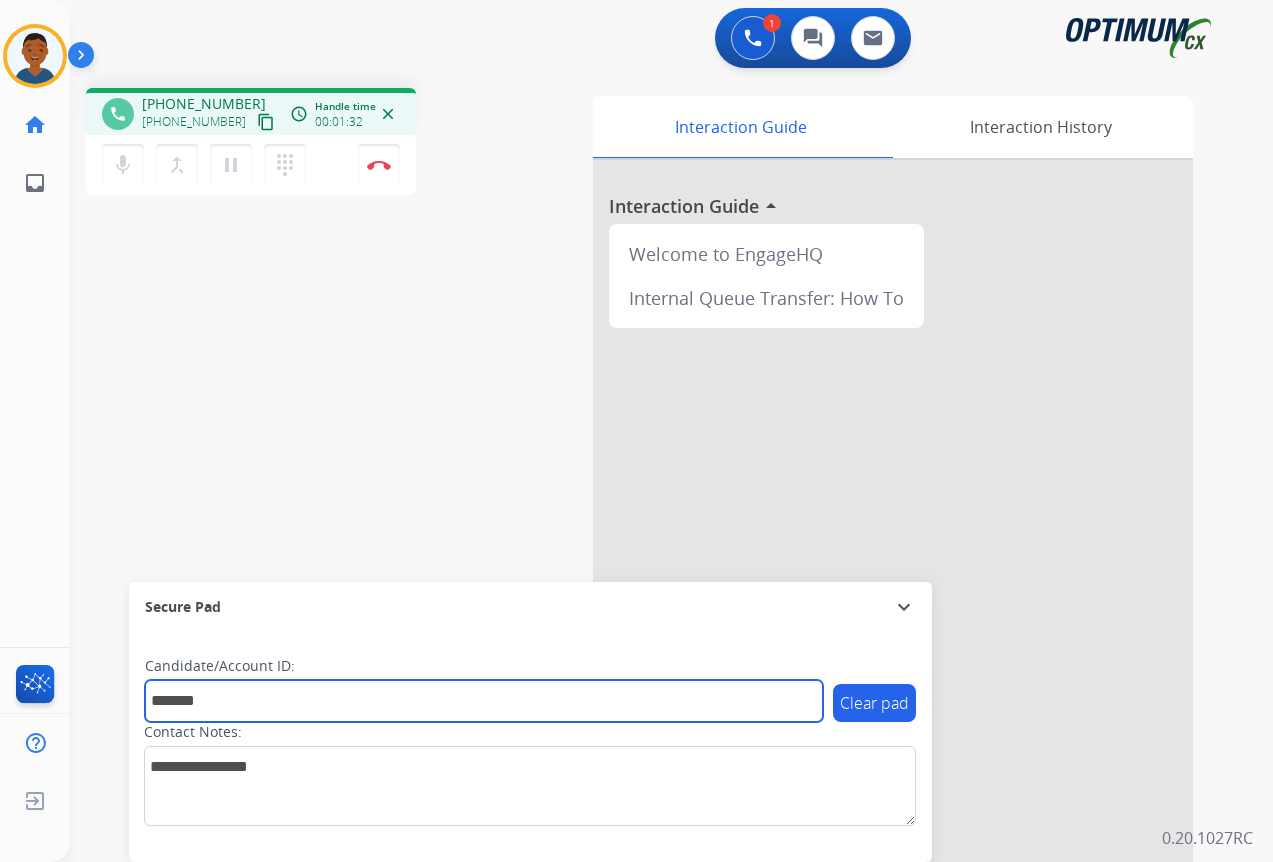 type on "*******" 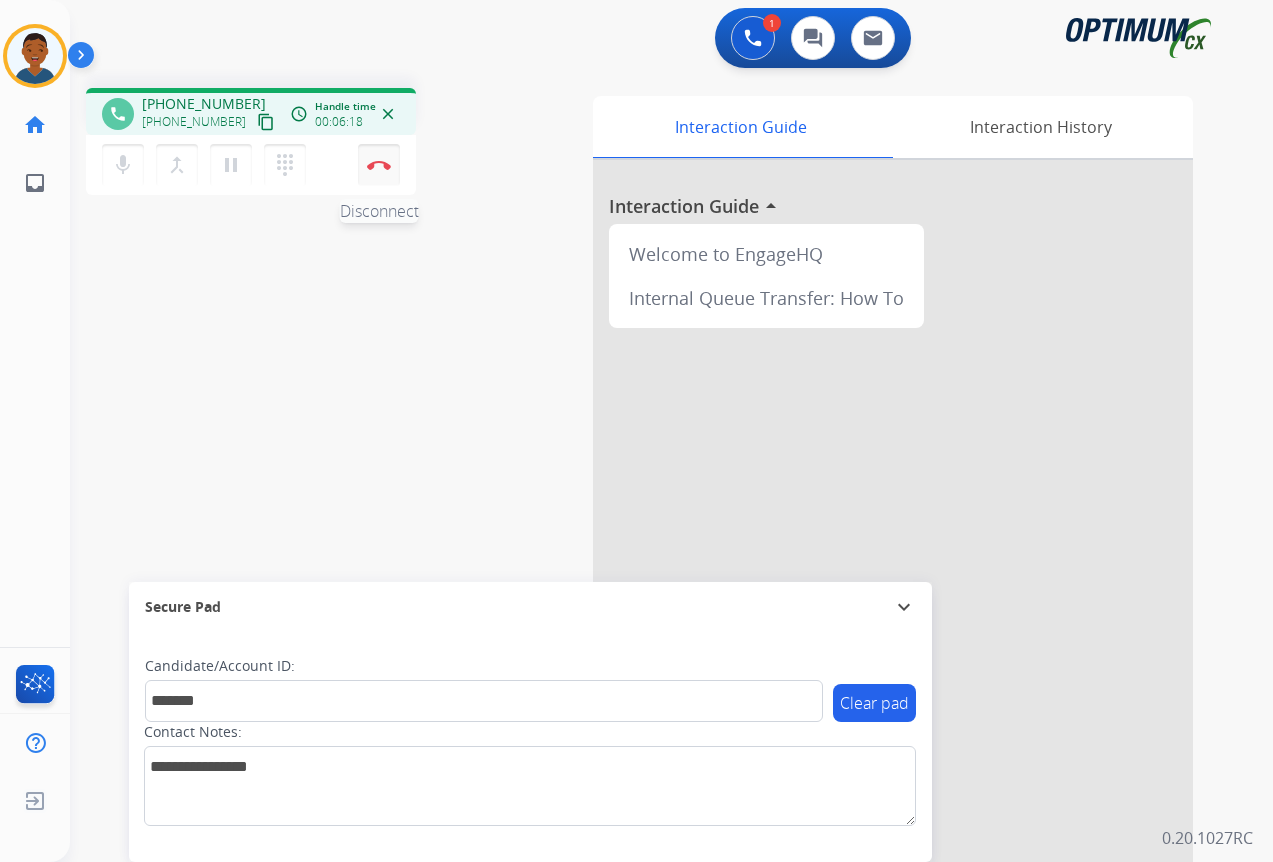 click on "Disconnect" at bounding box center (379, 165) 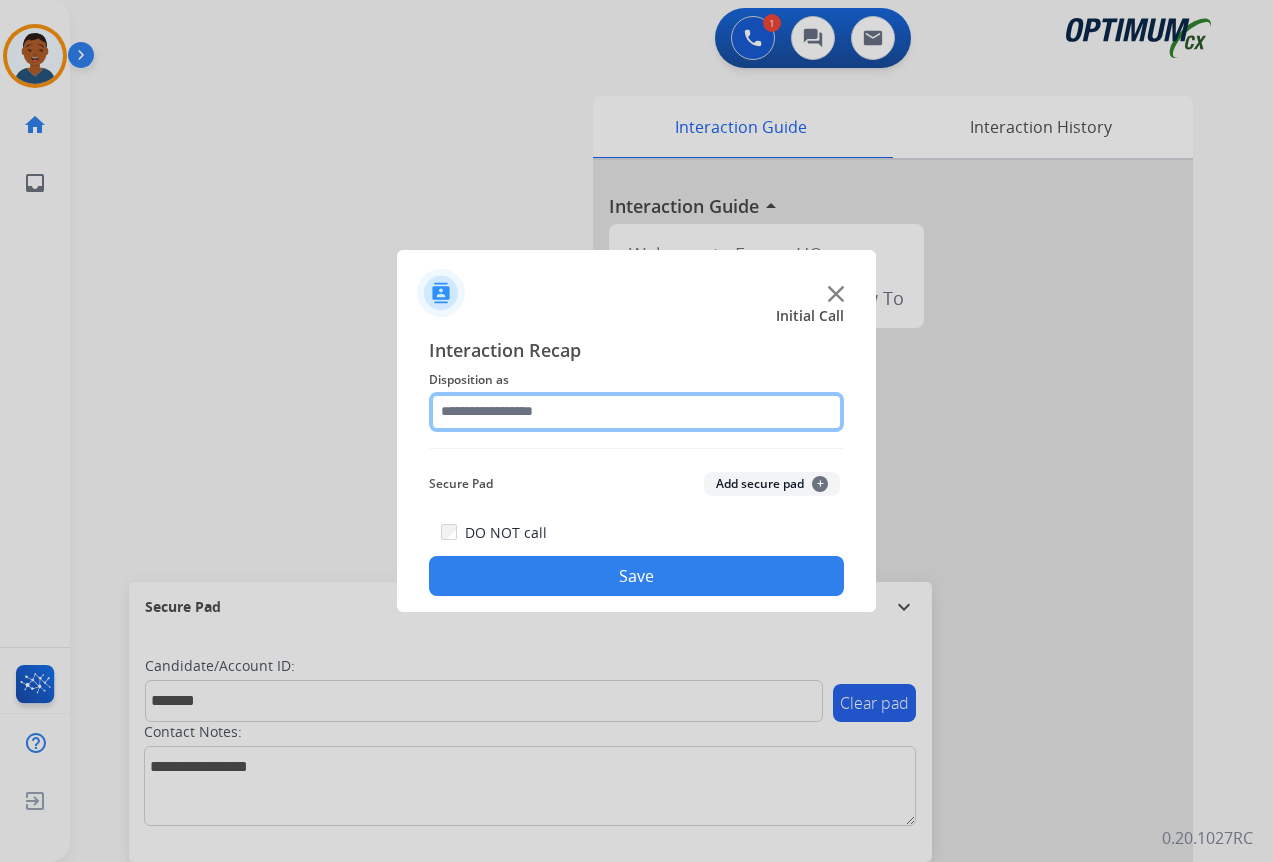 click 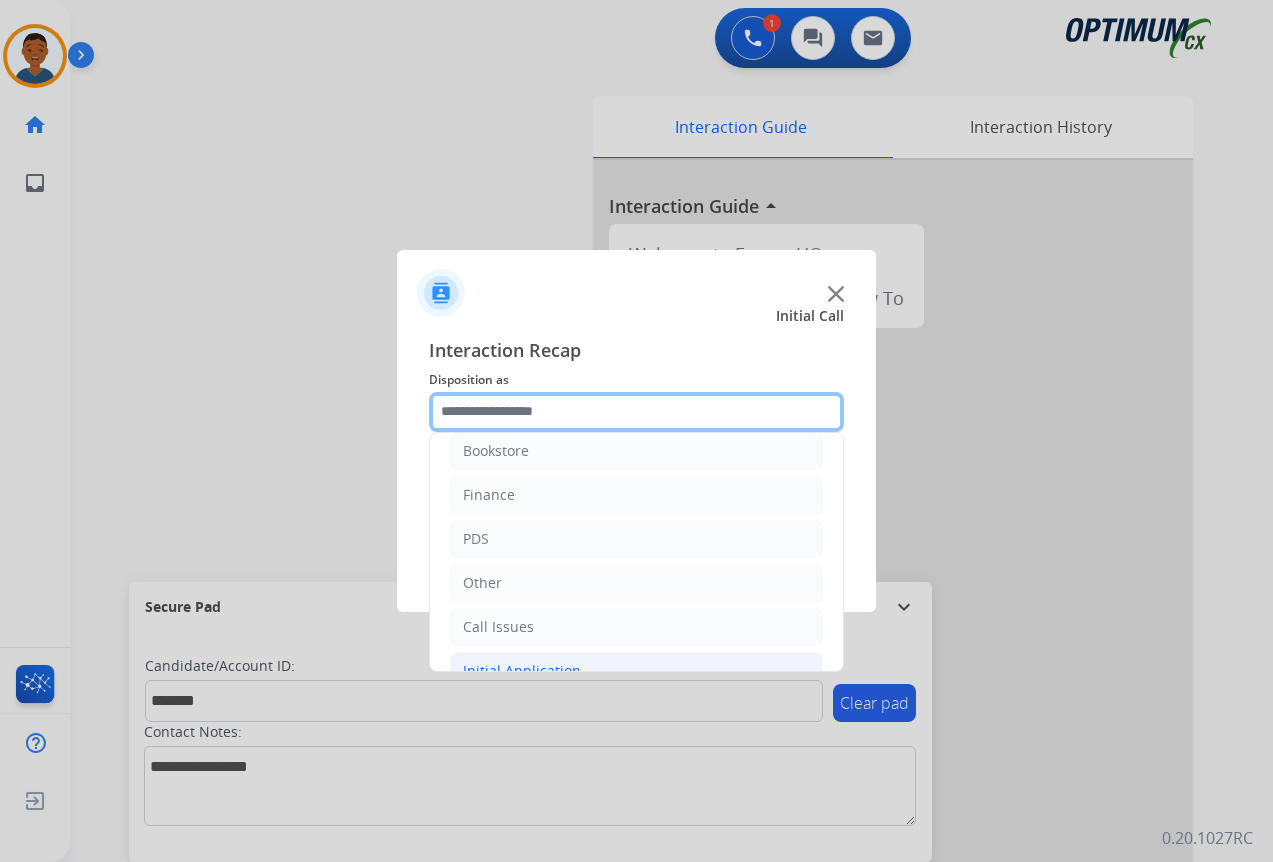 scroll, scrollTop: 0, scrollLeft: 0, axis: both 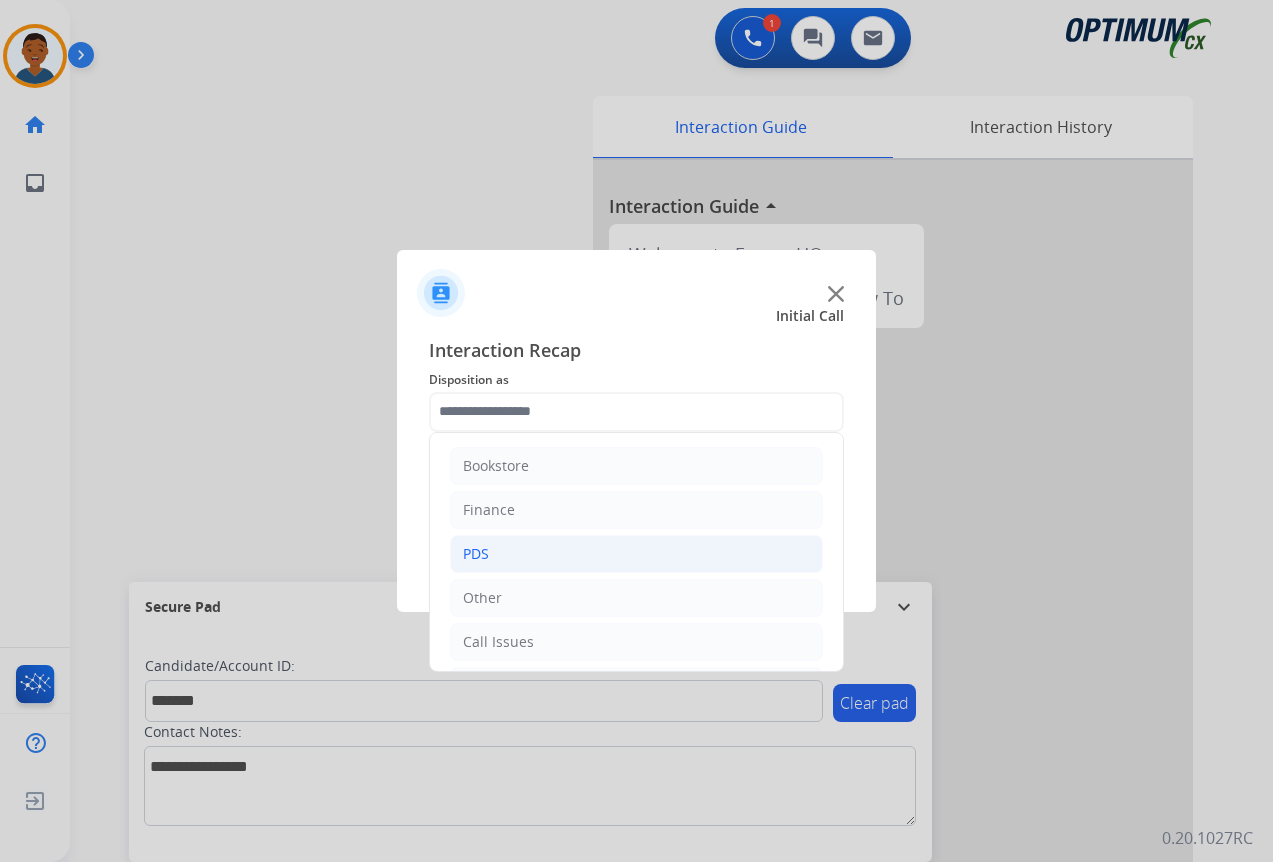 click on "PDS" 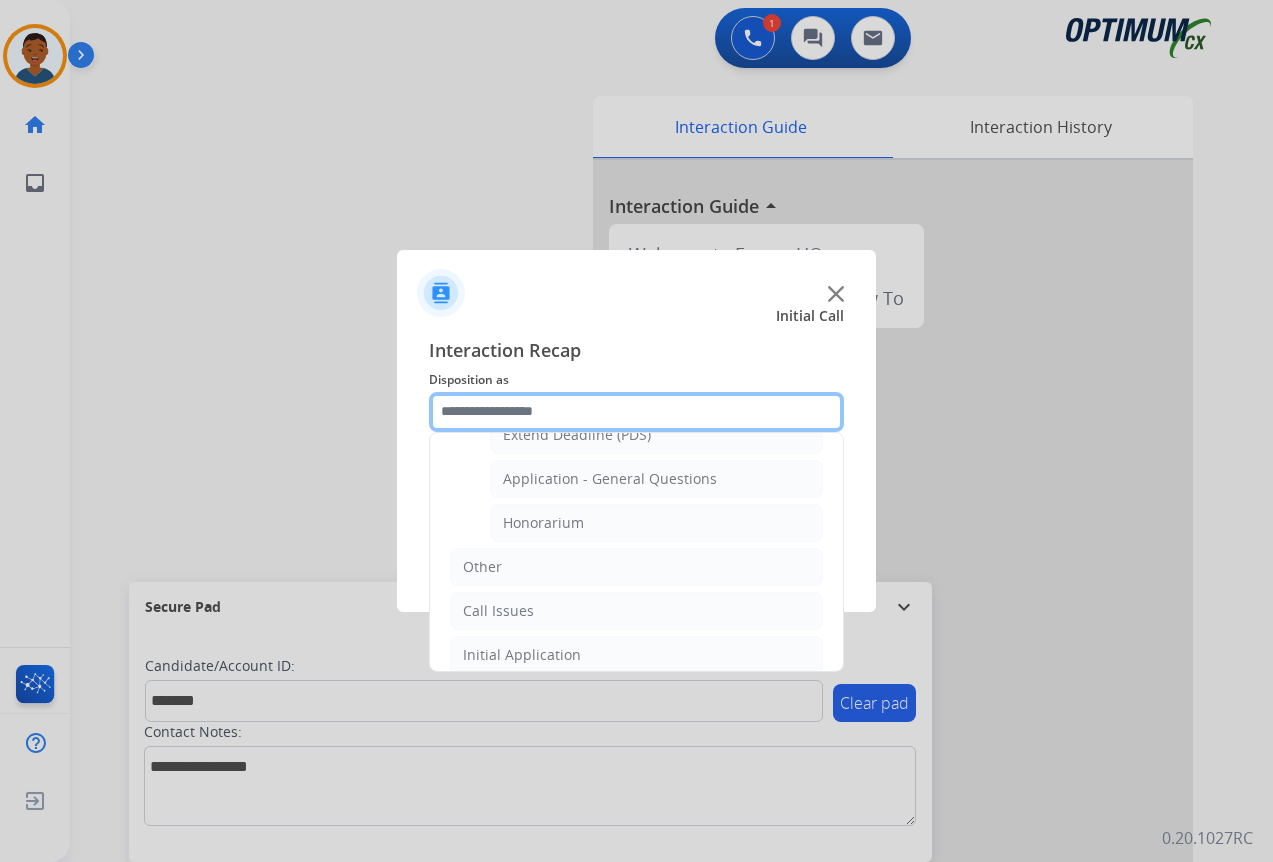 scroll, scrollTop: 600, scrollLeft: 0, axis: vertical 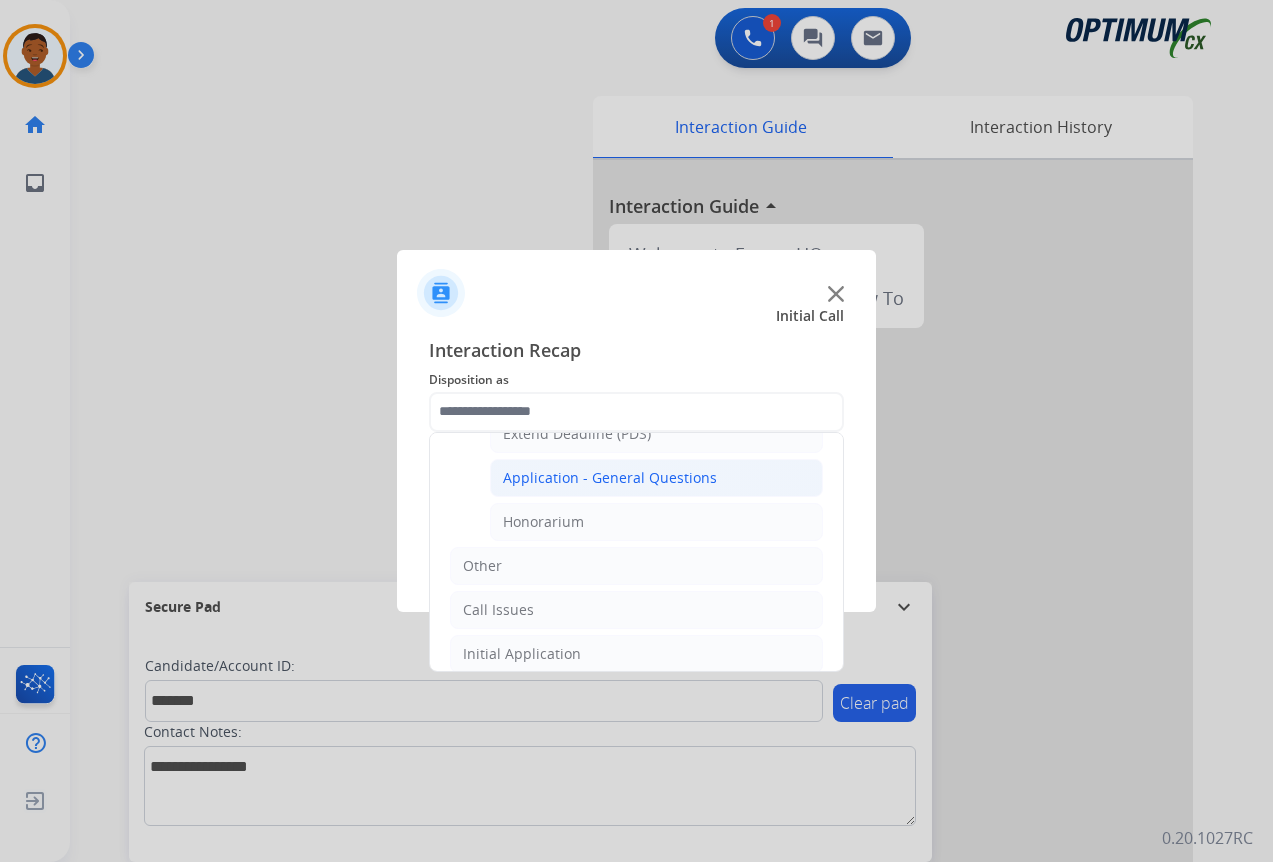 click on "Application - General Questions" 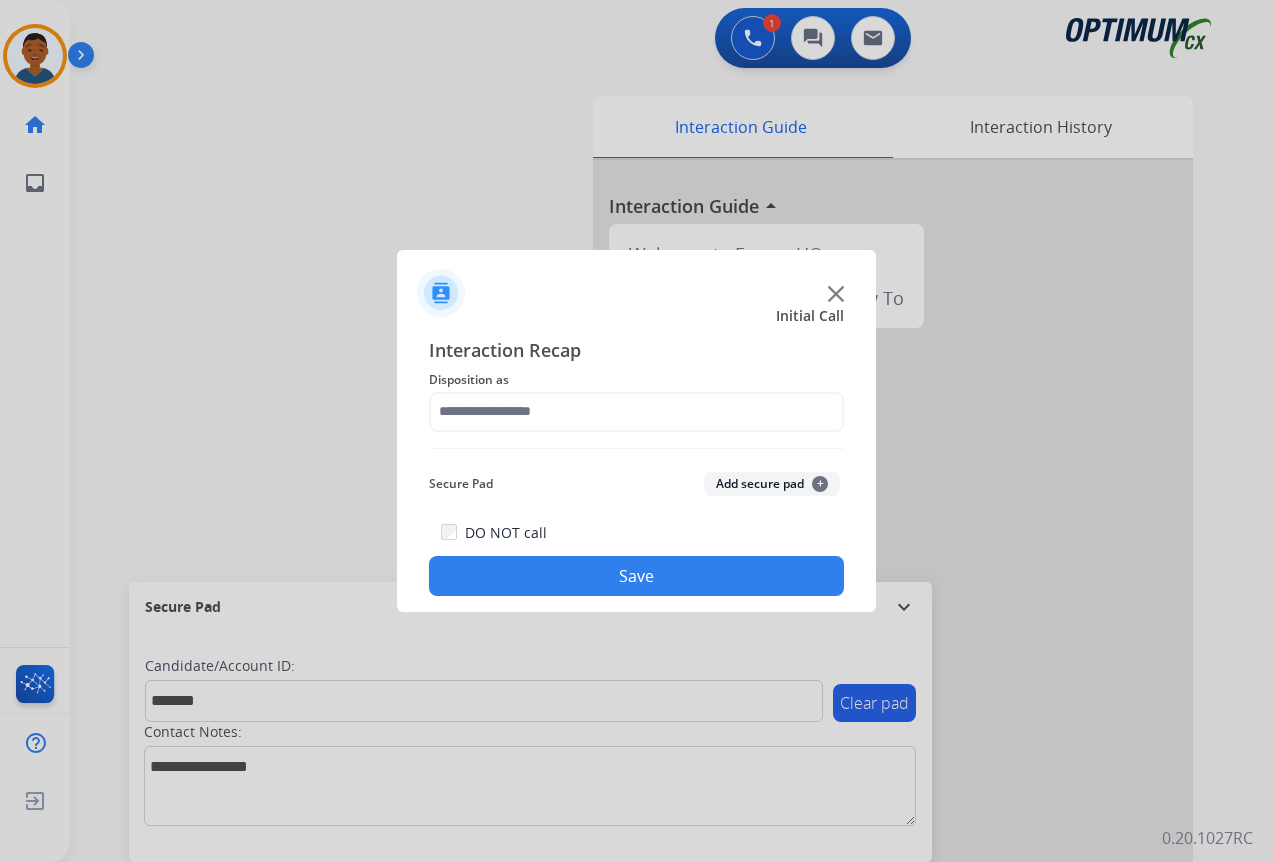 type on "**********" 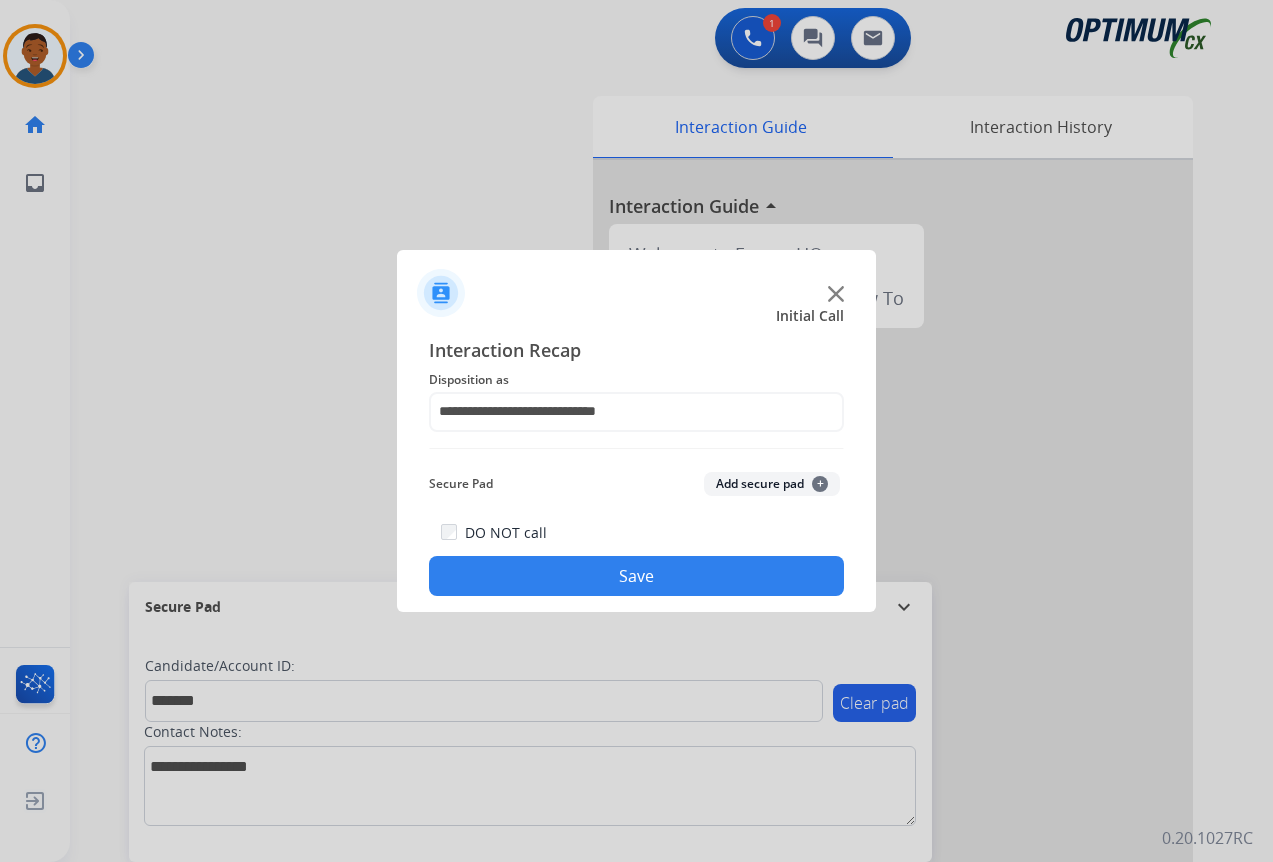click on "Add secure pad  +" 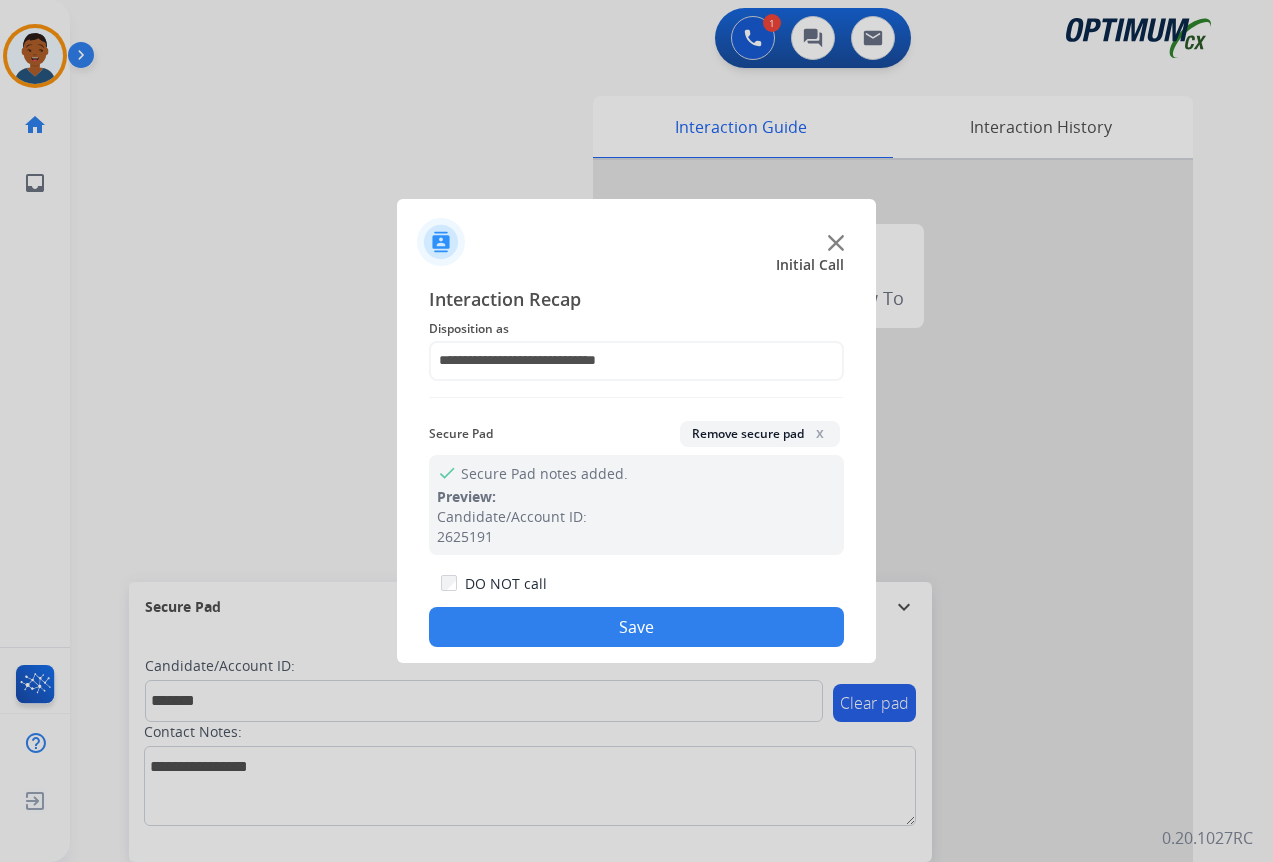 click on "Save" 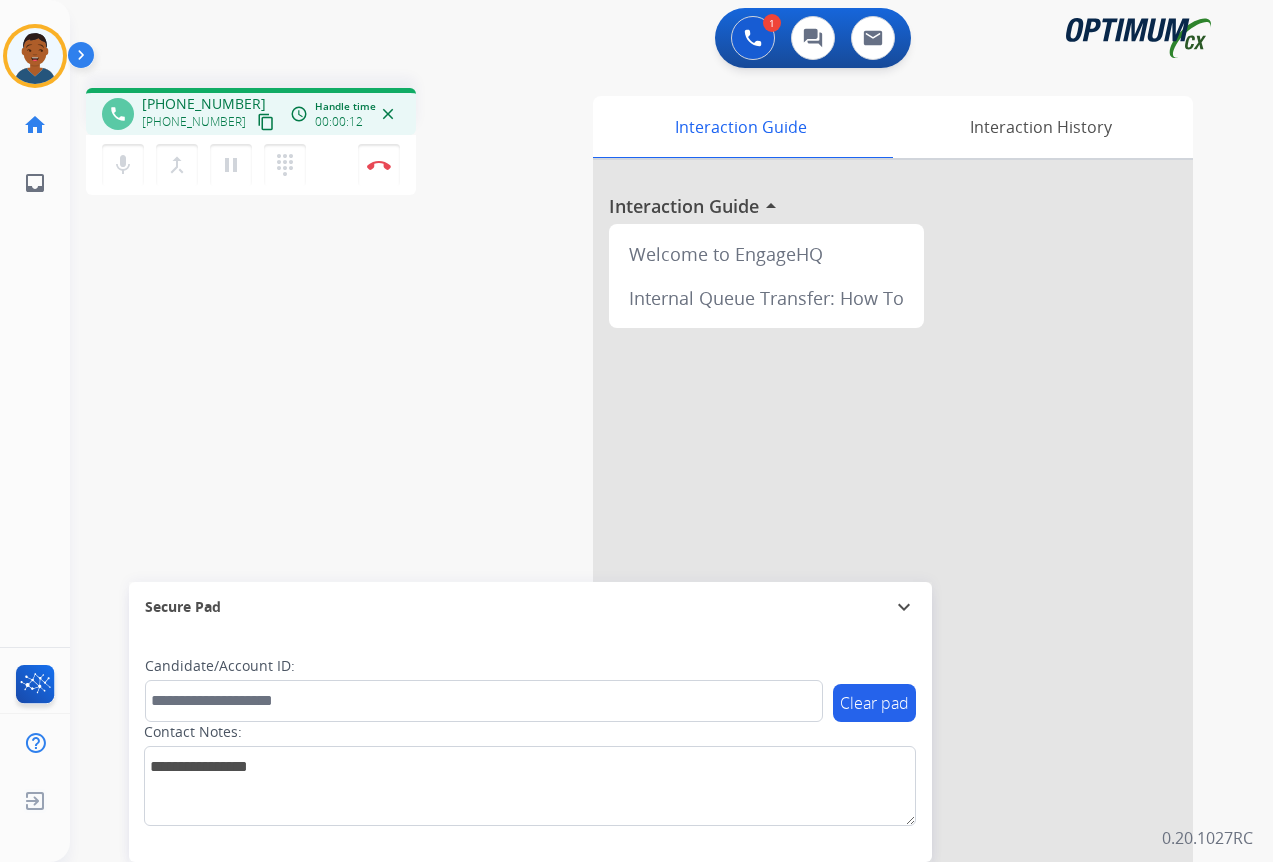 click on "content_copy" at bounding box center (266, 122) 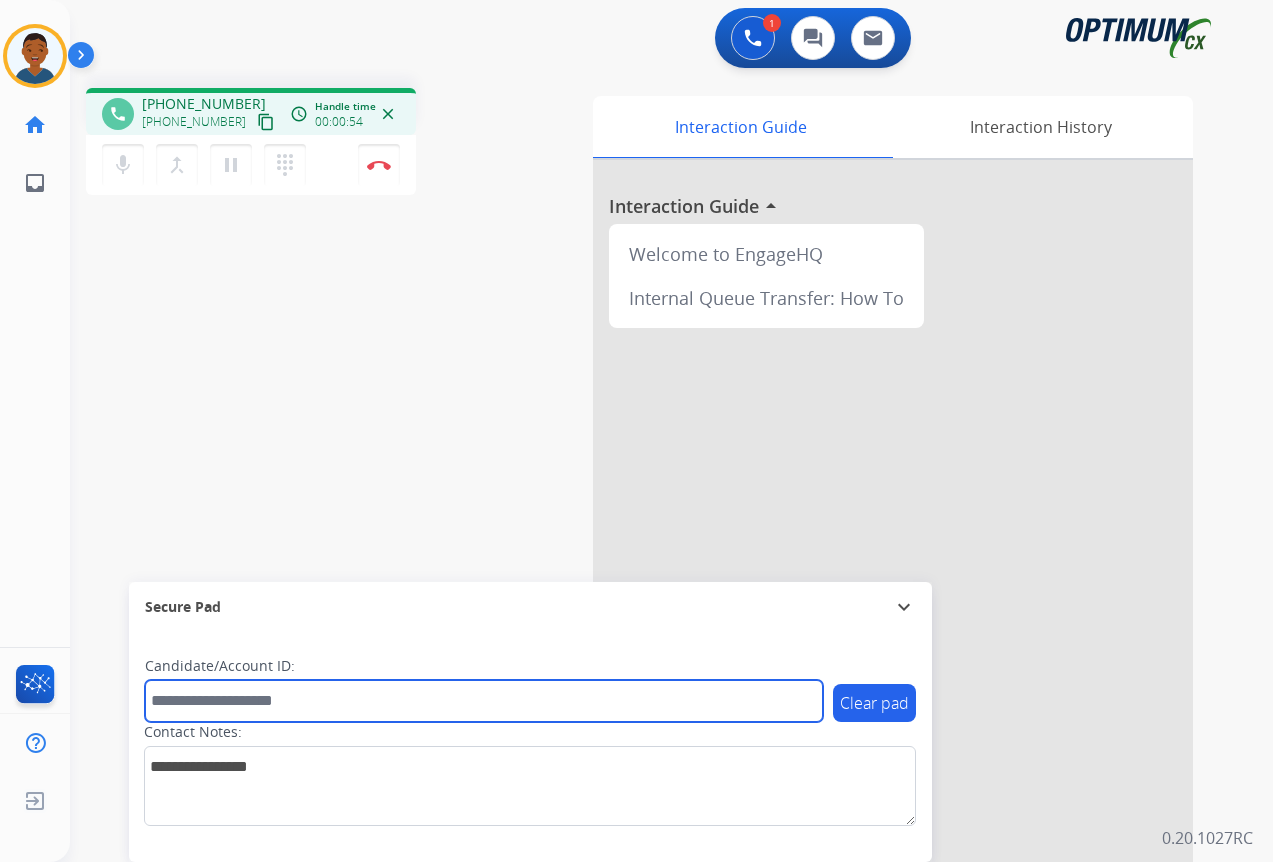 click at bounding box center (484, 701) 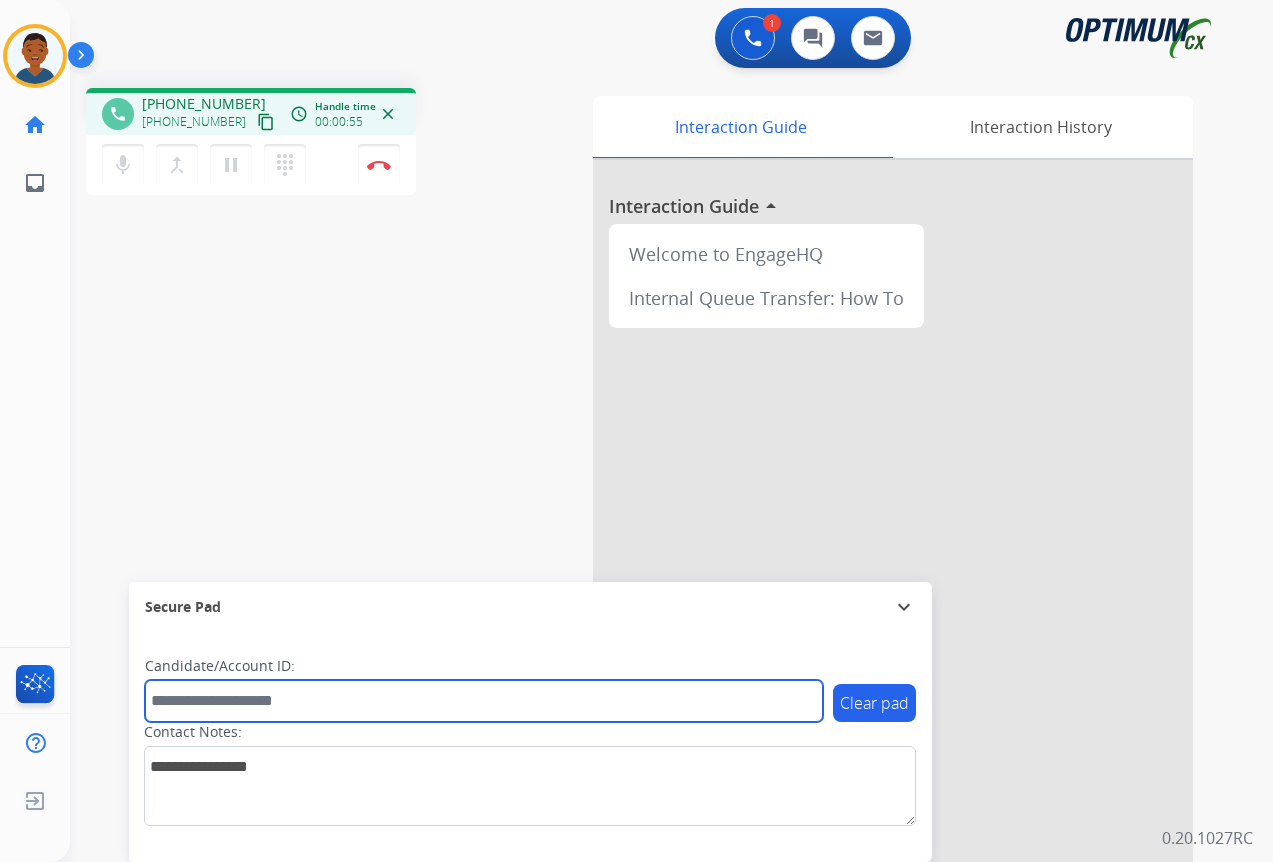 paste on "*******" 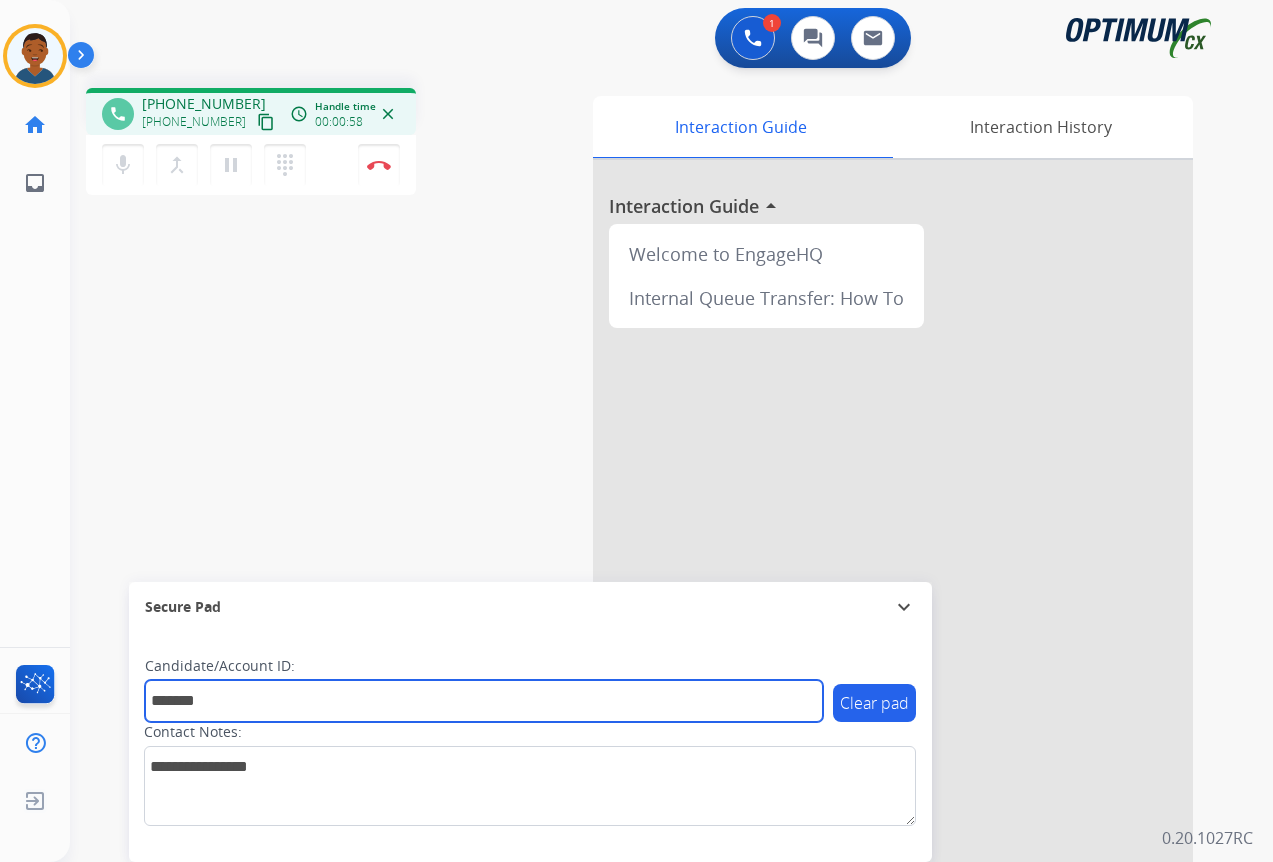 type on "*******" 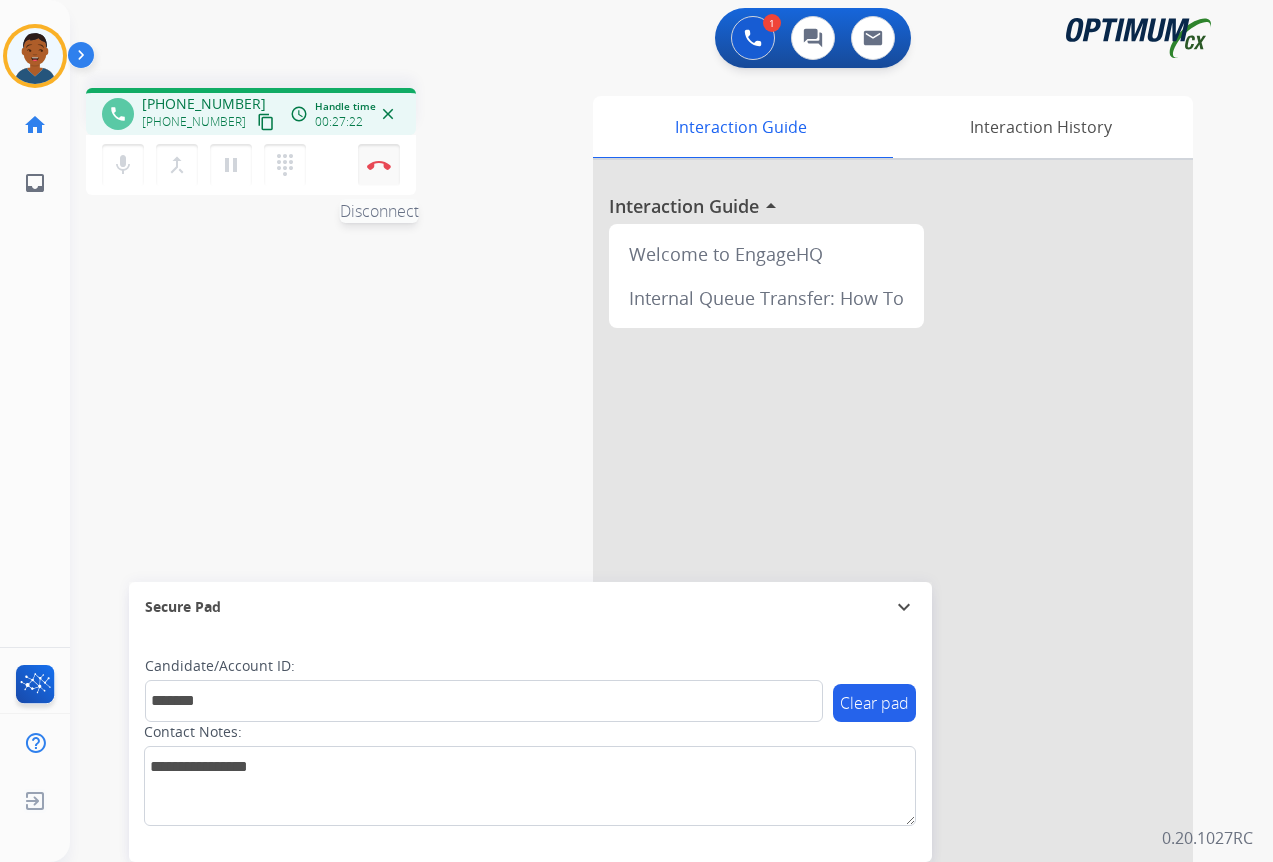 click at bounding box center [379, 165] 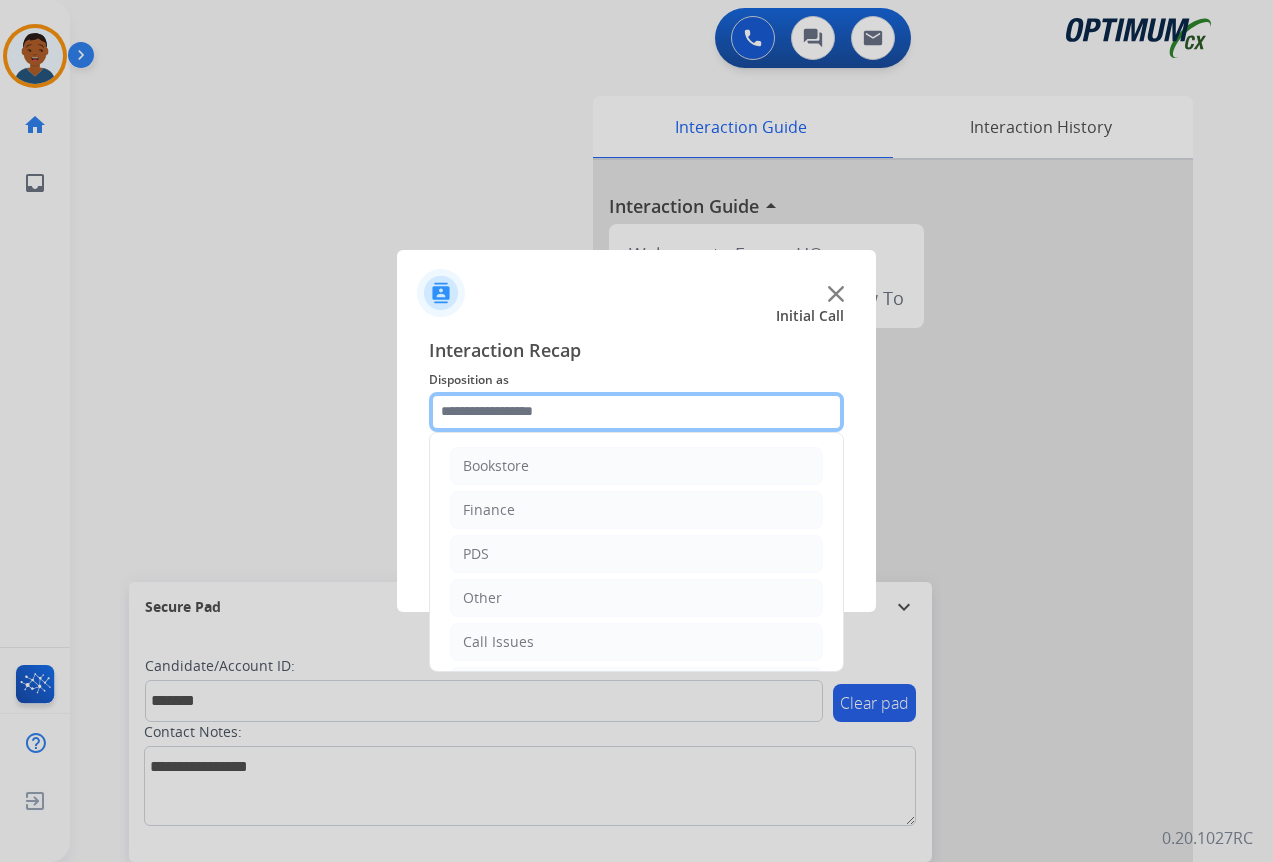 click 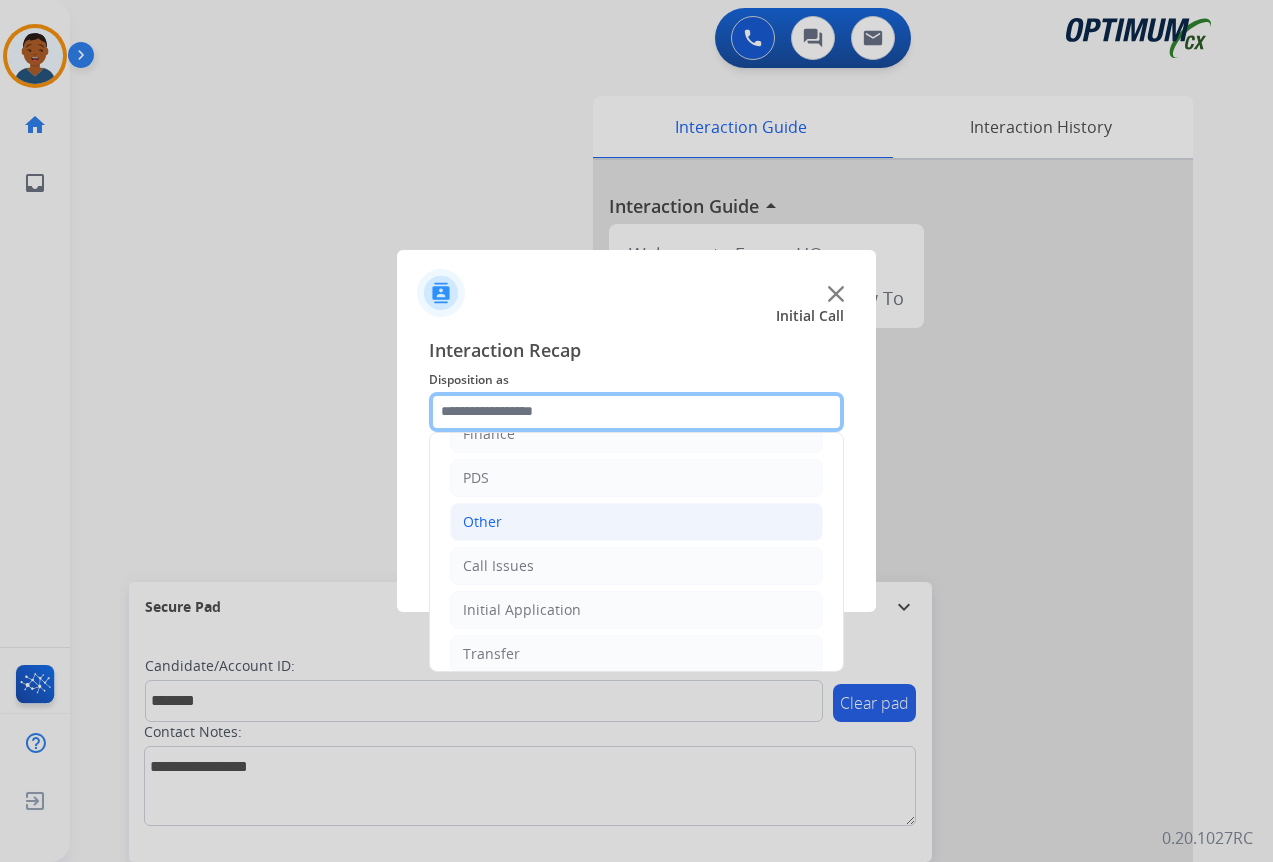 scroll, scrollTop: 136, scrollLeft: 0, axis: vertical 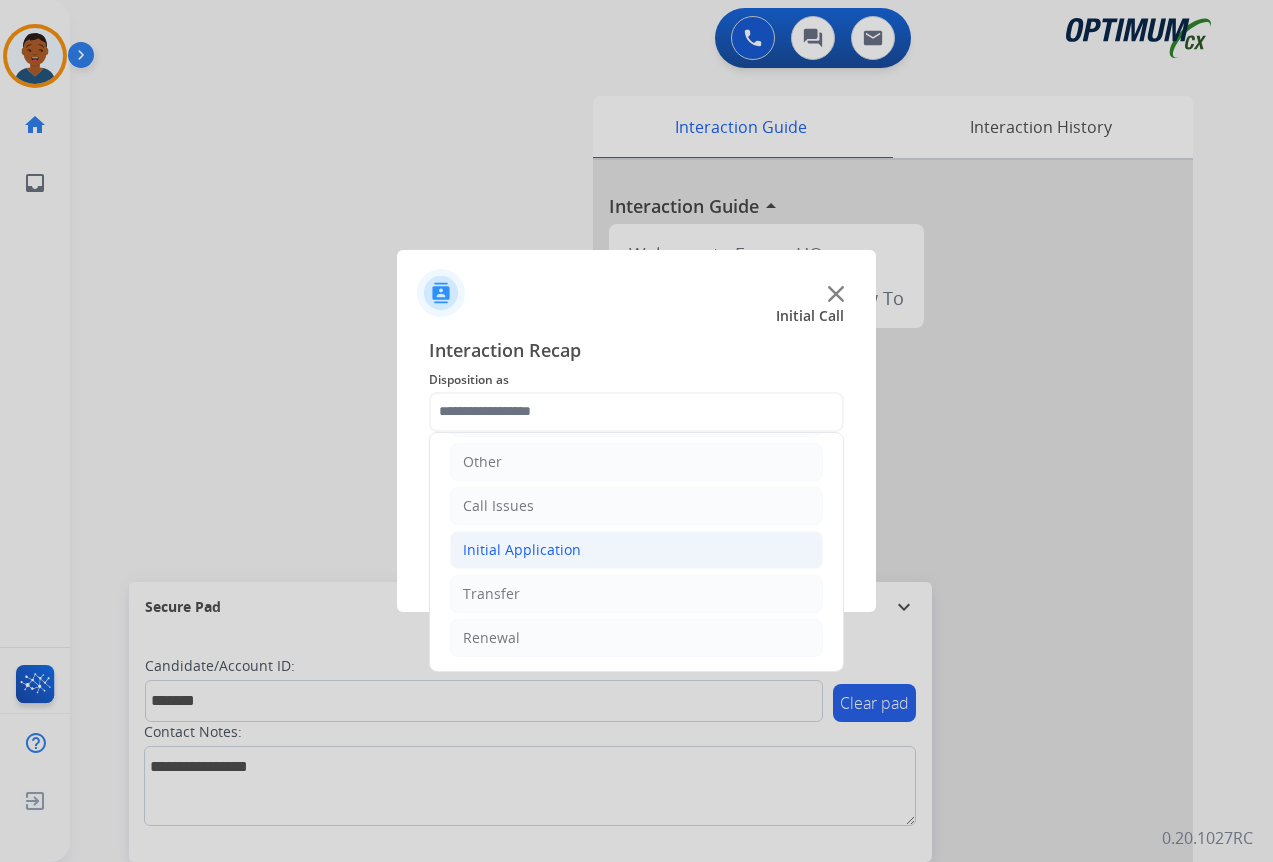 click on "Initial Application" 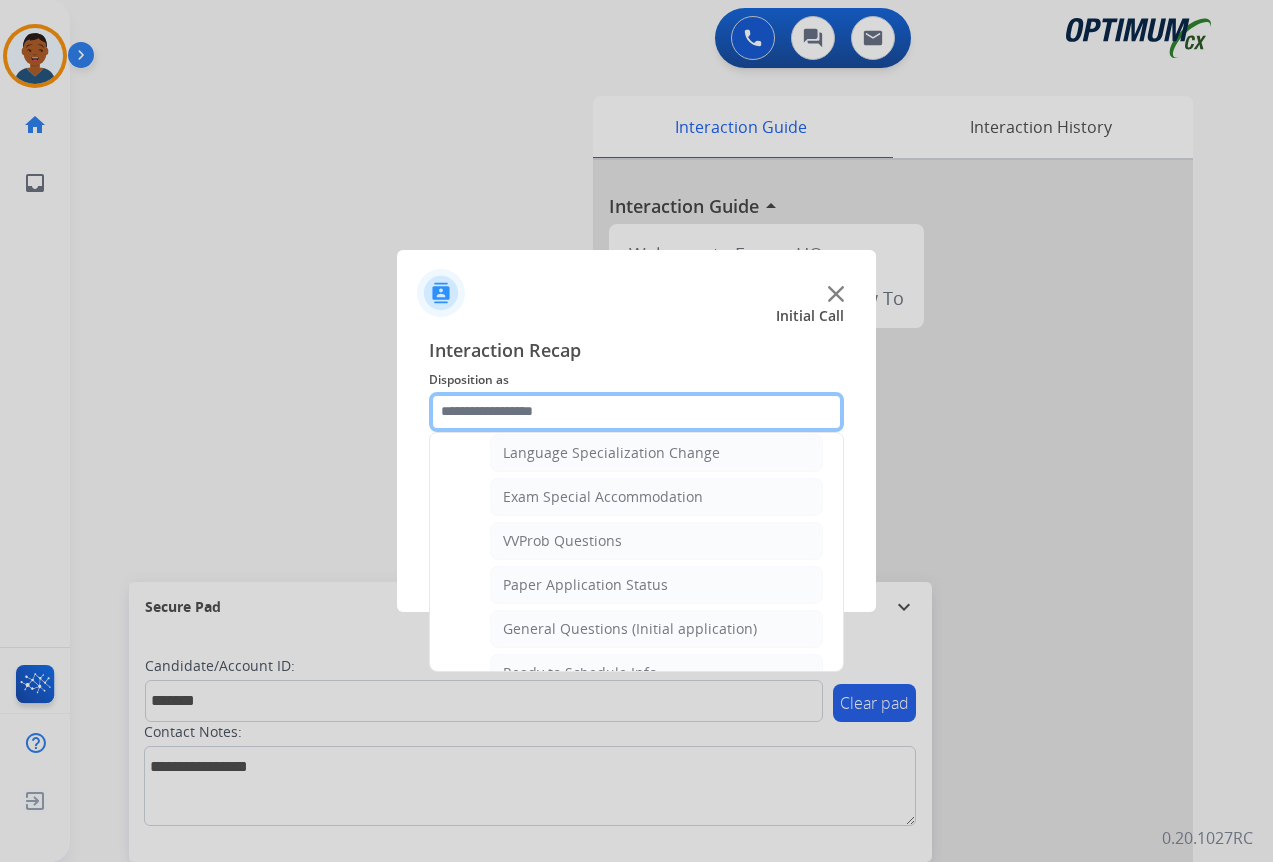 scroll, scrollTop: 1036, scrollLeft: 0, axis: vertical 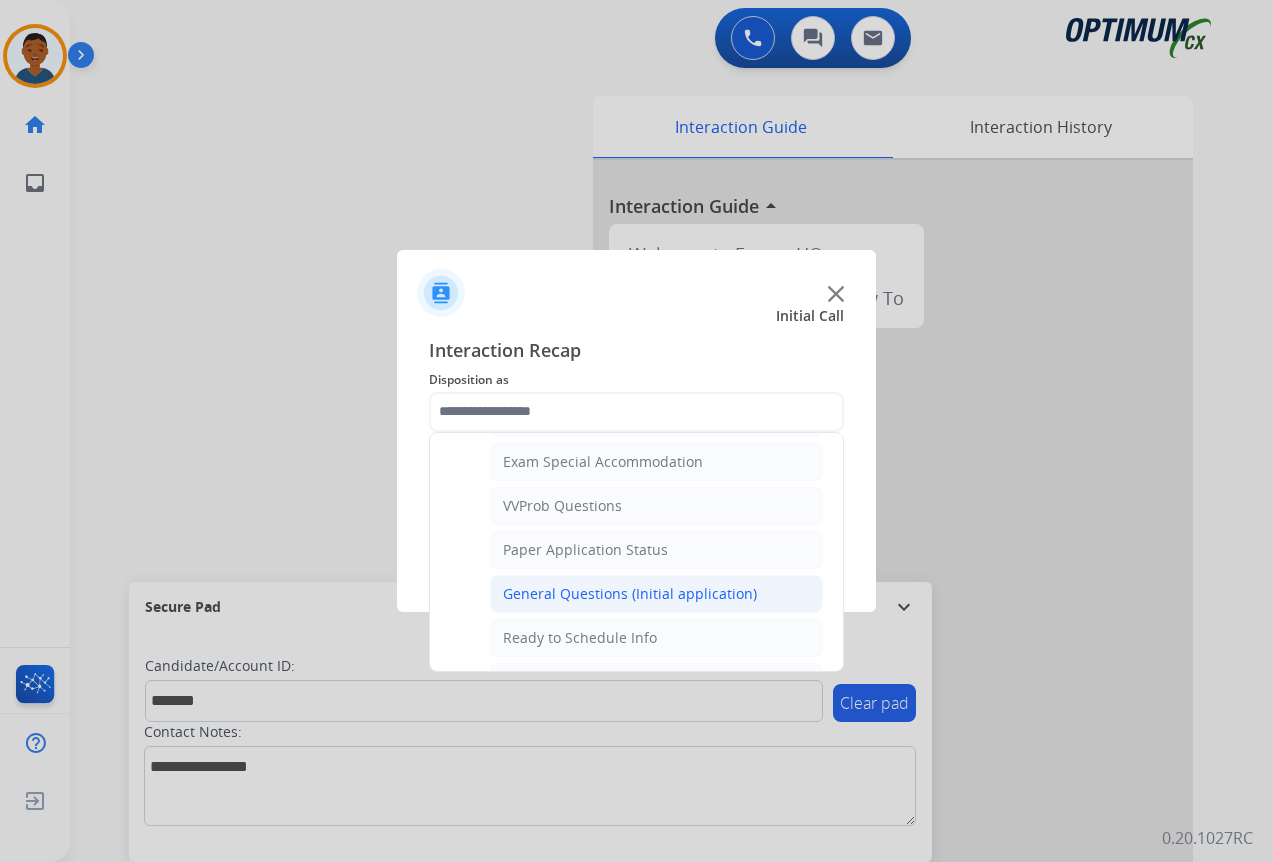 click on "General Questions (Initial application)" 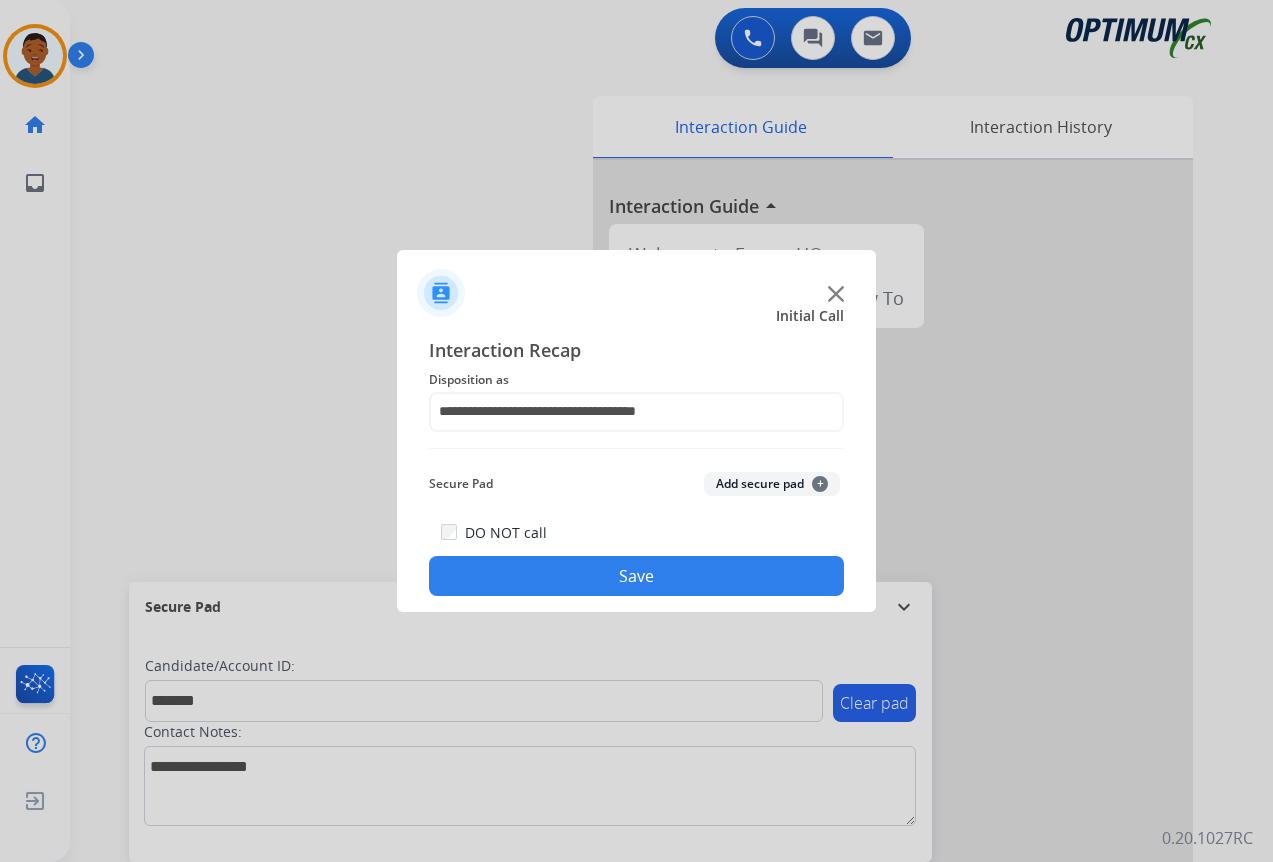 click on "Add secure pad  +" 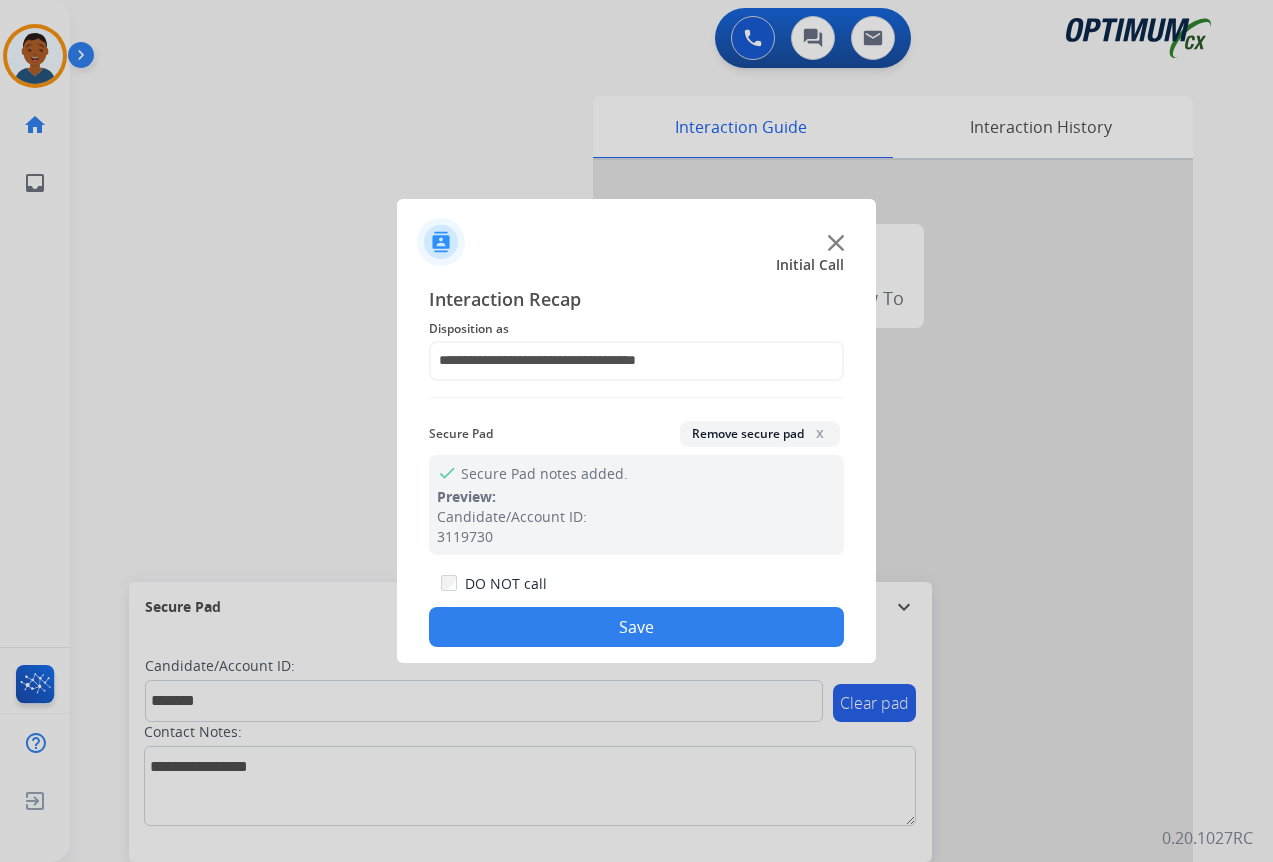 click on "Save" 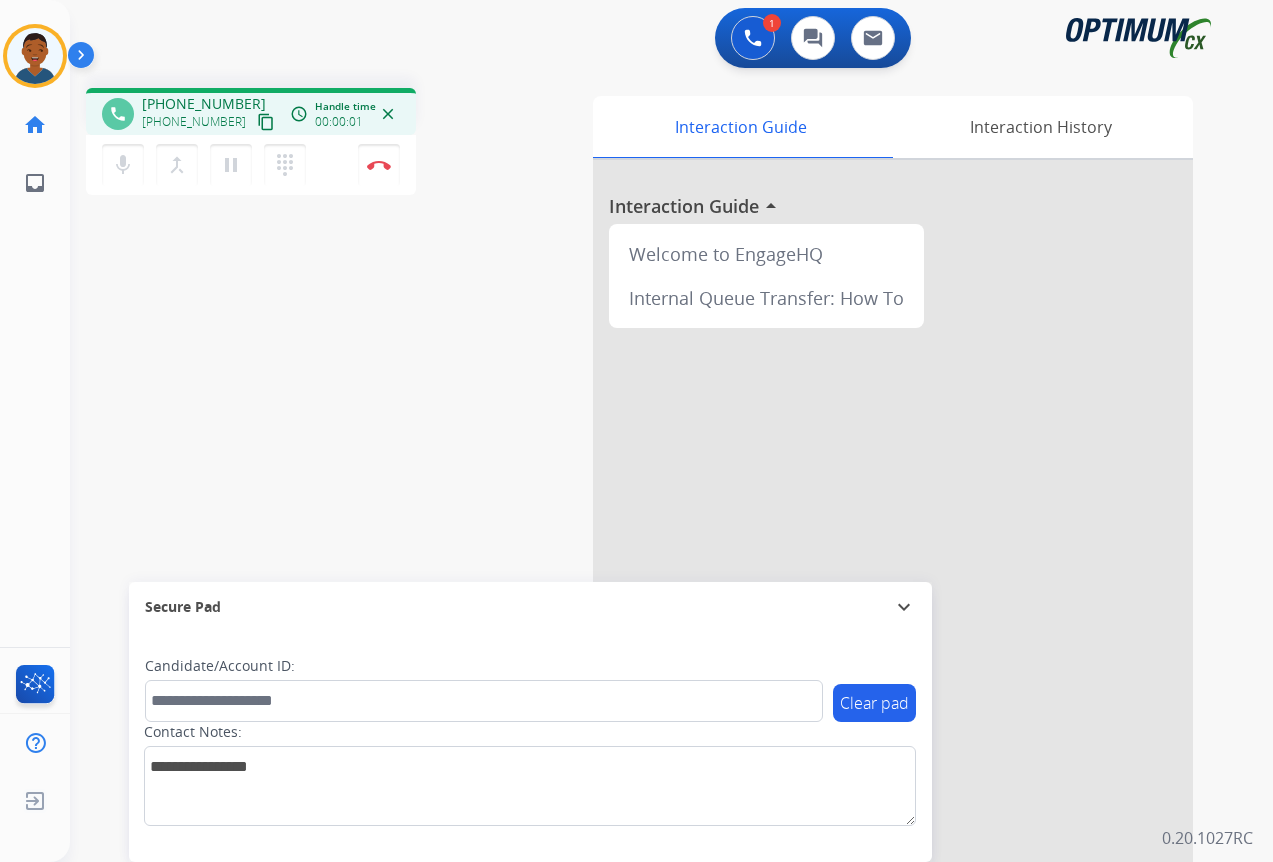 click on "content_copy" at bounding box center [266, 122] 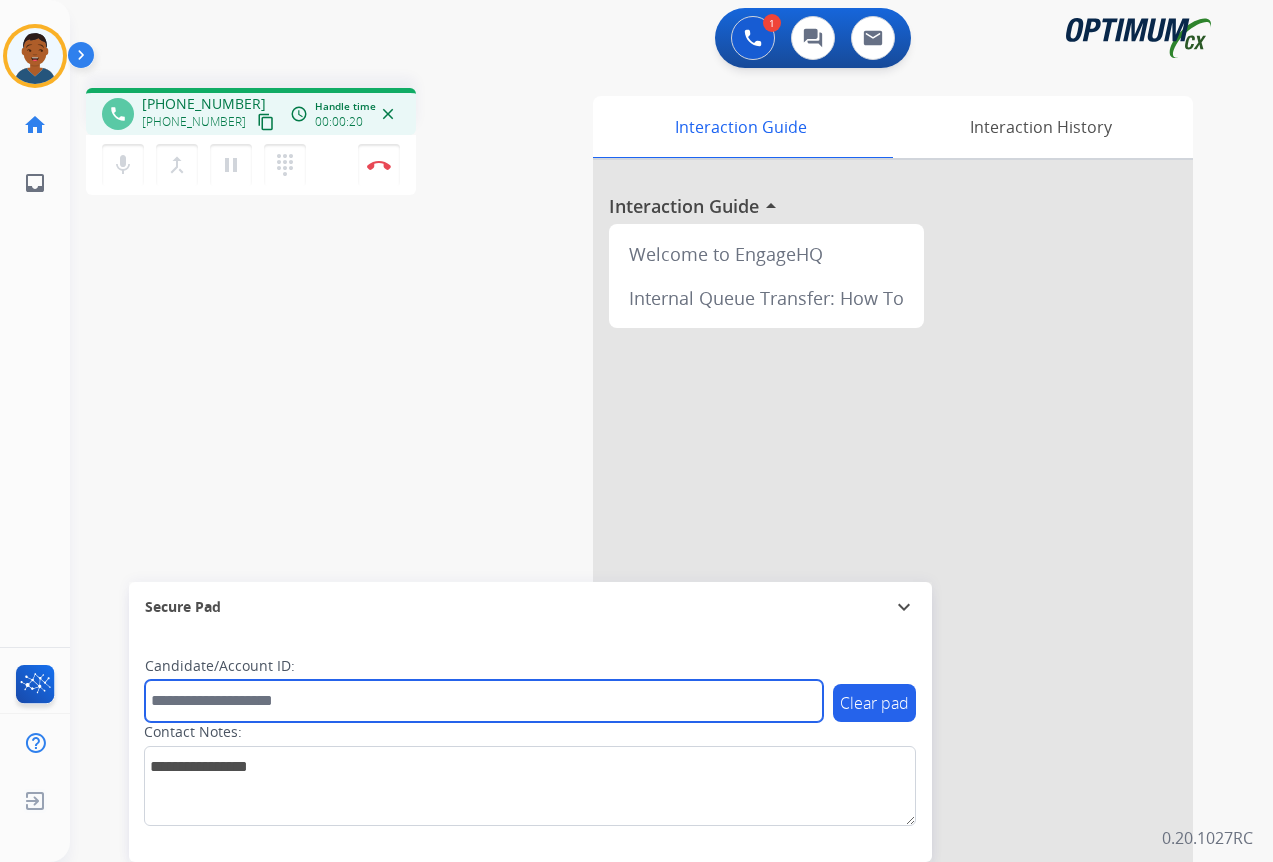 click at bounding box center [484, 701] 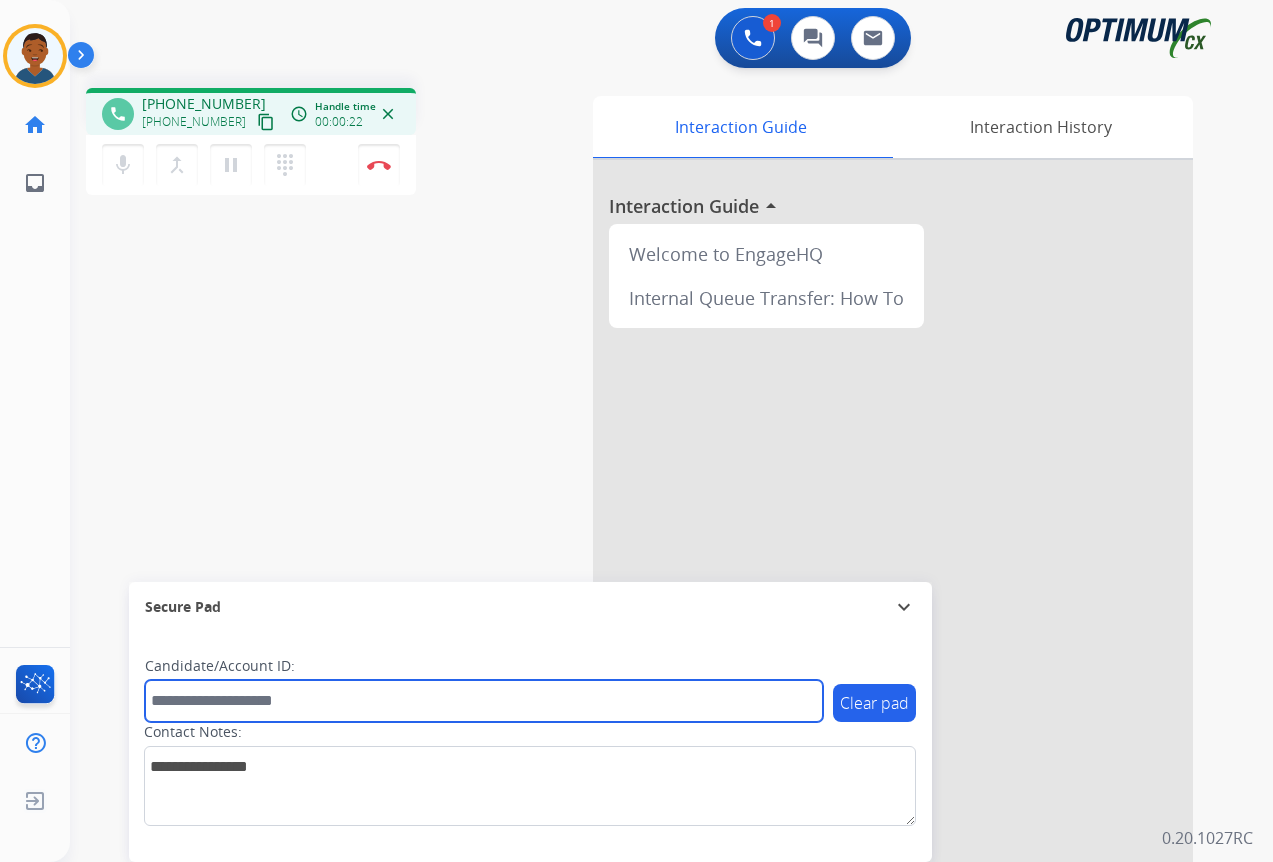 paste on "*******" 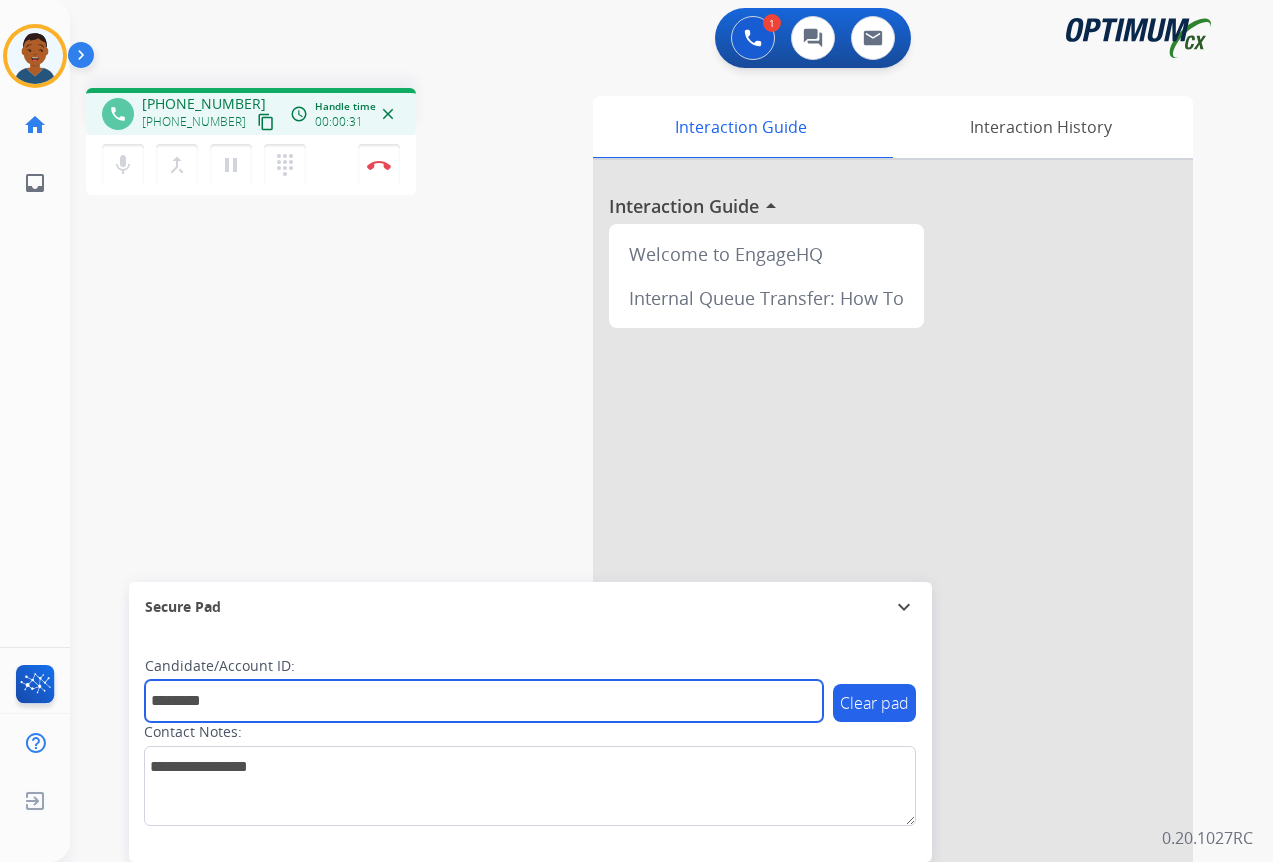 type on "*******" 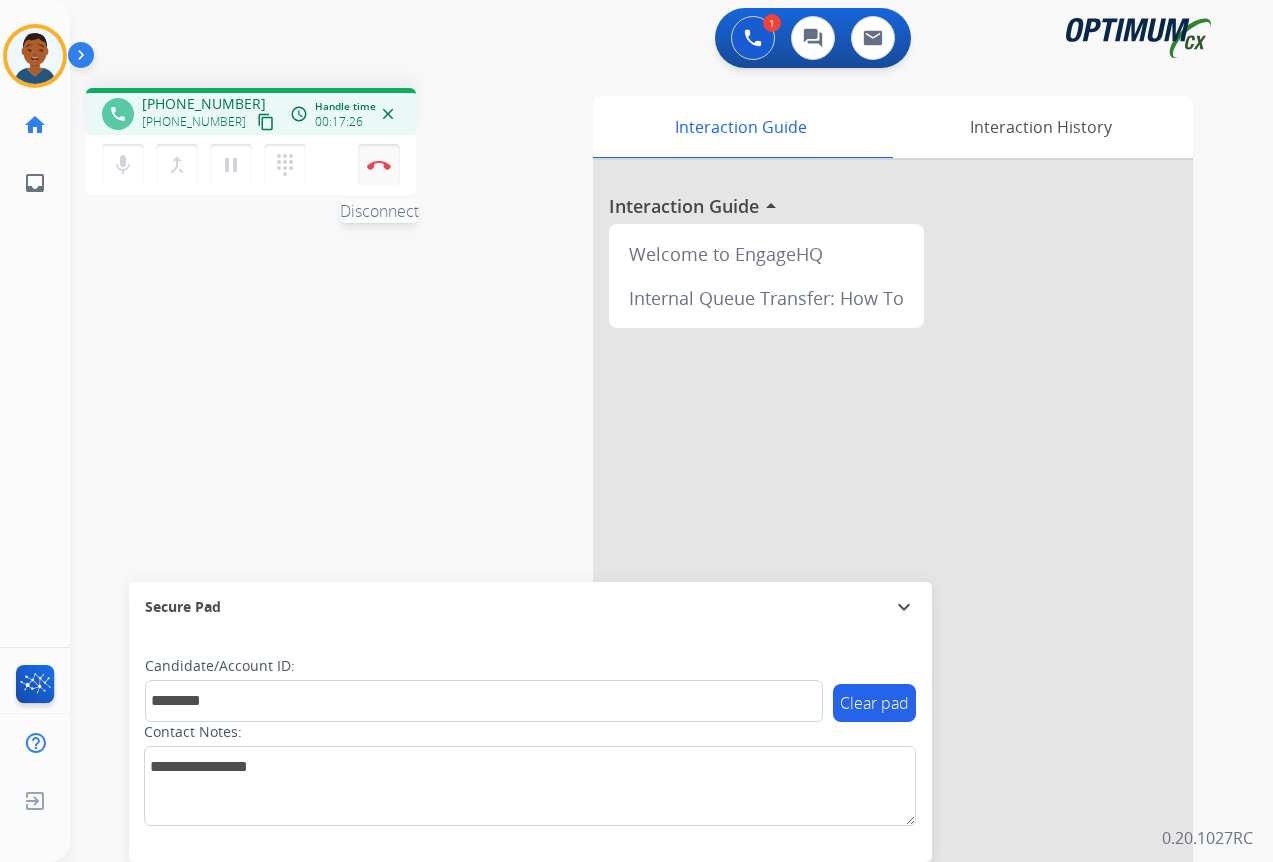 click at bounding box center [379, 165] 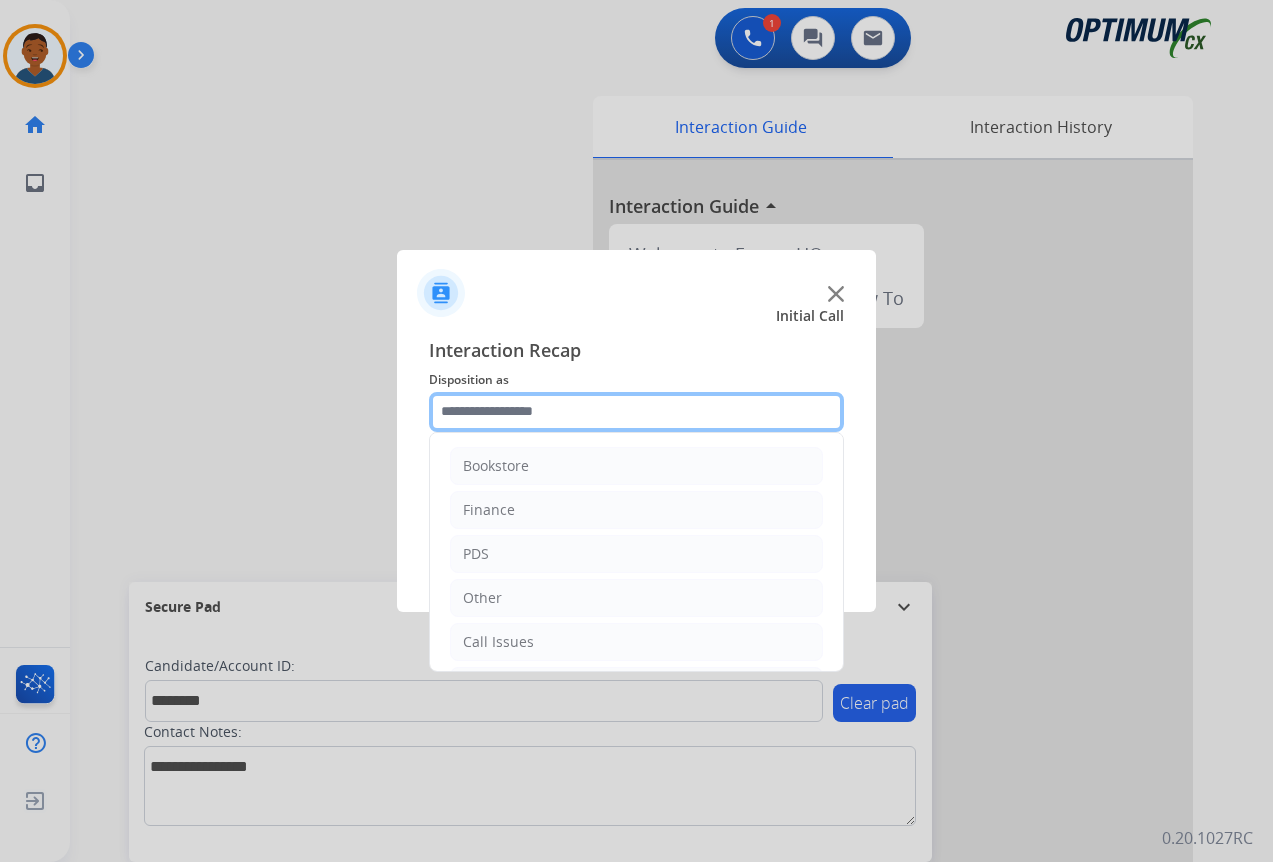 click 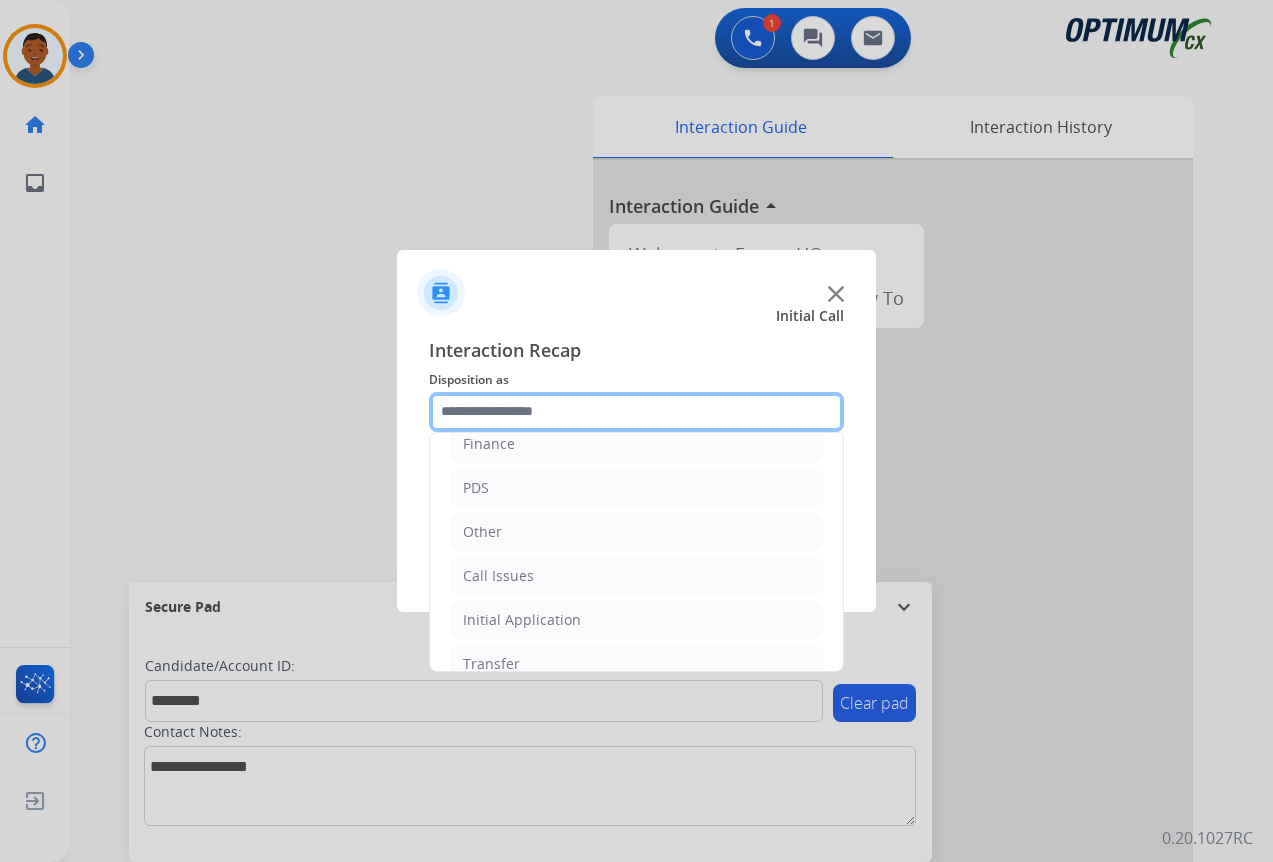 scroll, scrollTop: 136, scrollLeft: 0, axis: vertical 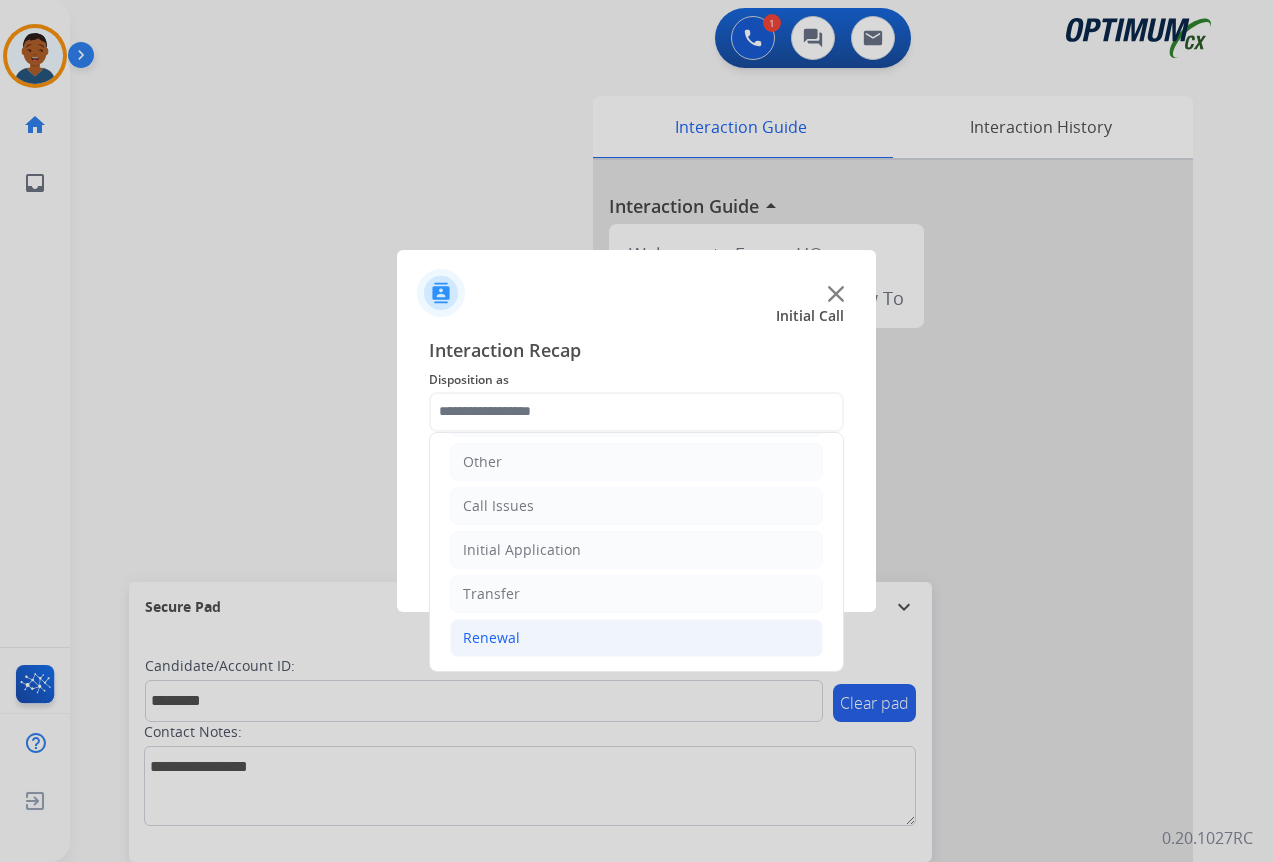 click on "Renewal" 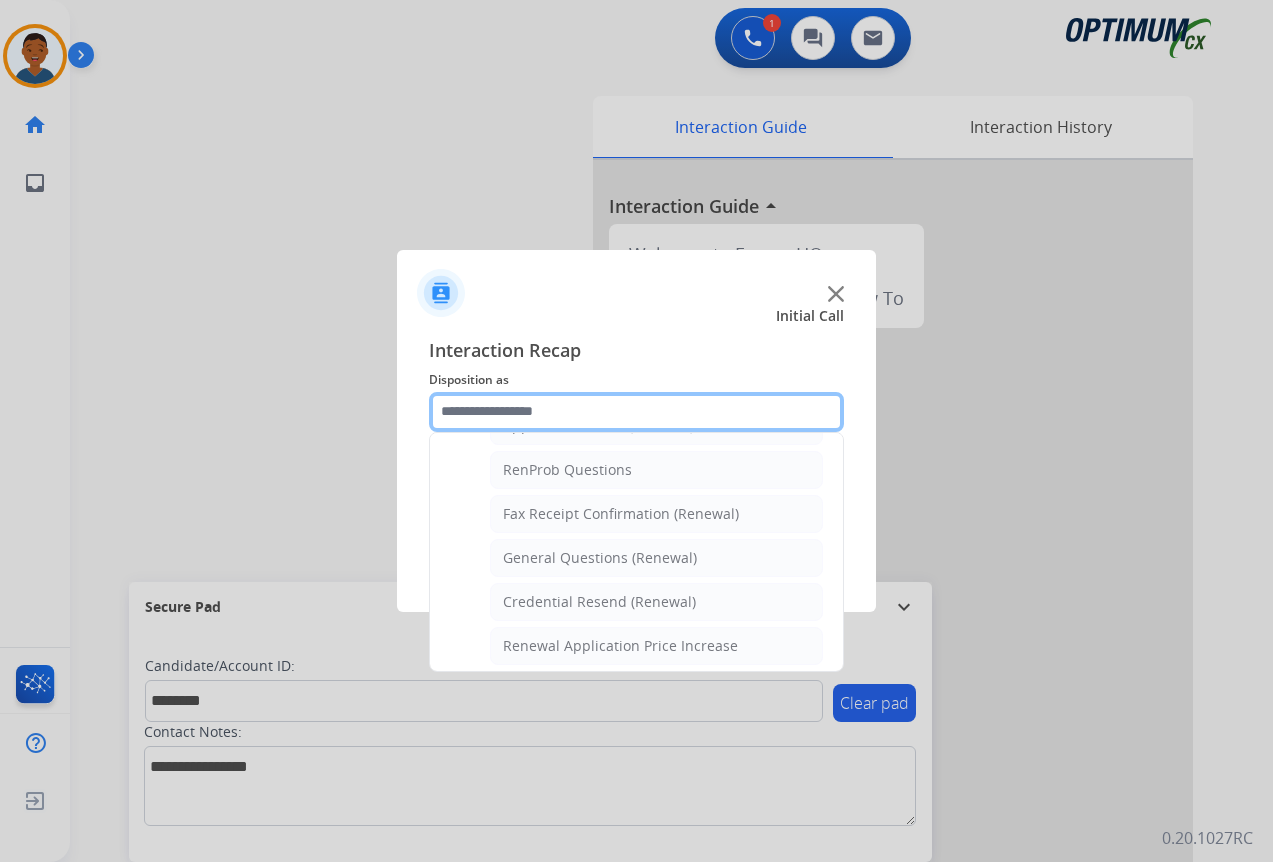 scroll, scrollTop: 536, scrollLeft: 0, axis: vertical 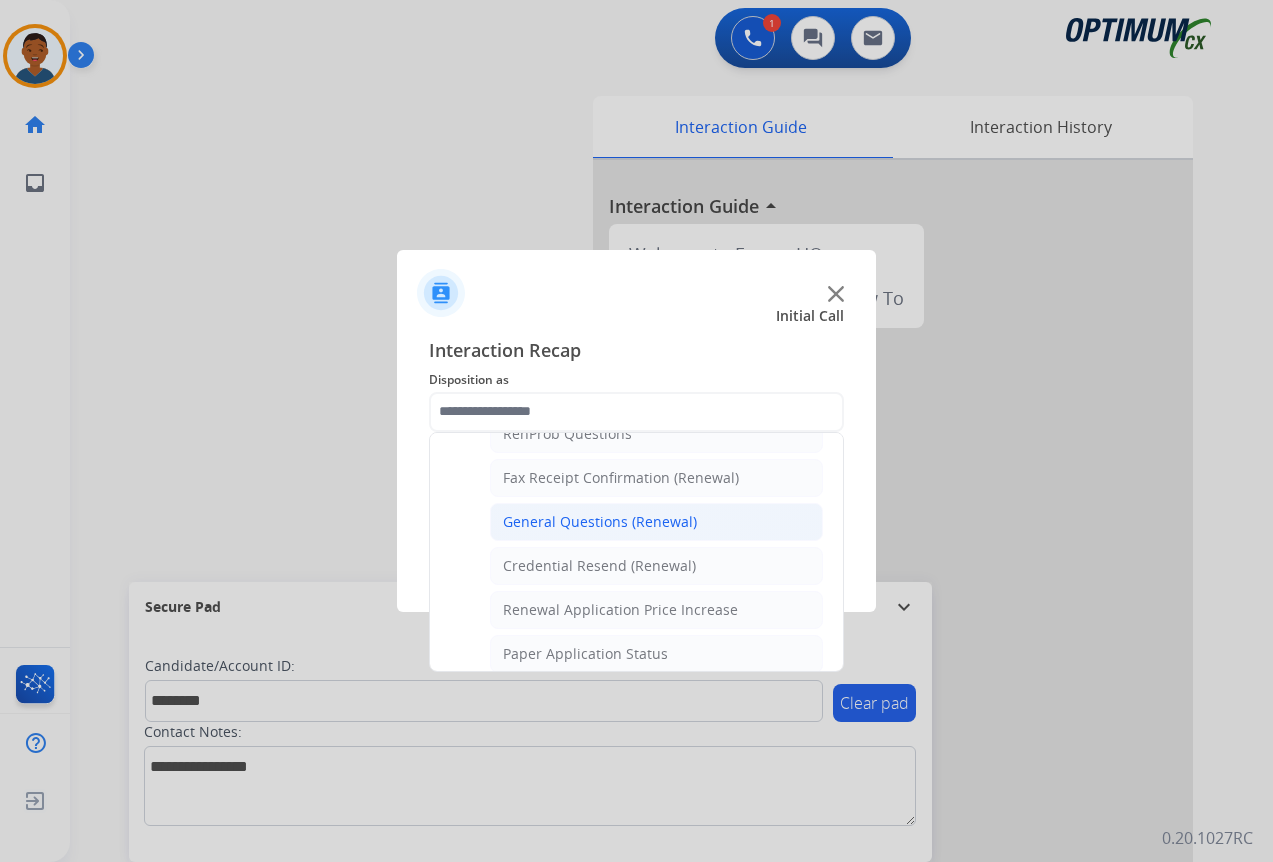 click on "General Questions (Renewal)" 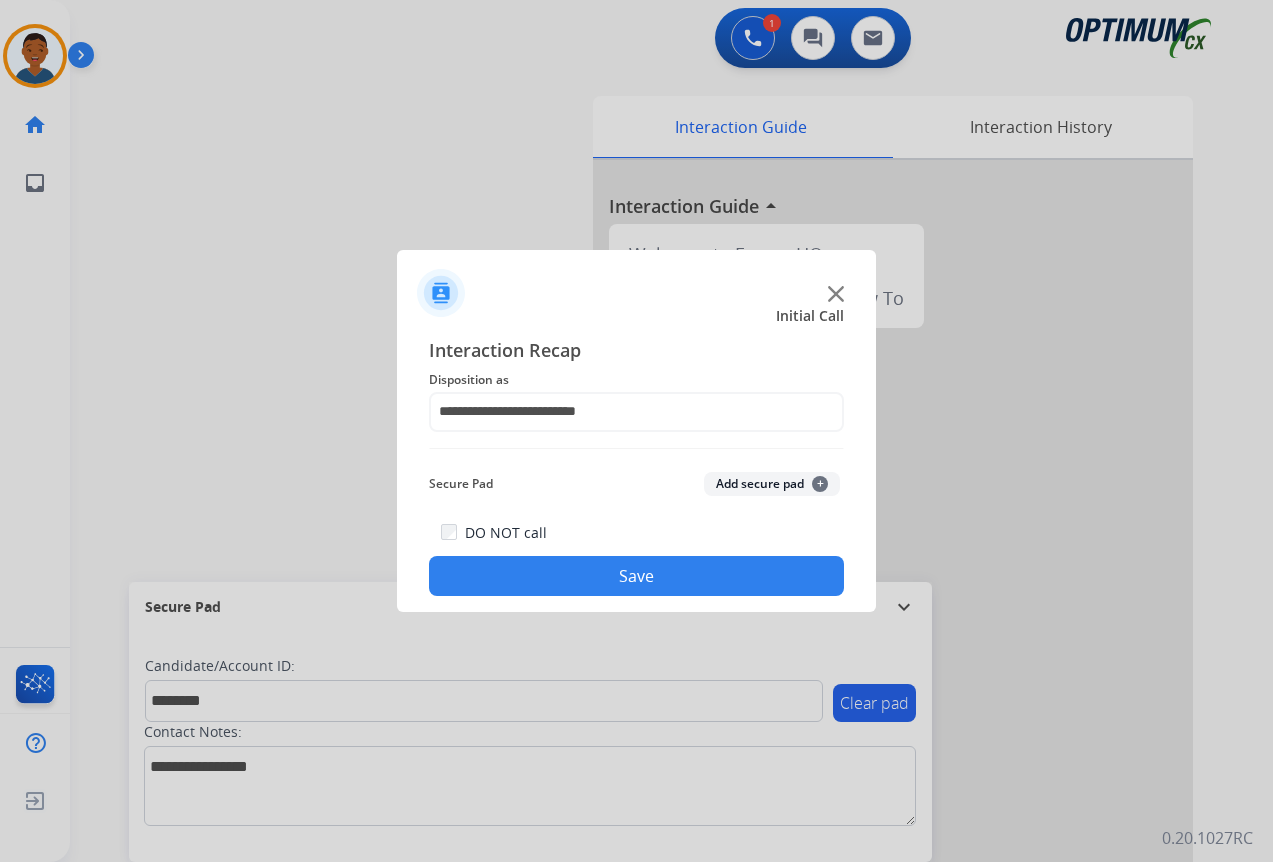 click on "Add secure pad  +" 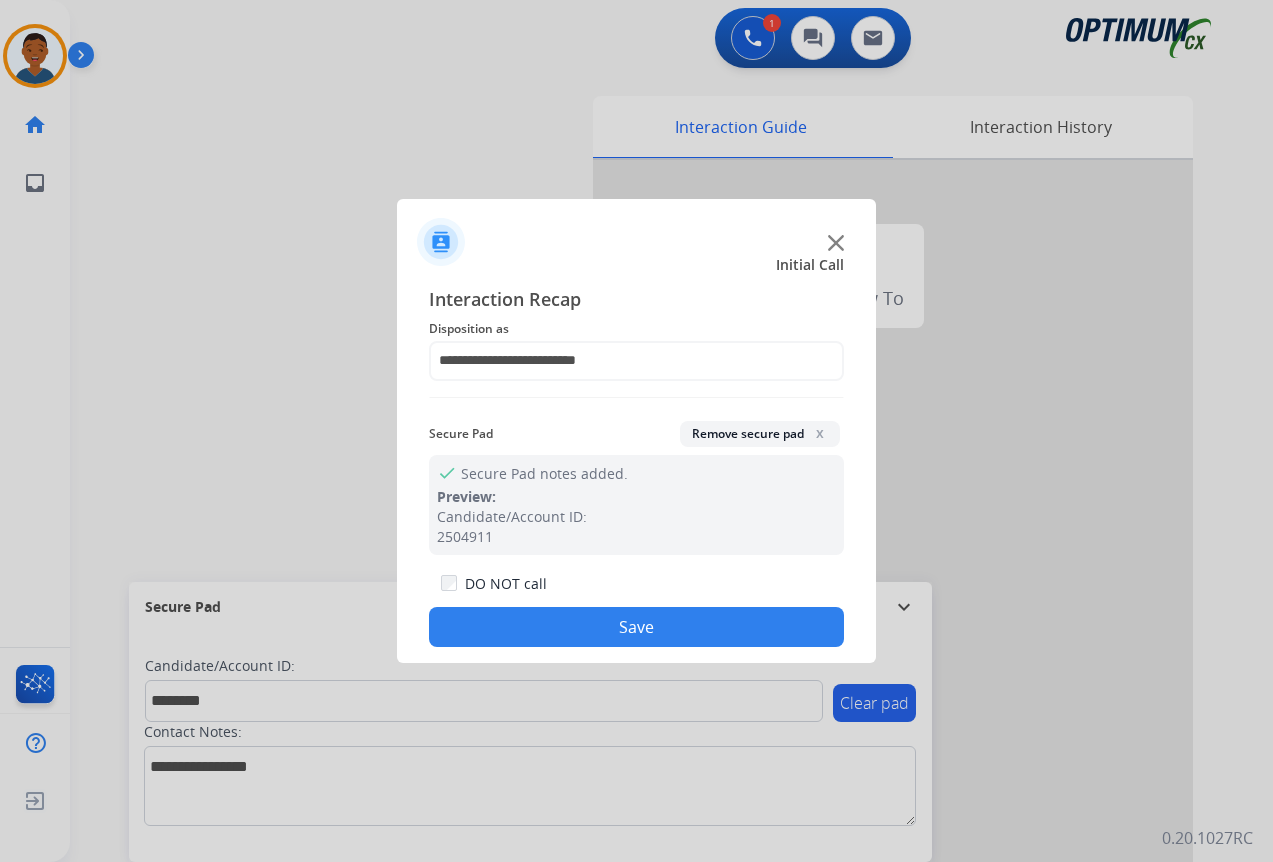 click on "DO NOT call  Save" 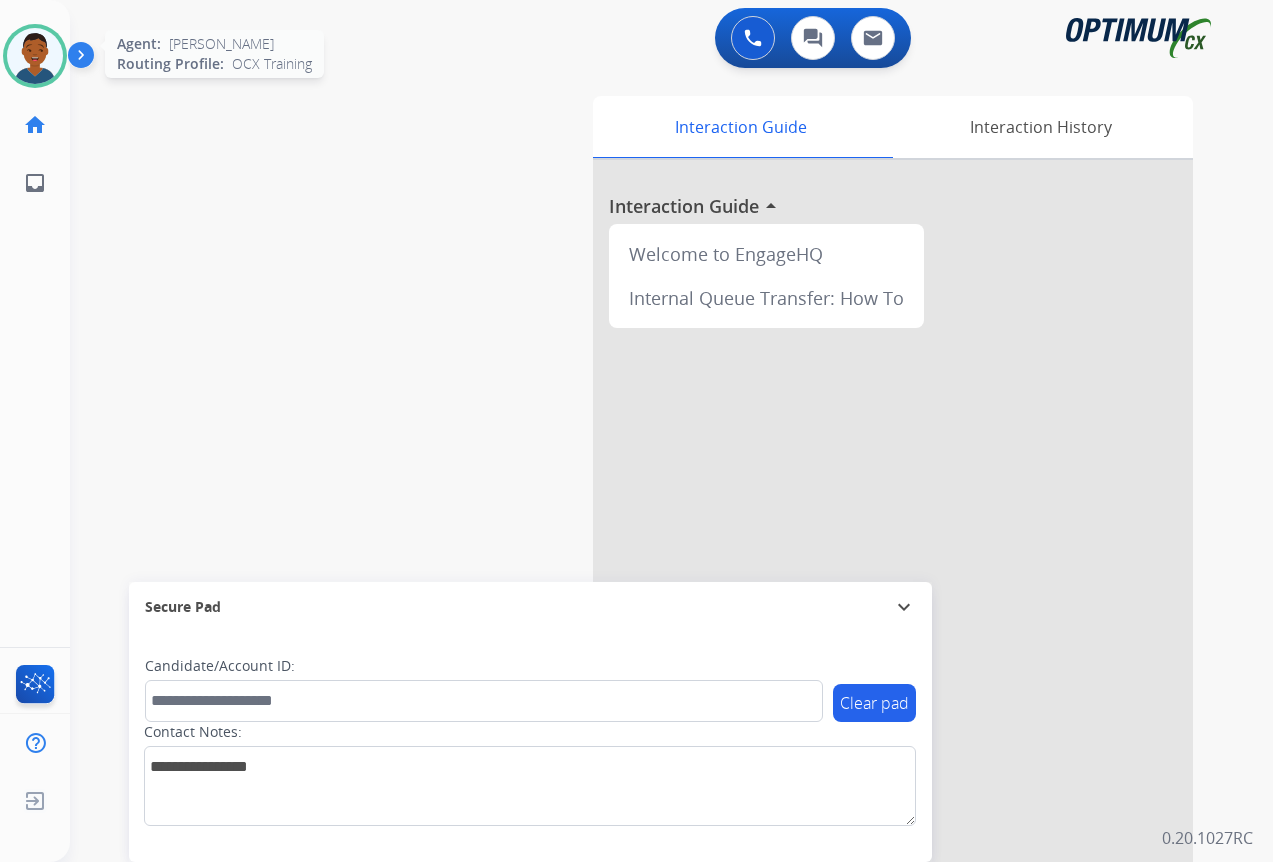 click at bounding box center [35, 56] 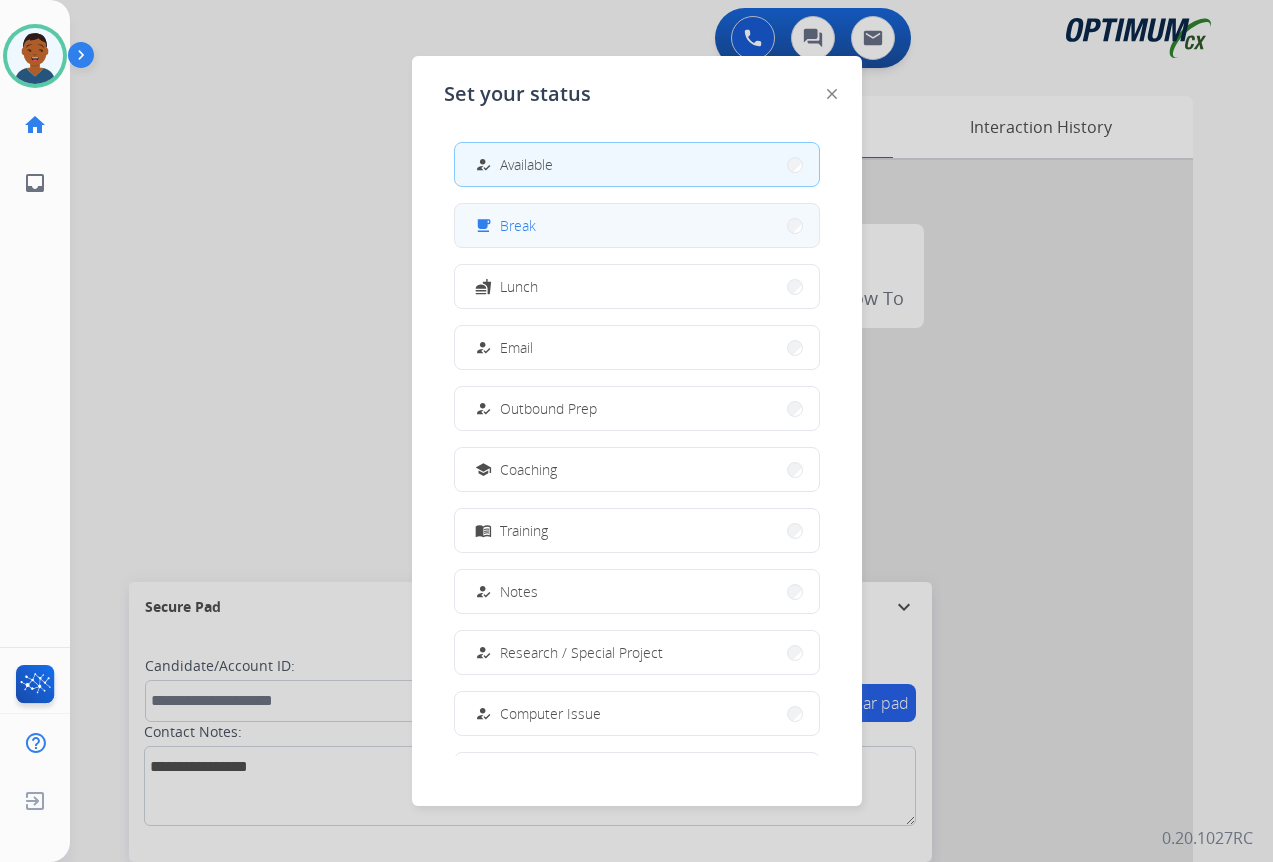 click on "Break" at bounding box center (518, 225) 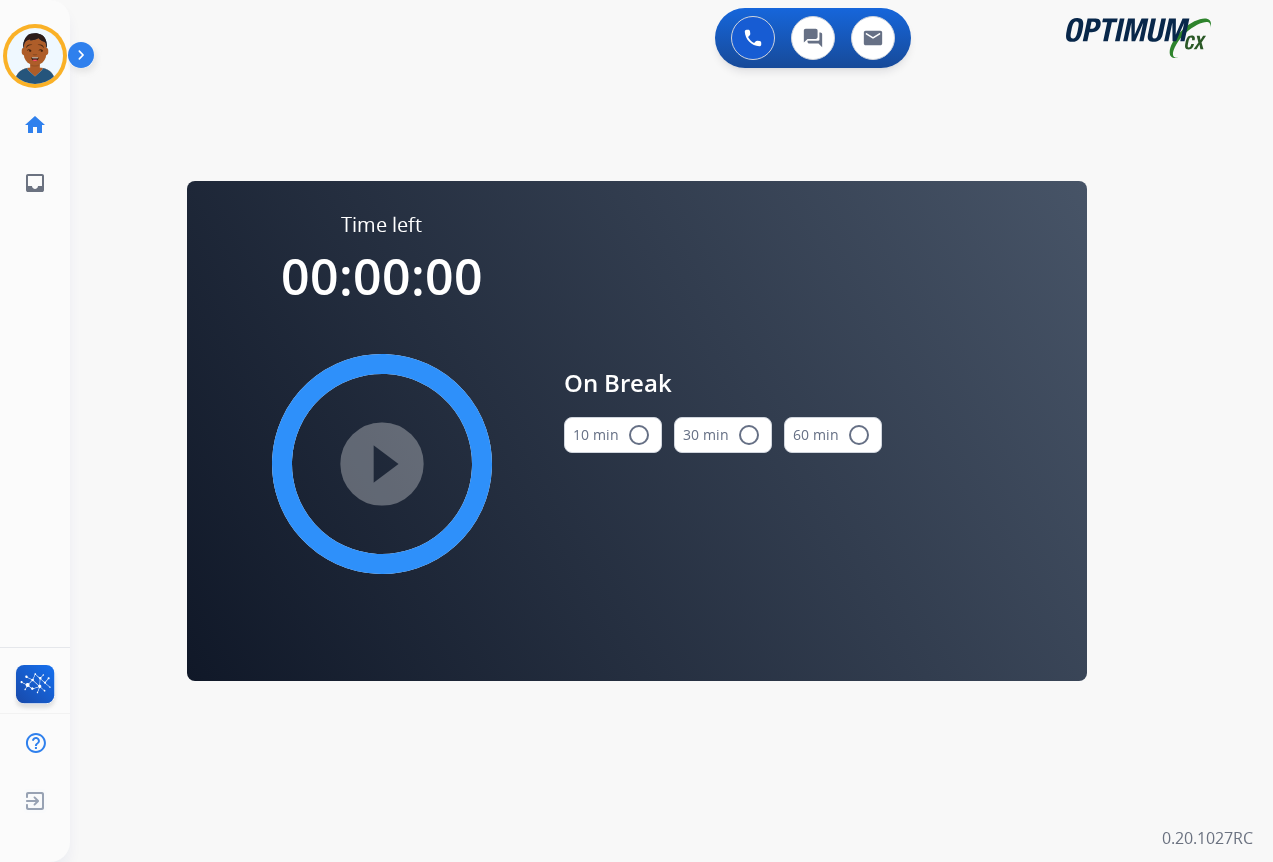 click on "radio_button_unchecked" at bounding box center [639, 435] 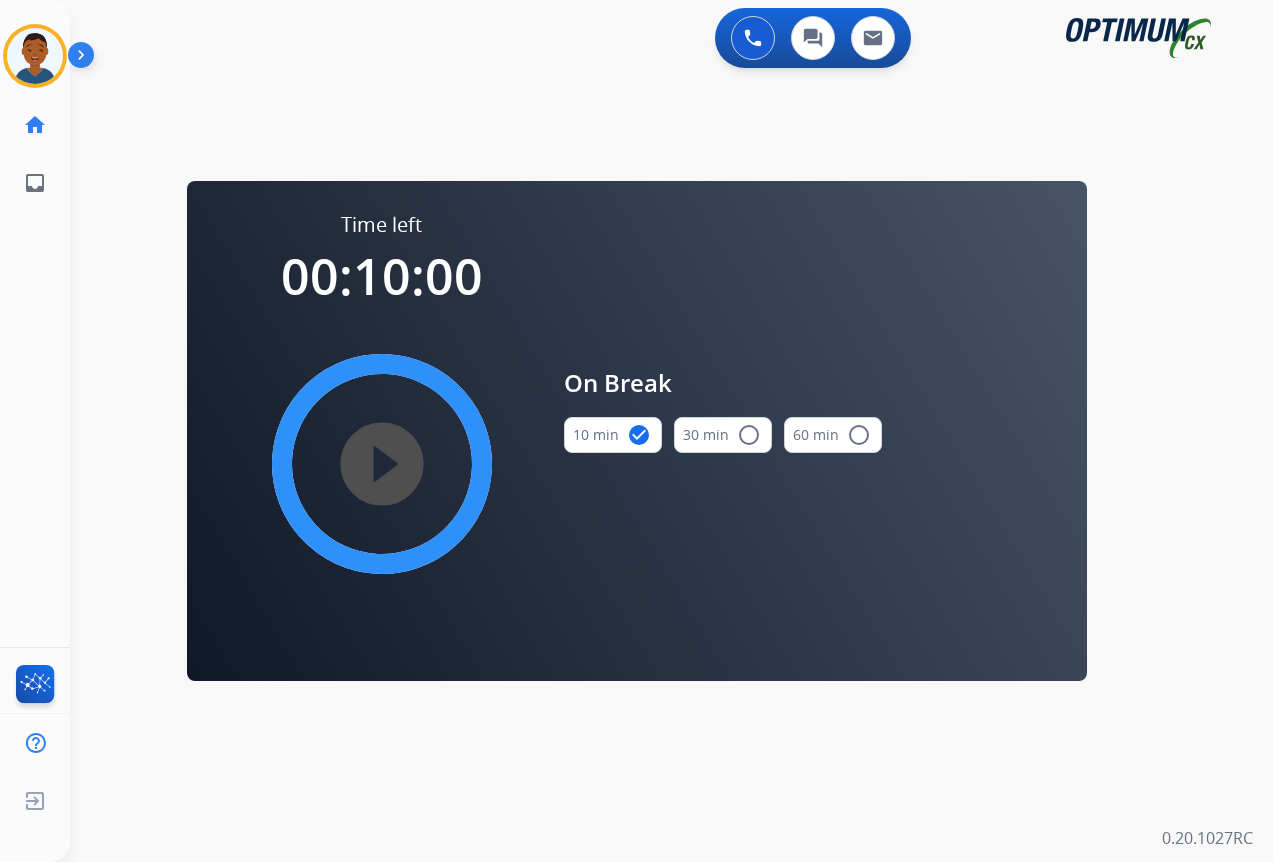 click on "play_circle_filled" at bounding box center [382, 464] 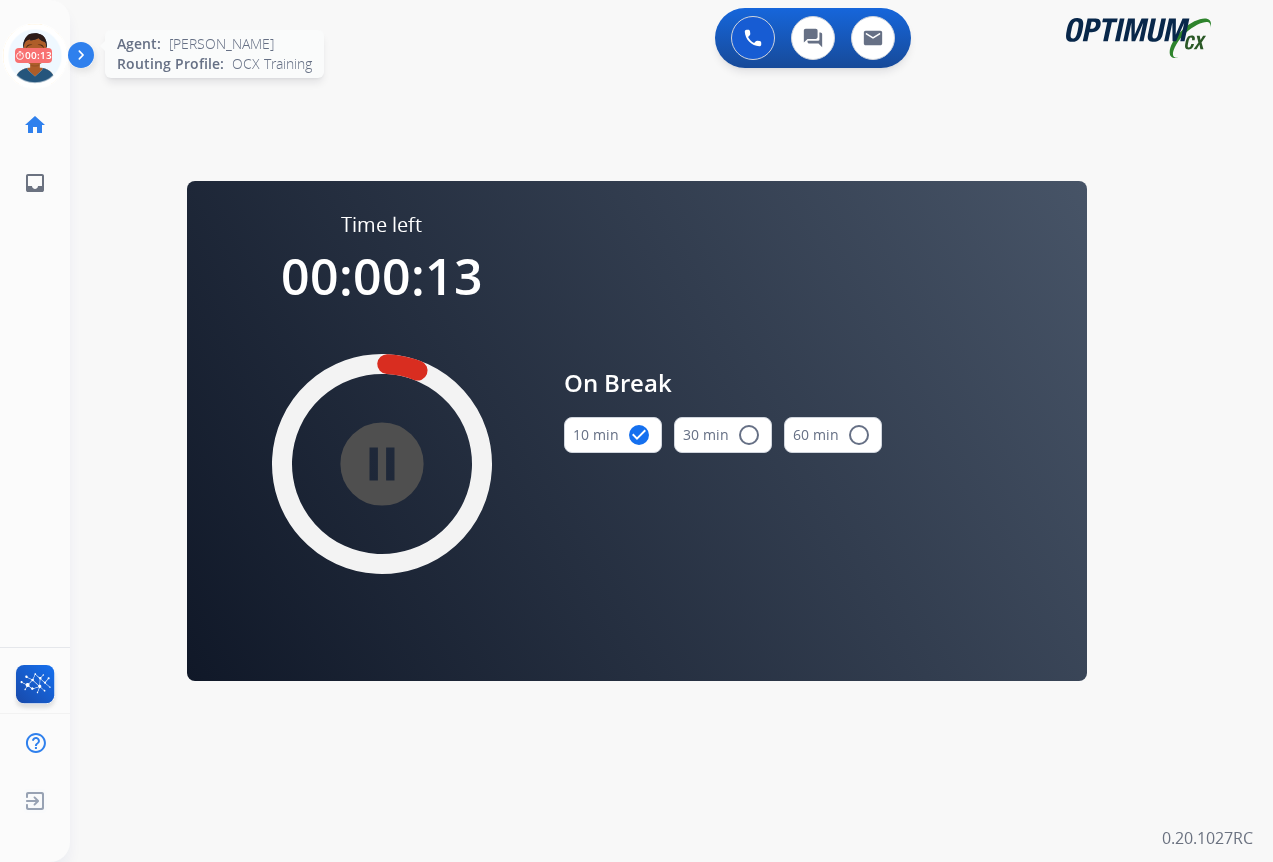 click 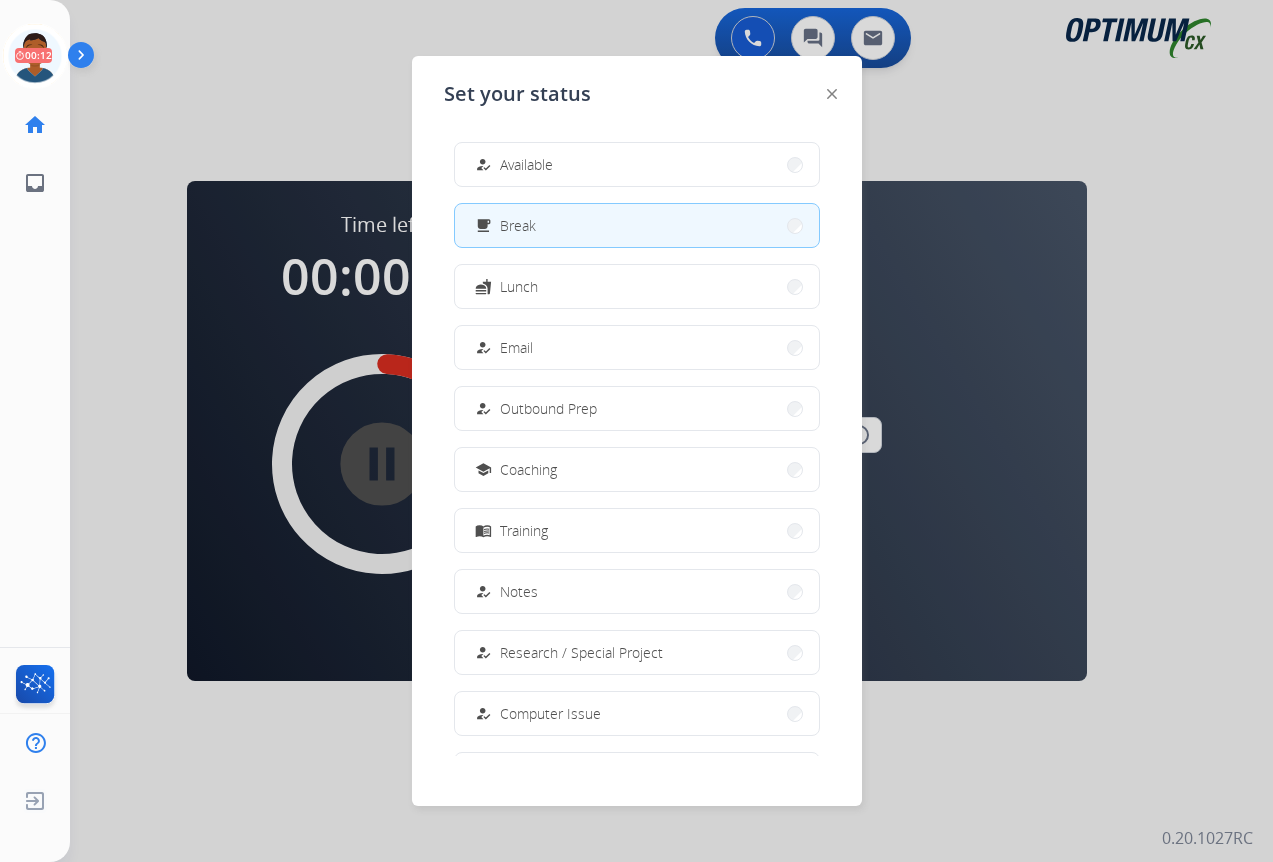 click on "how_to_reg Available" at bounding box center (637, 164) 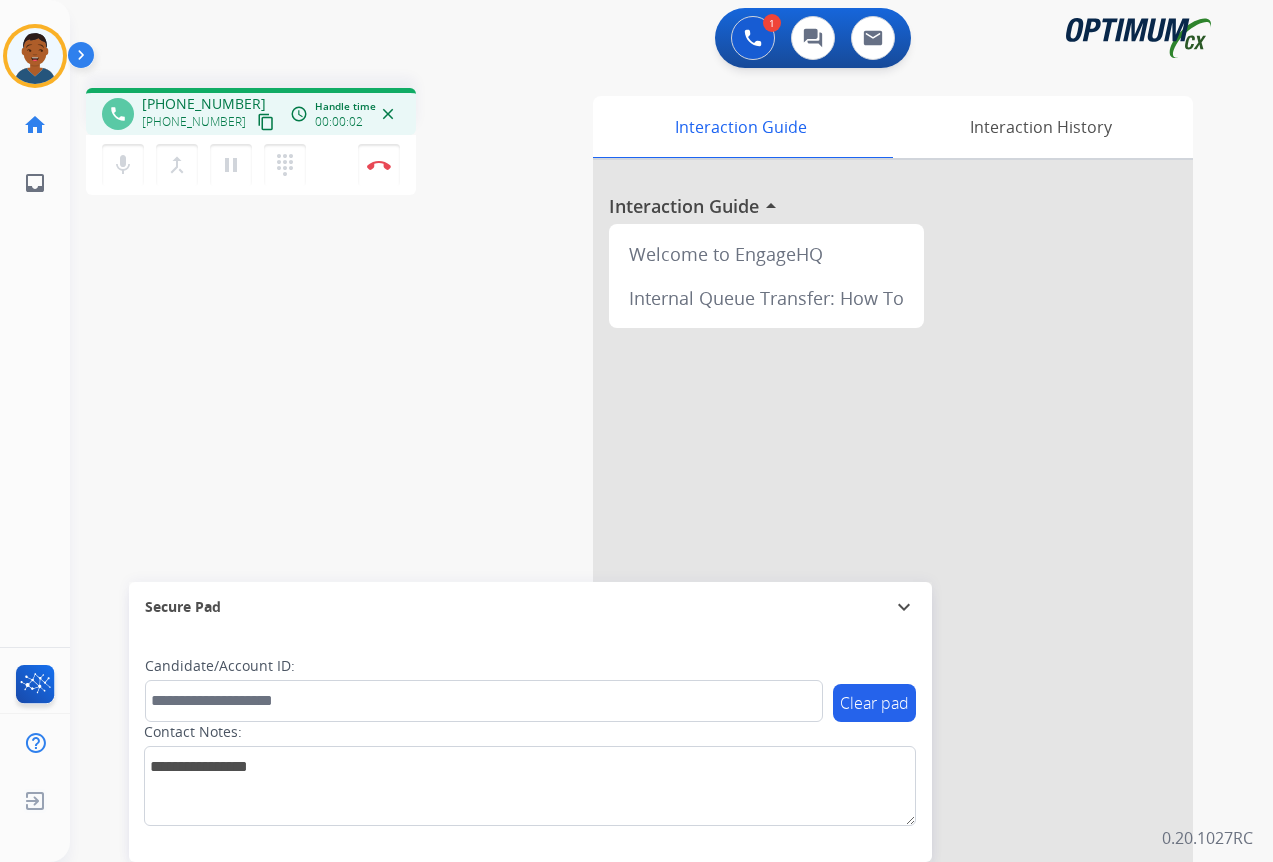click on "content_copy" at bounding box center (266, 122) 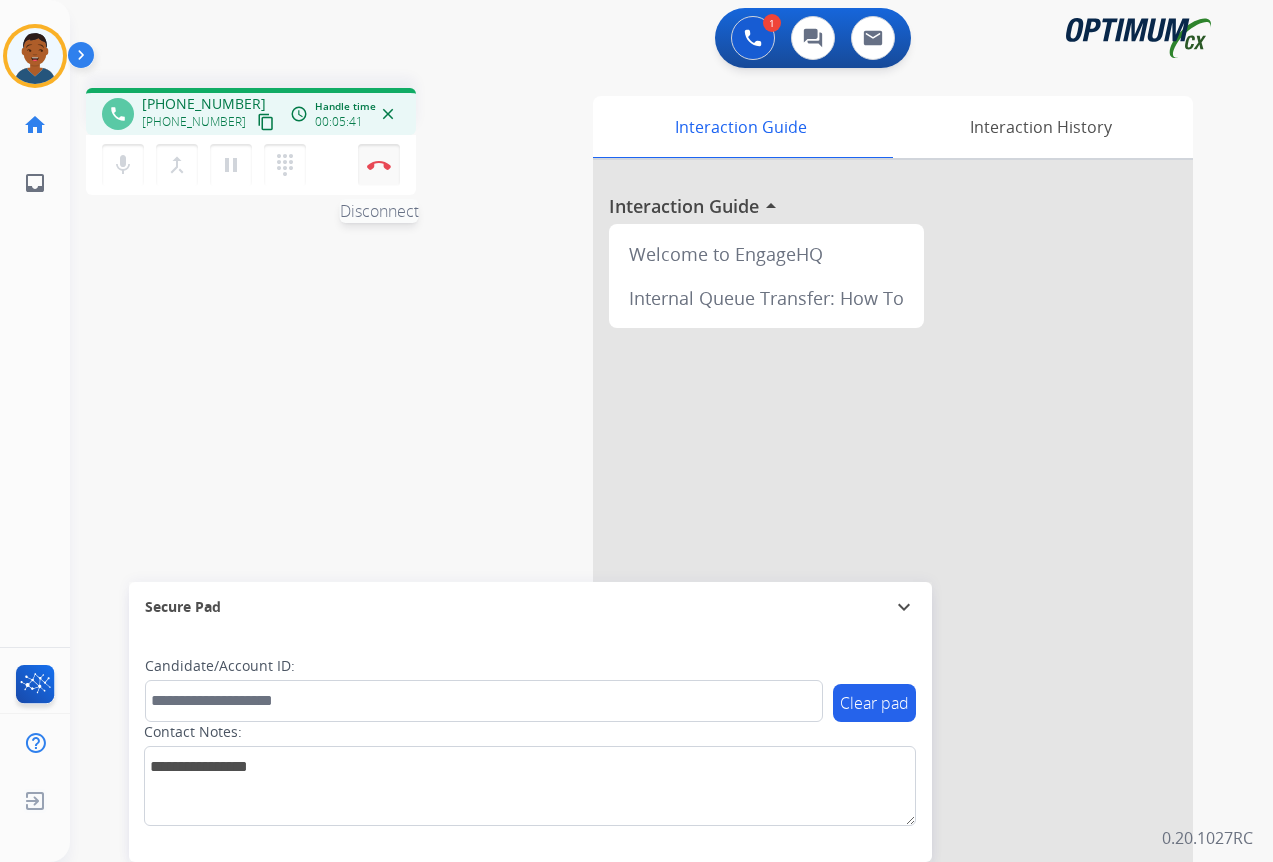 click at bounding box center [379, 165] 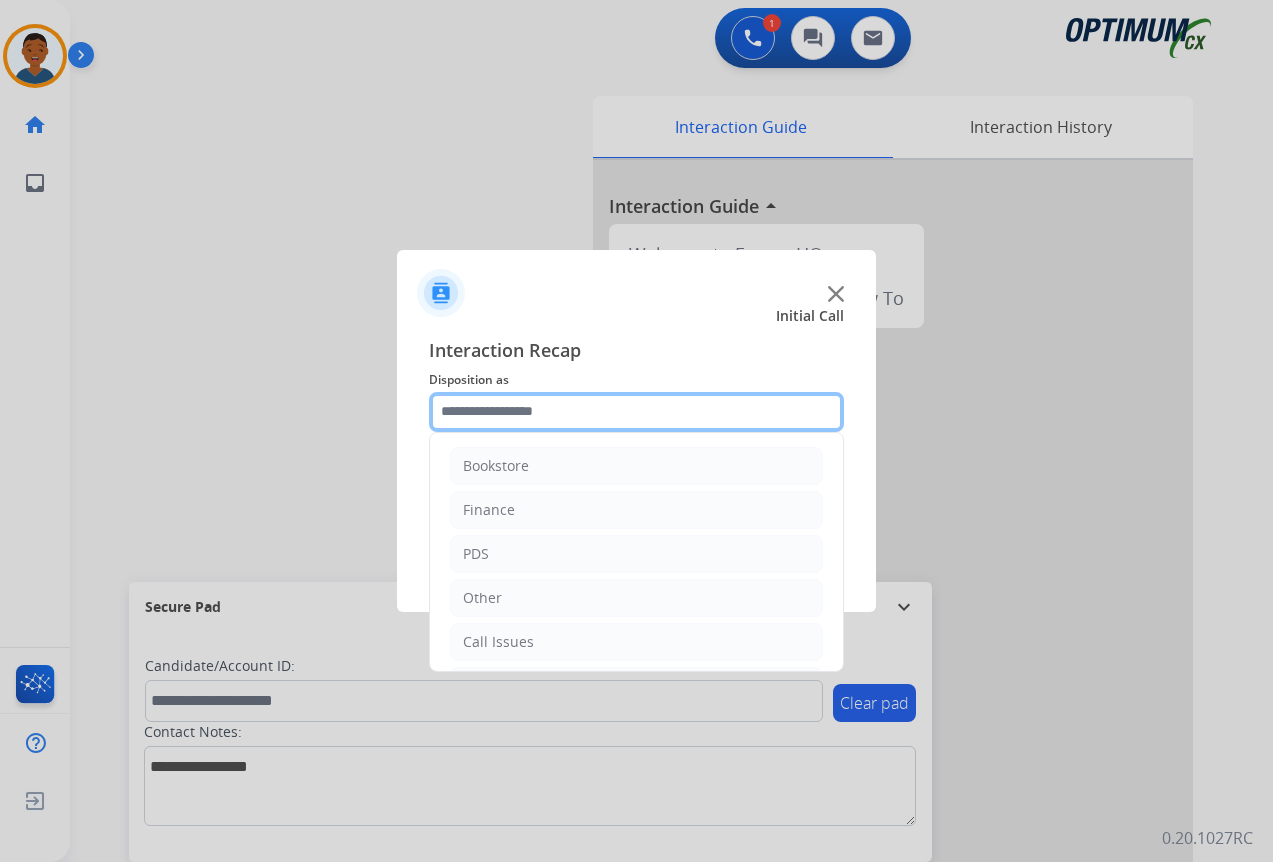 click 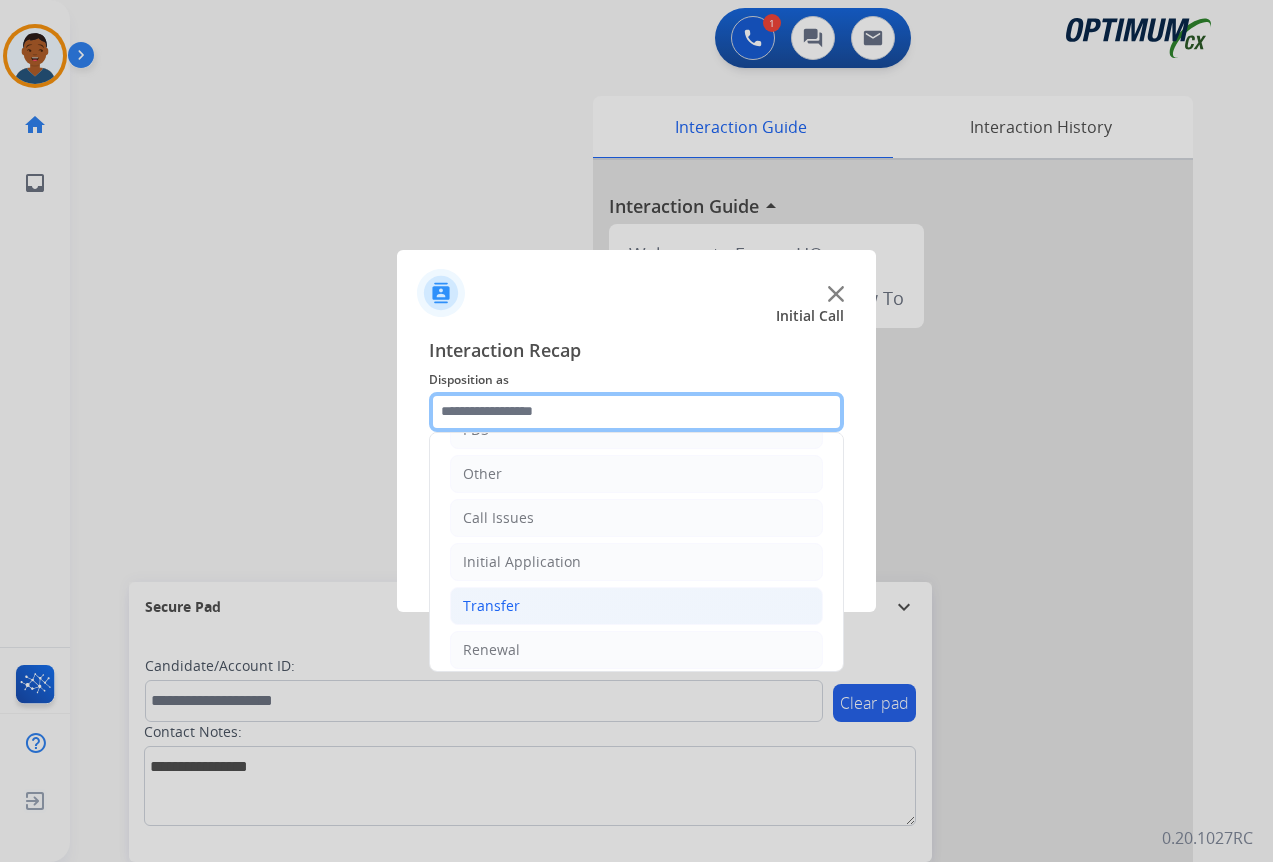 scroll, scrollTop: 136, scrollLeft: 0, axis: vertical 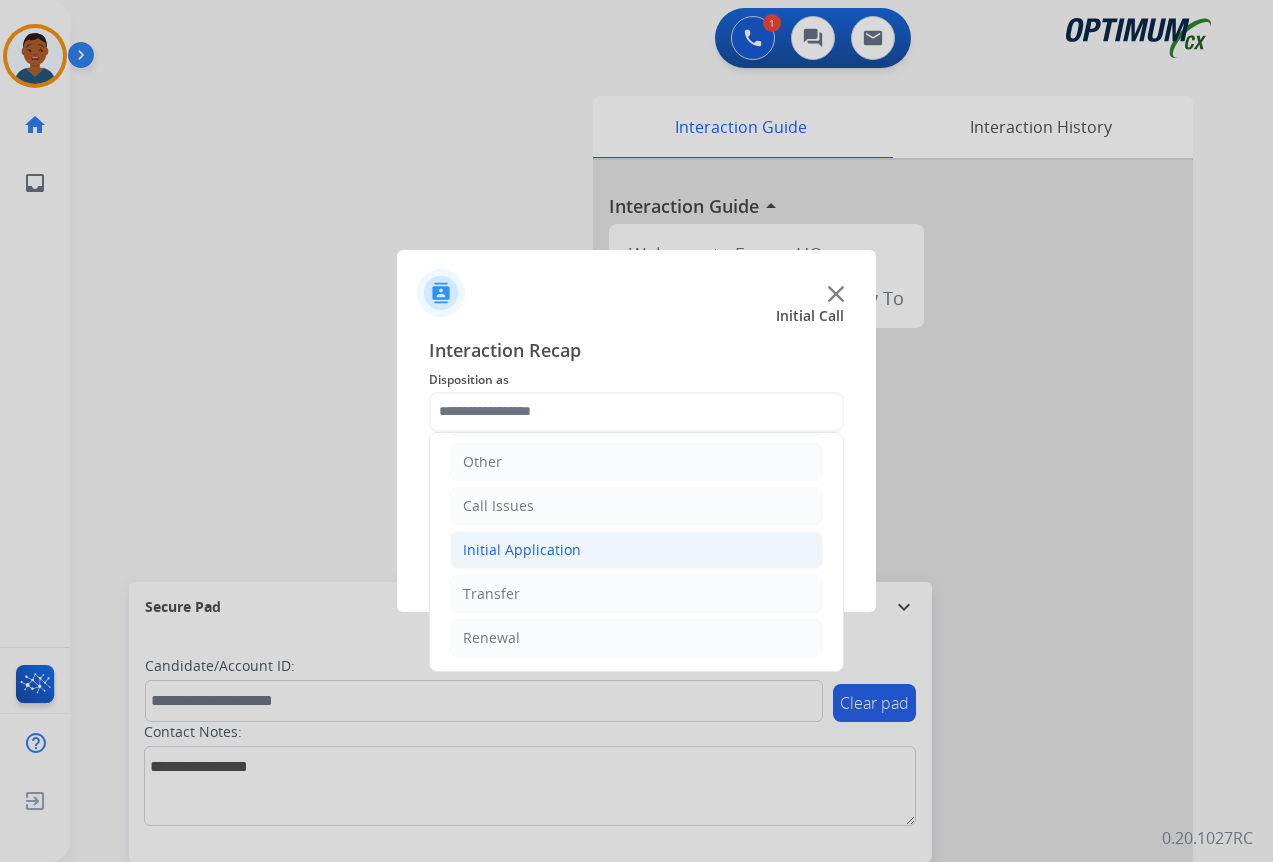 click on "Initial Application" 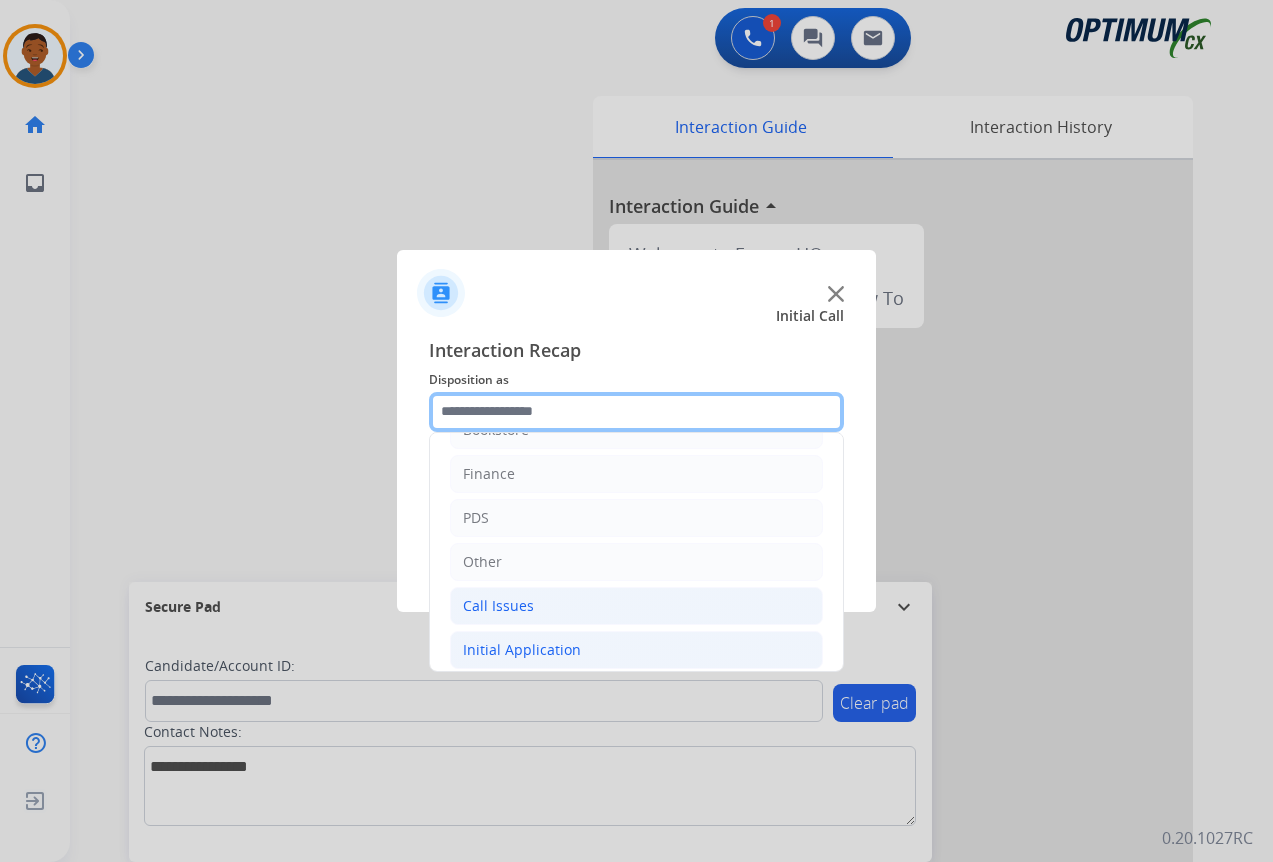 scroll, scrollTop: 136, scrollLeft: 0, axis: vertical 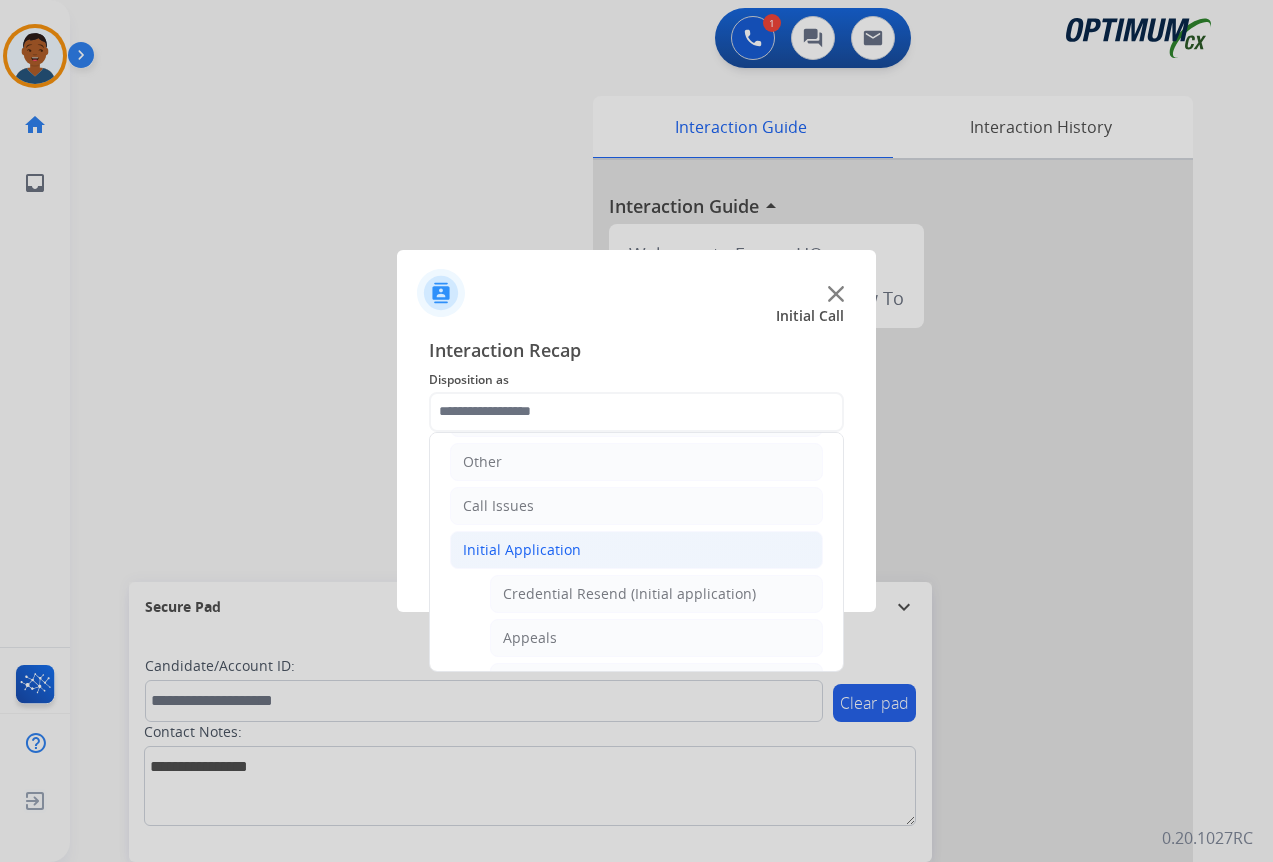 click on "Initial Application" 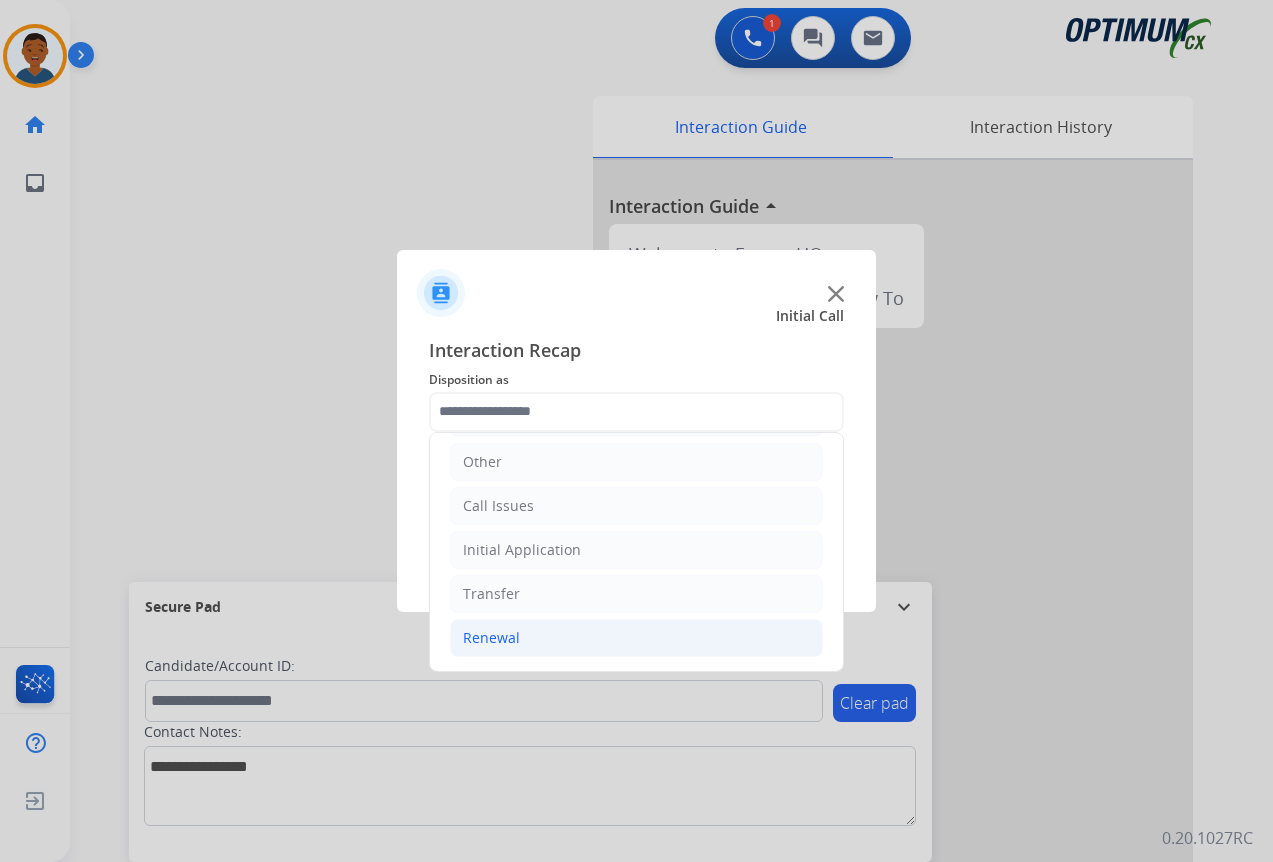 click on "Renewal" 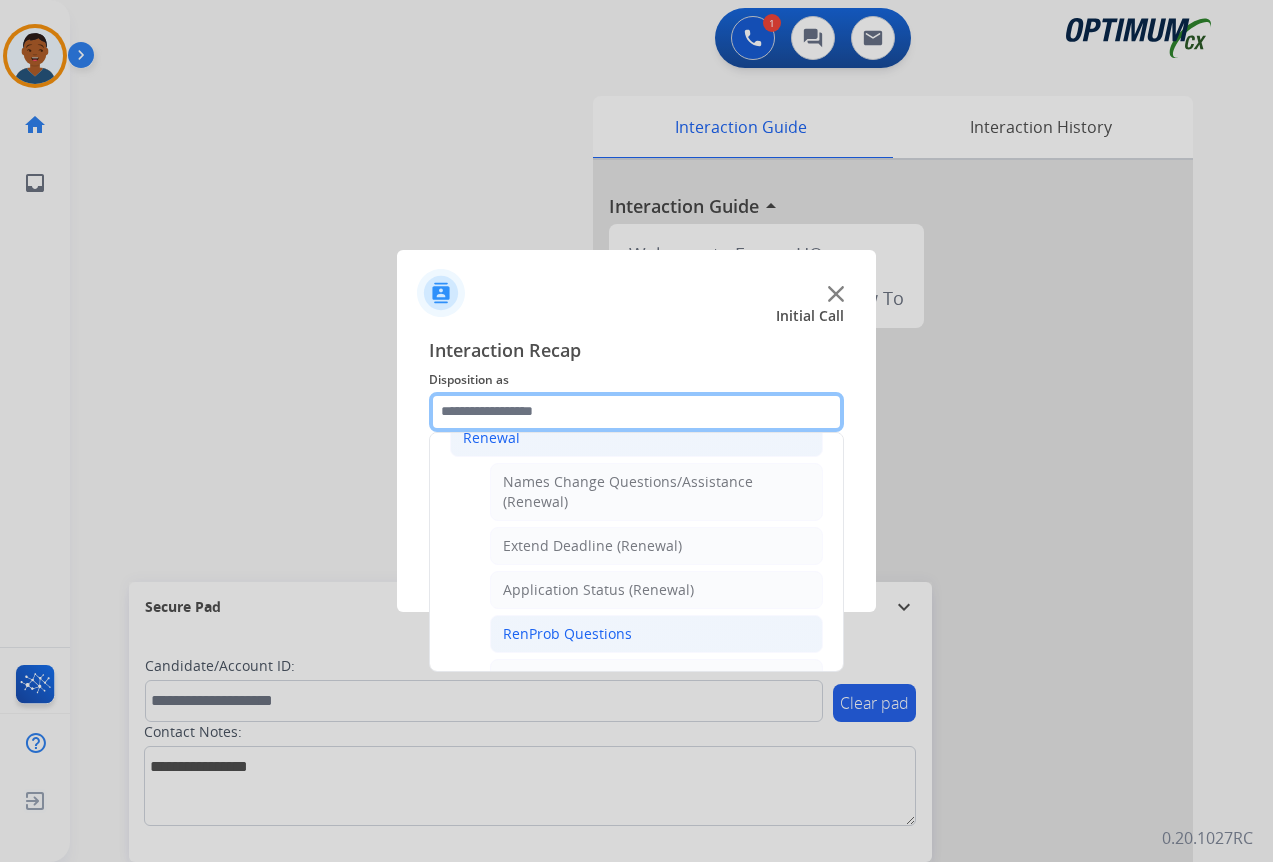 scroll, scrollTop: 436, scrollLeft: 0, axis: vertical 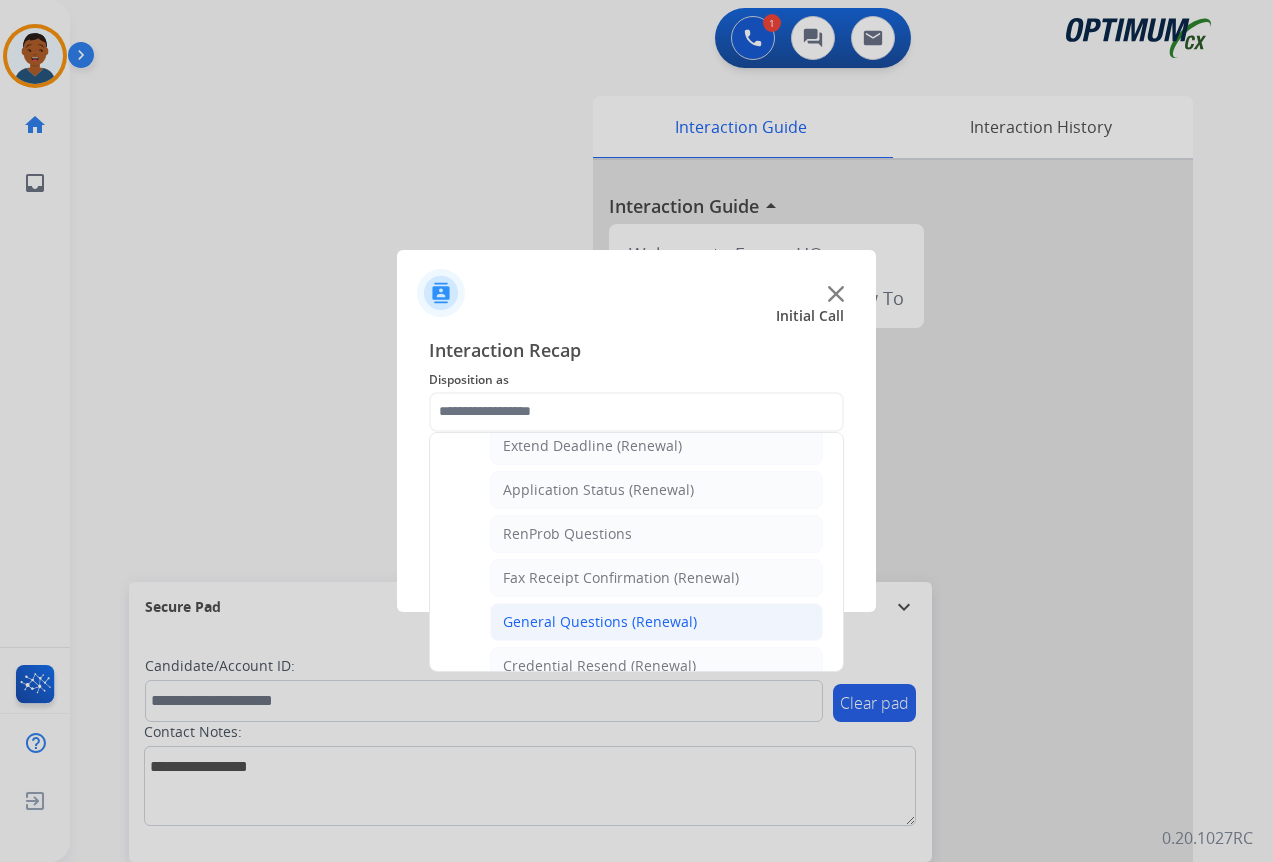 click on "General Questions (Renewal)" 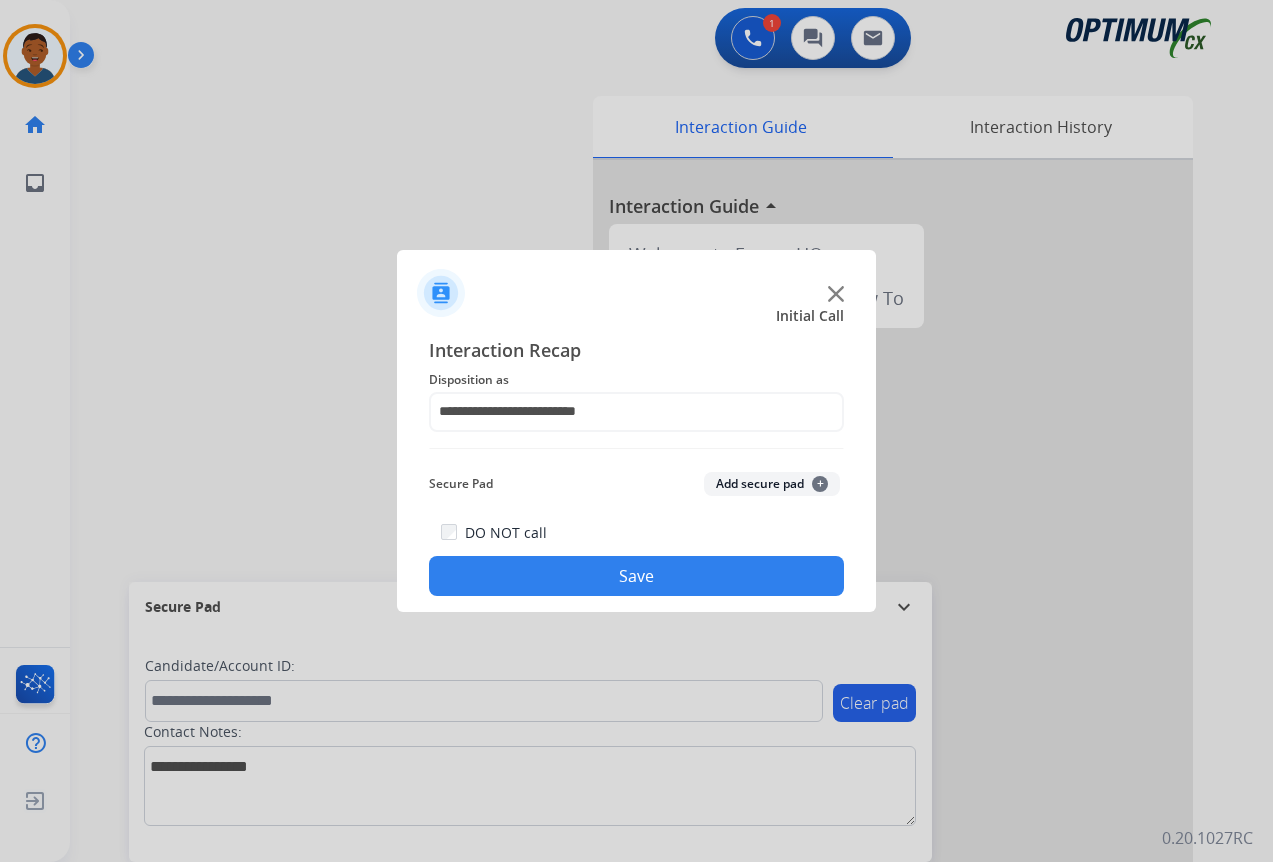 click on "Save" 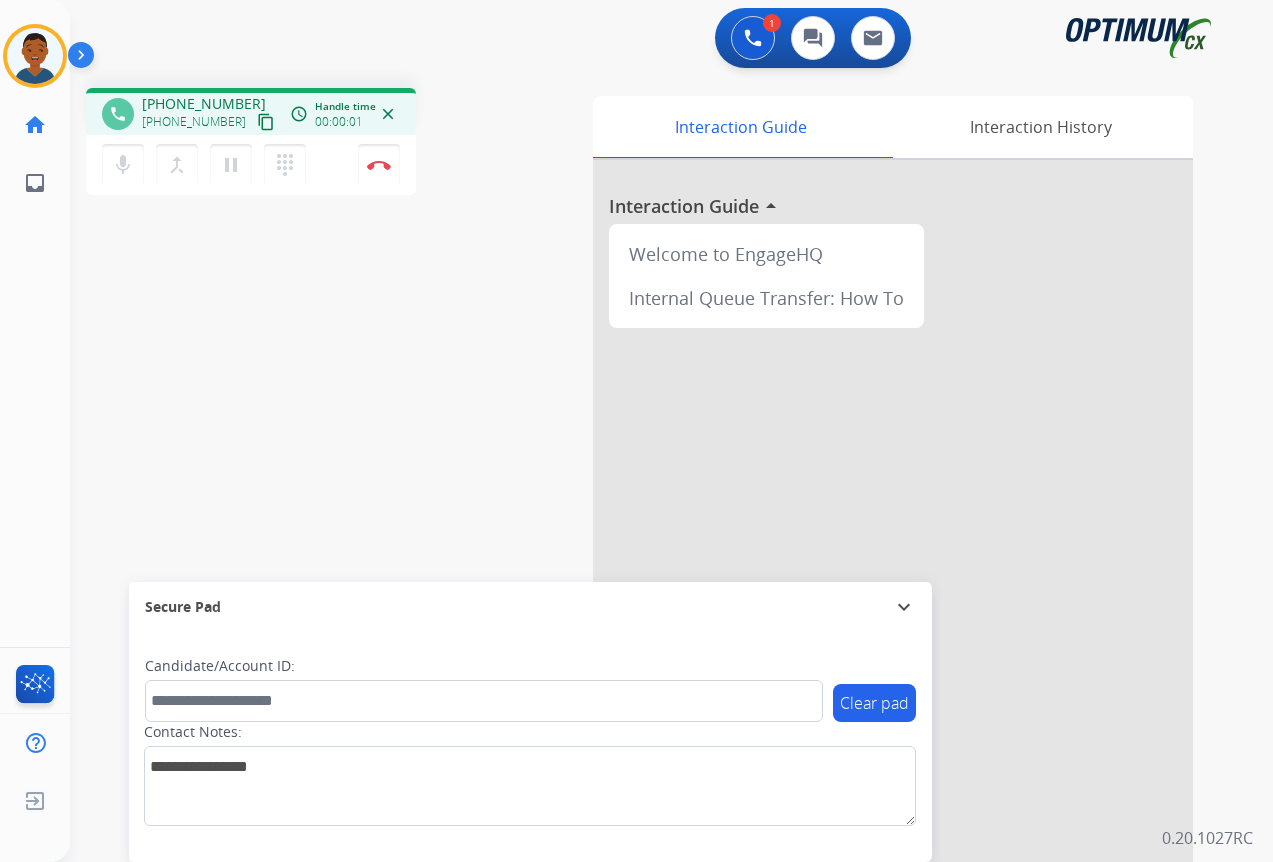 click on "content_copy" at bounding box center [266, 122] 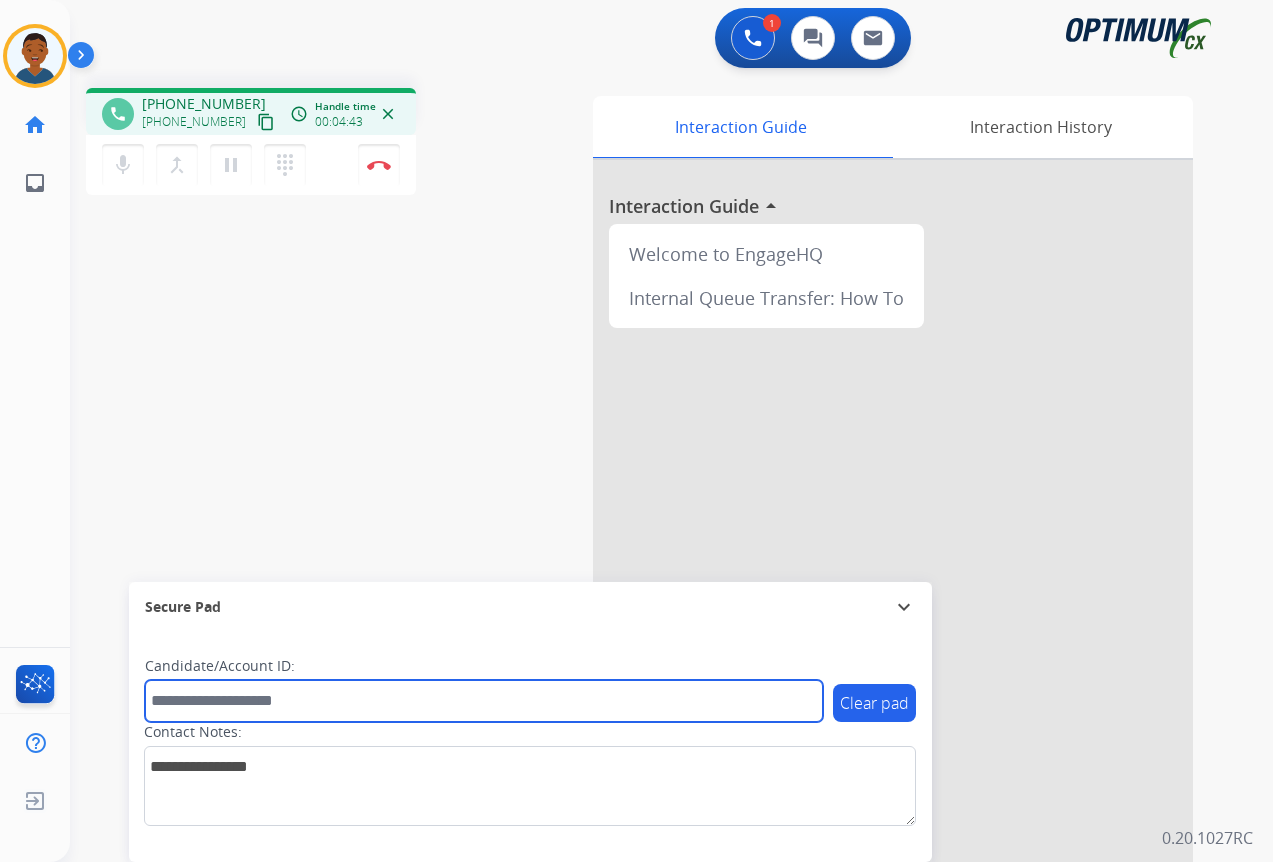 click at bounding box center [484, 701] 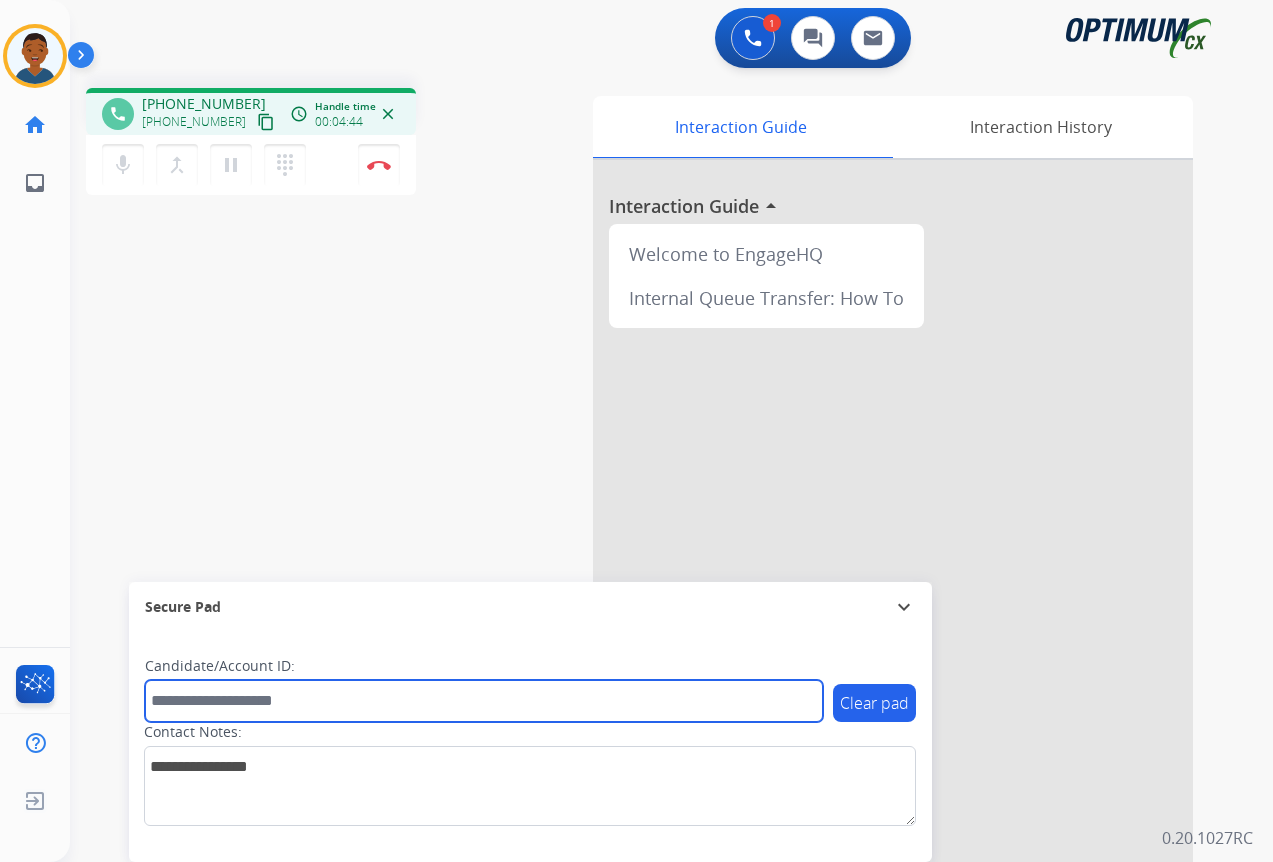 paste on "*******" 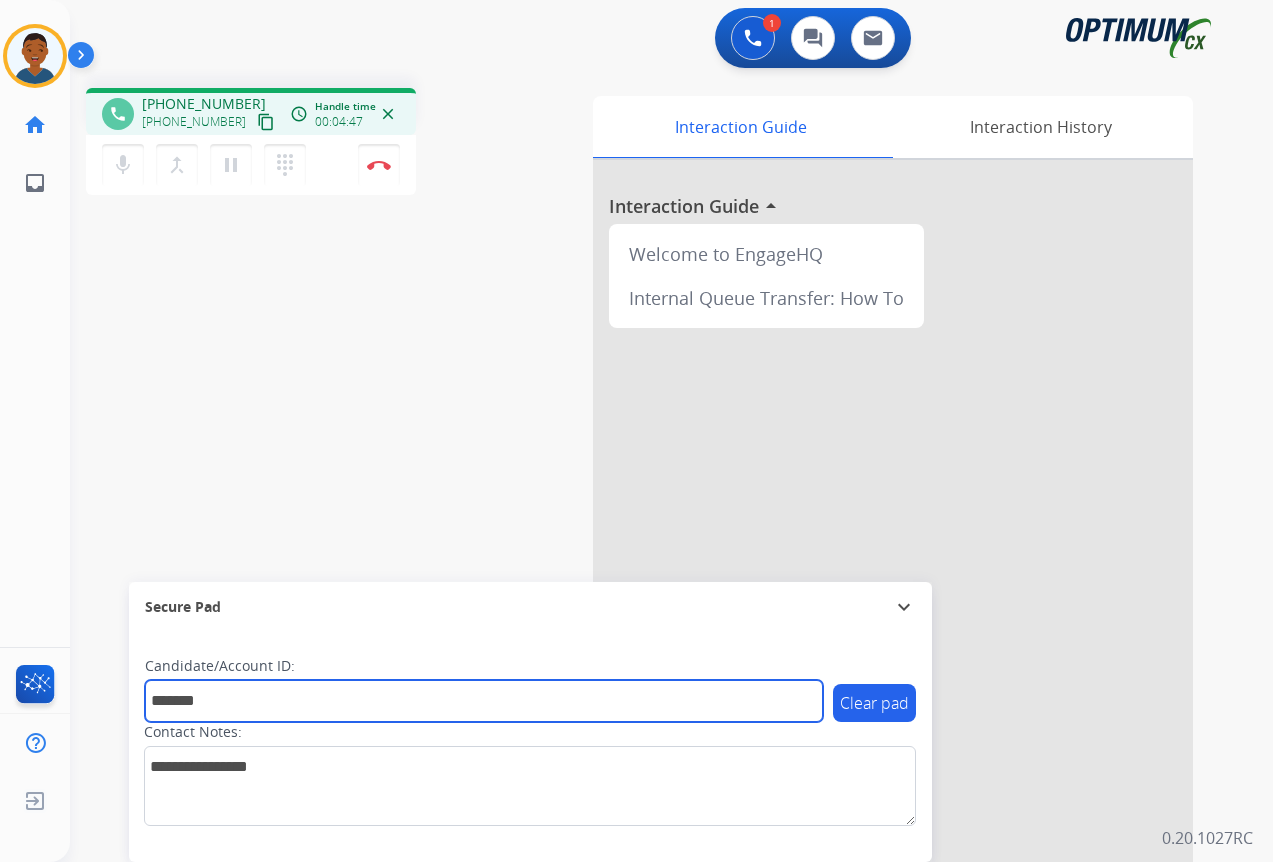 type on "*******" 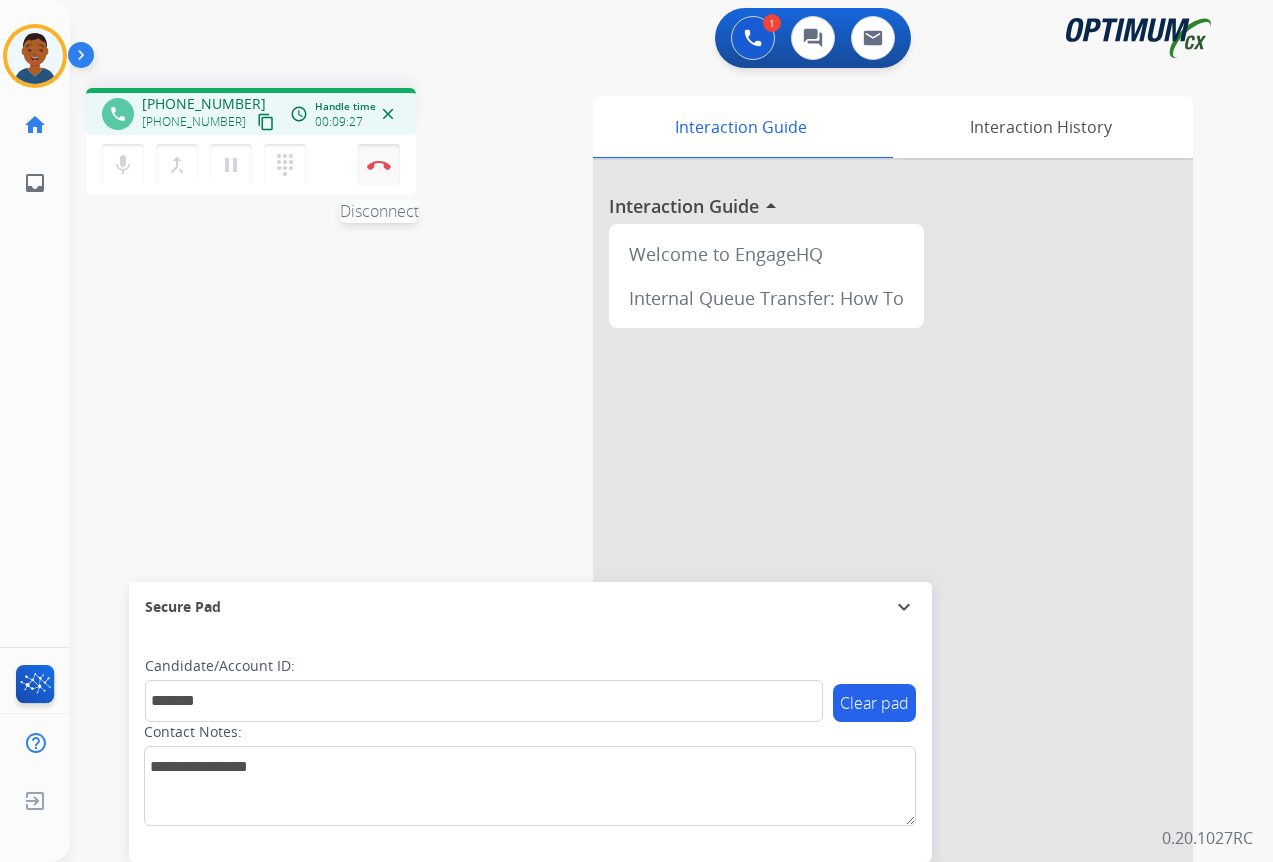 click at bounding box center (379, 165) 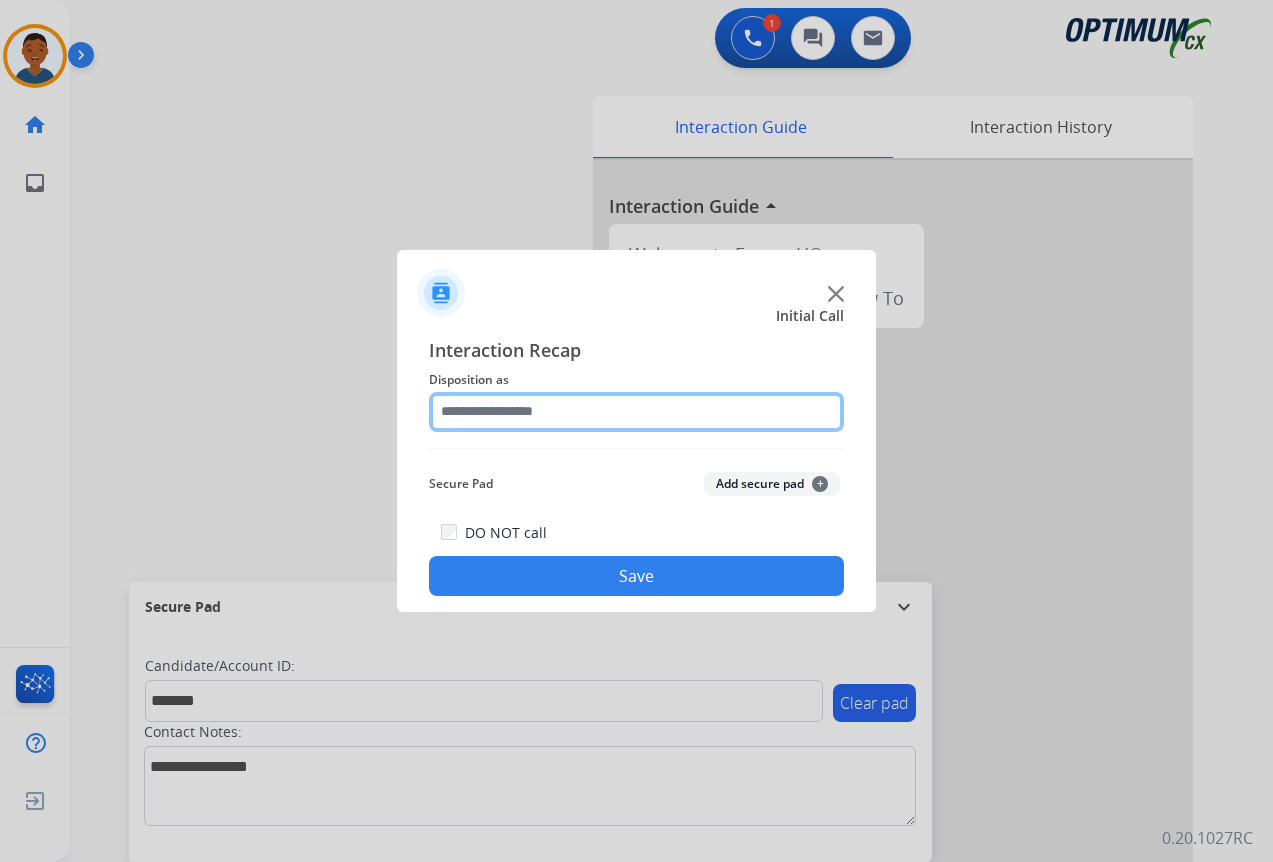 click 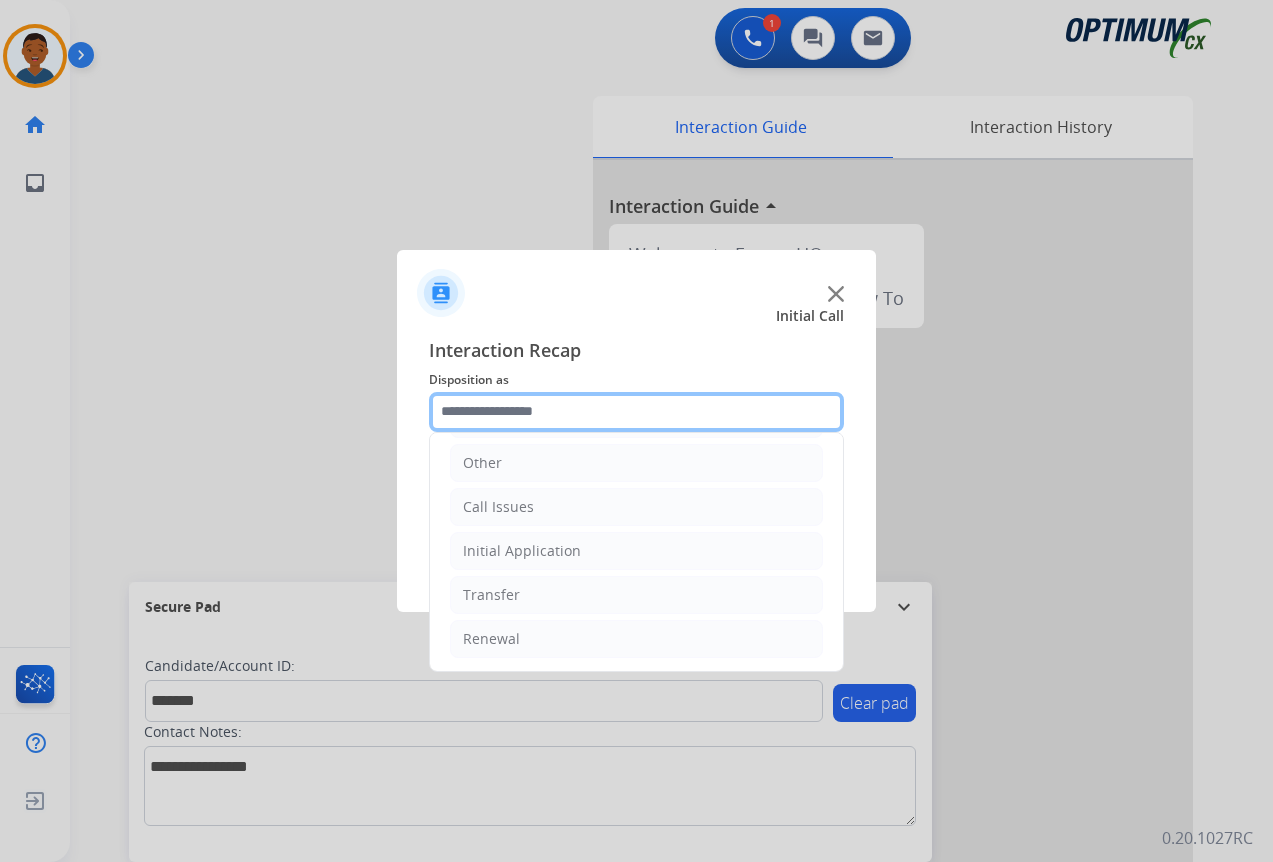 scroll, scrollTop: 136, scrollLeft: 0, axis: vertical 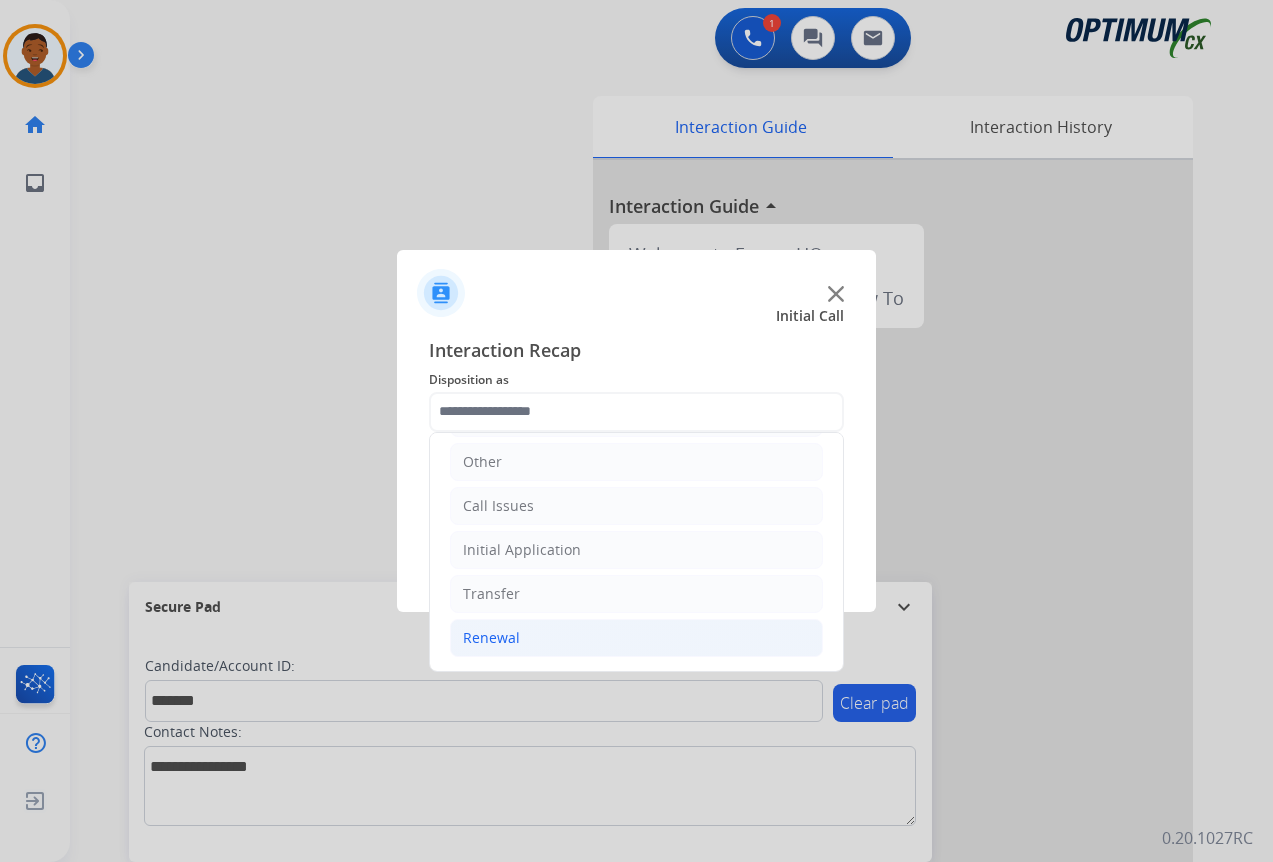click on "Renewal" 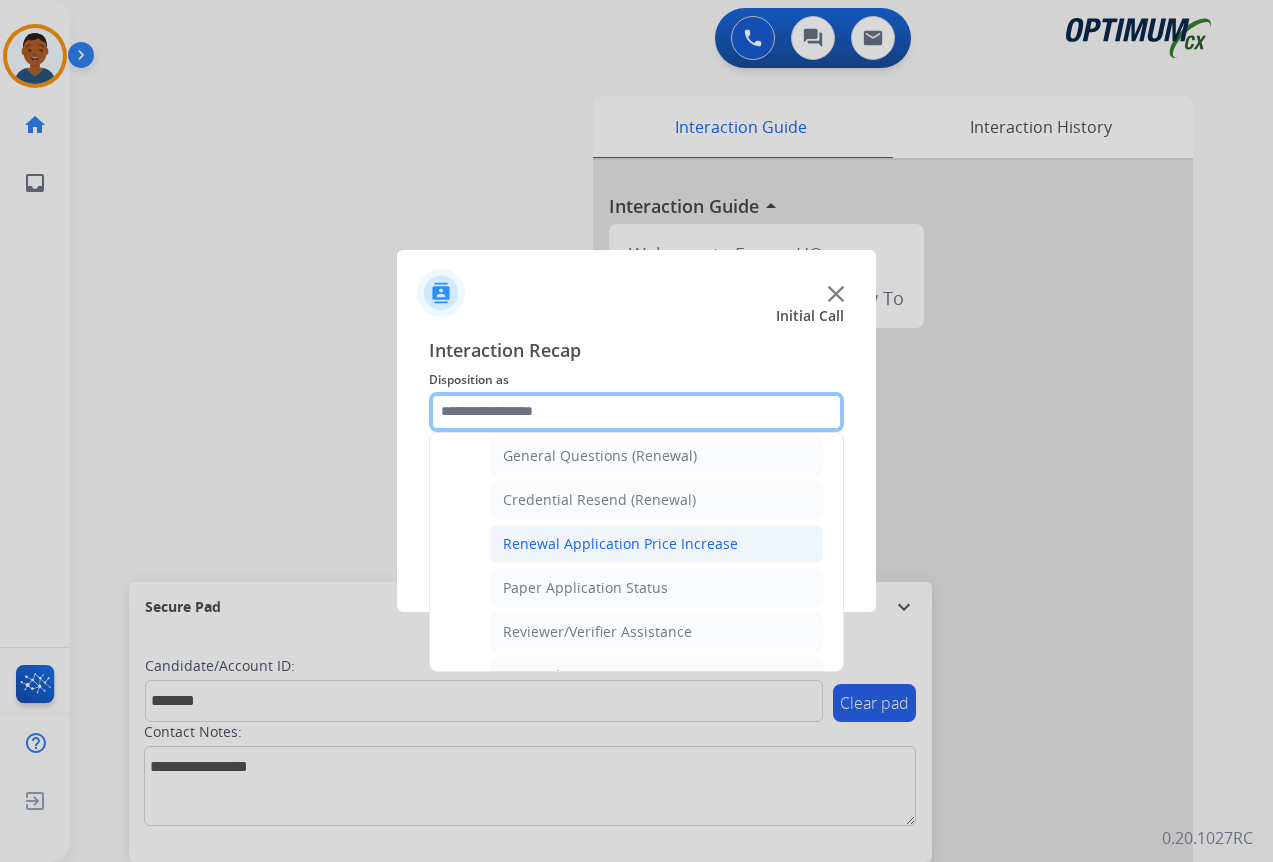 scroll, scrollTop: 636, scrollLeft: 0, axis: vertical 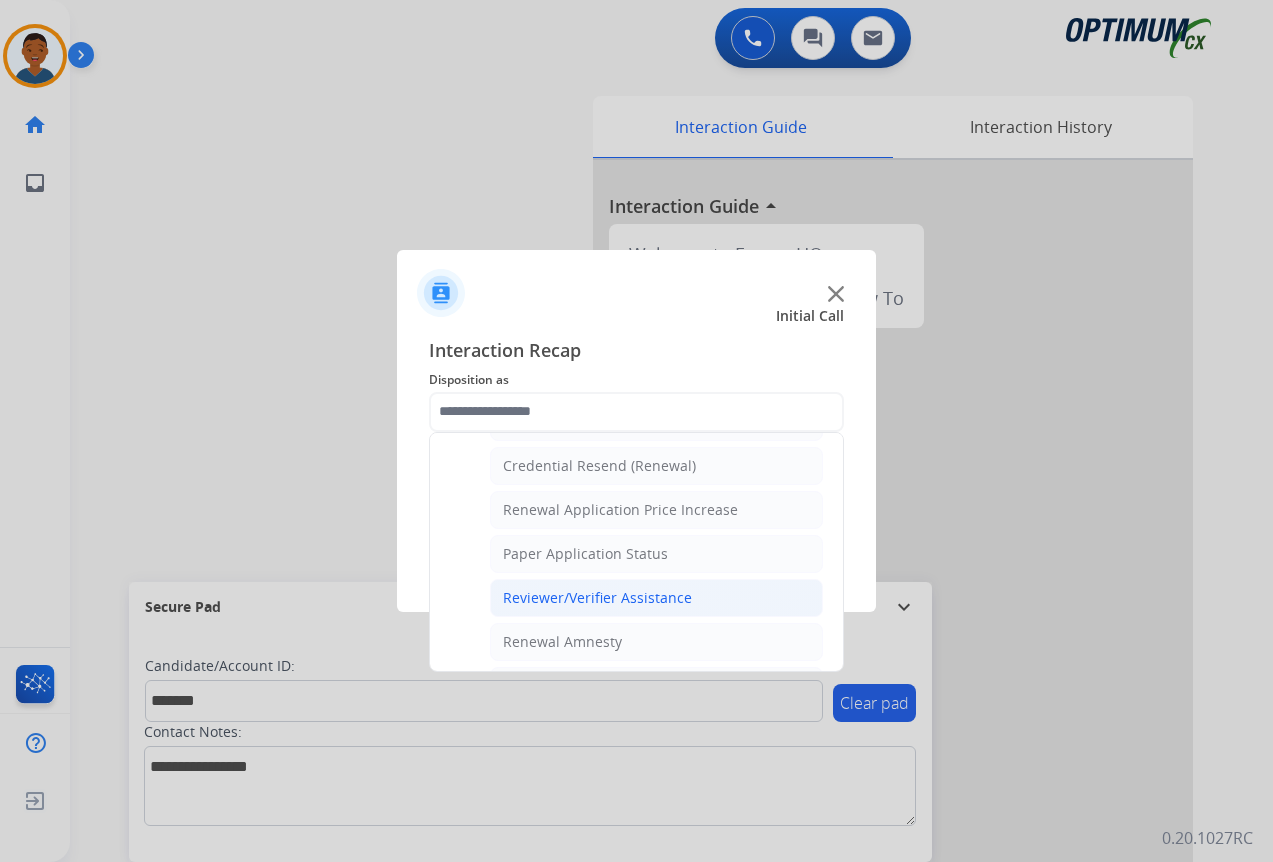 click on "Reviewer/Verifier Assistance" 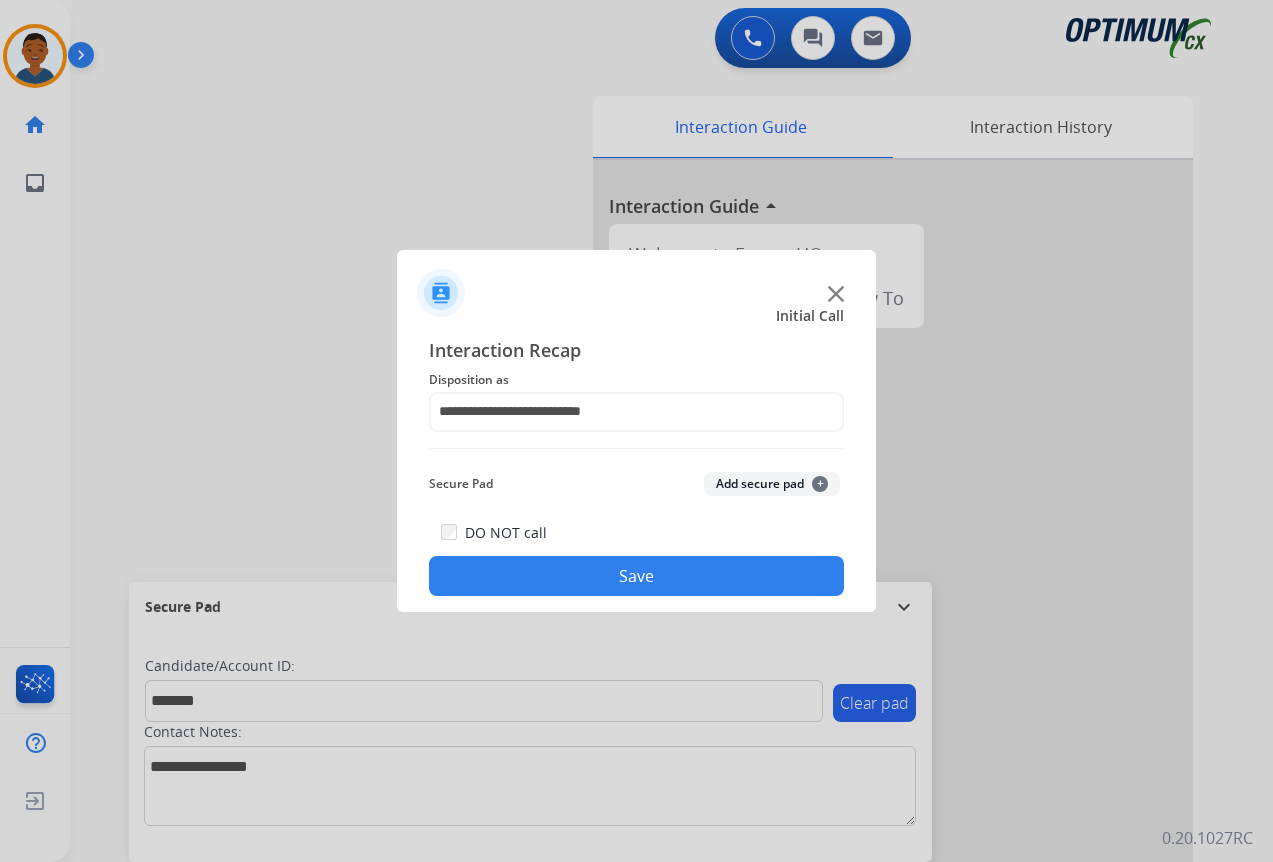 click on "Add secure pad  +" 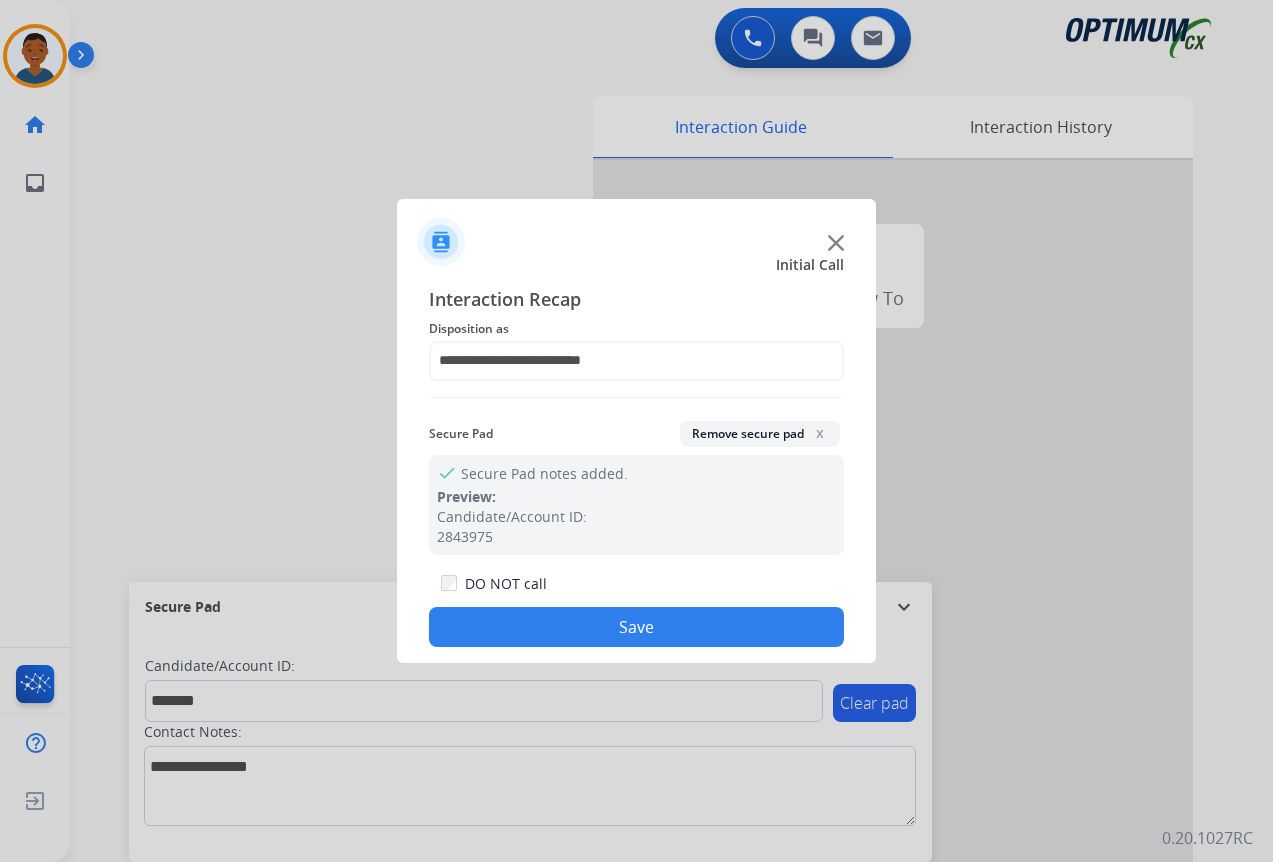 drag, startPoint x: 686, startPoint y: 630, endPoint x: 668, endPoint y: 624, distance: 18.973665 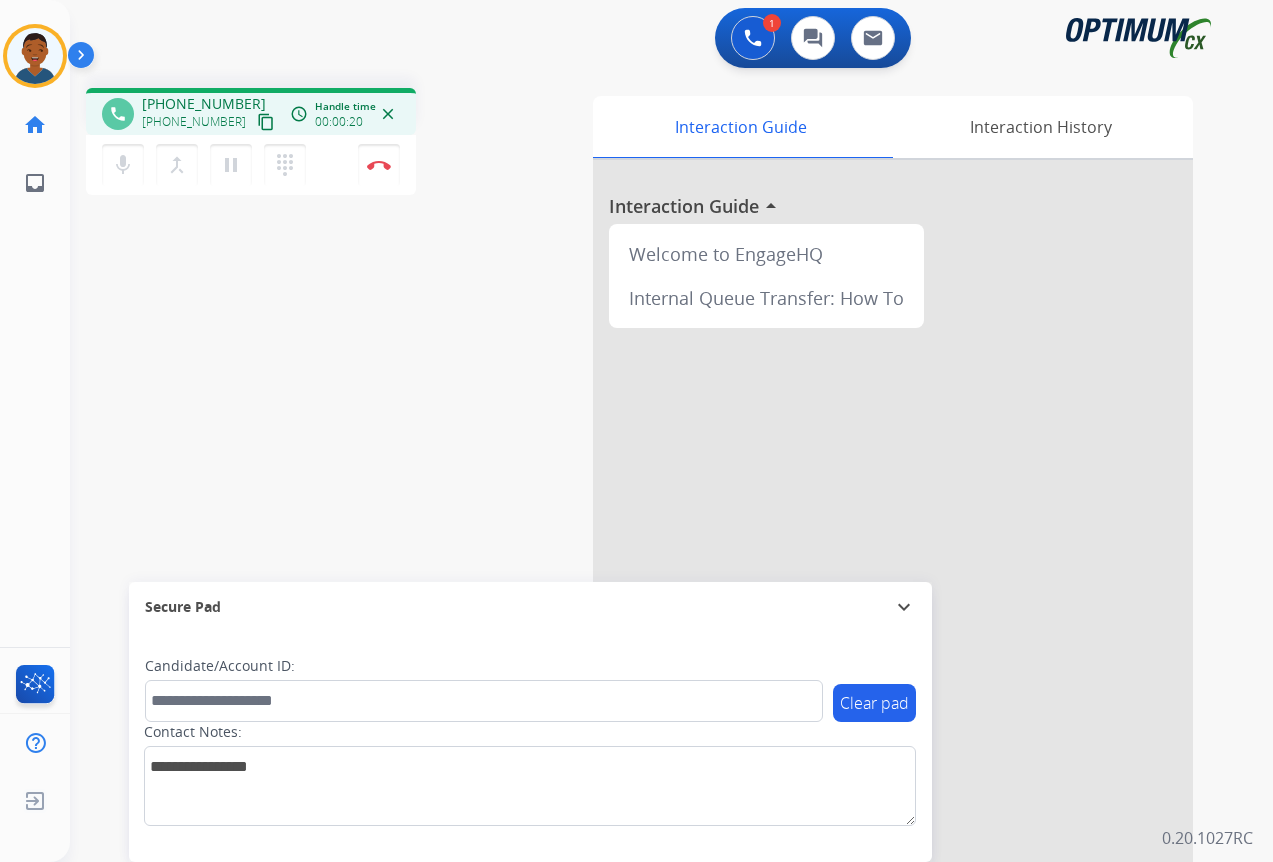 drag, startPoint x: 246, startPoint y: 123, endPoint x: 42, endPoint y: 215, distance: 223.78561 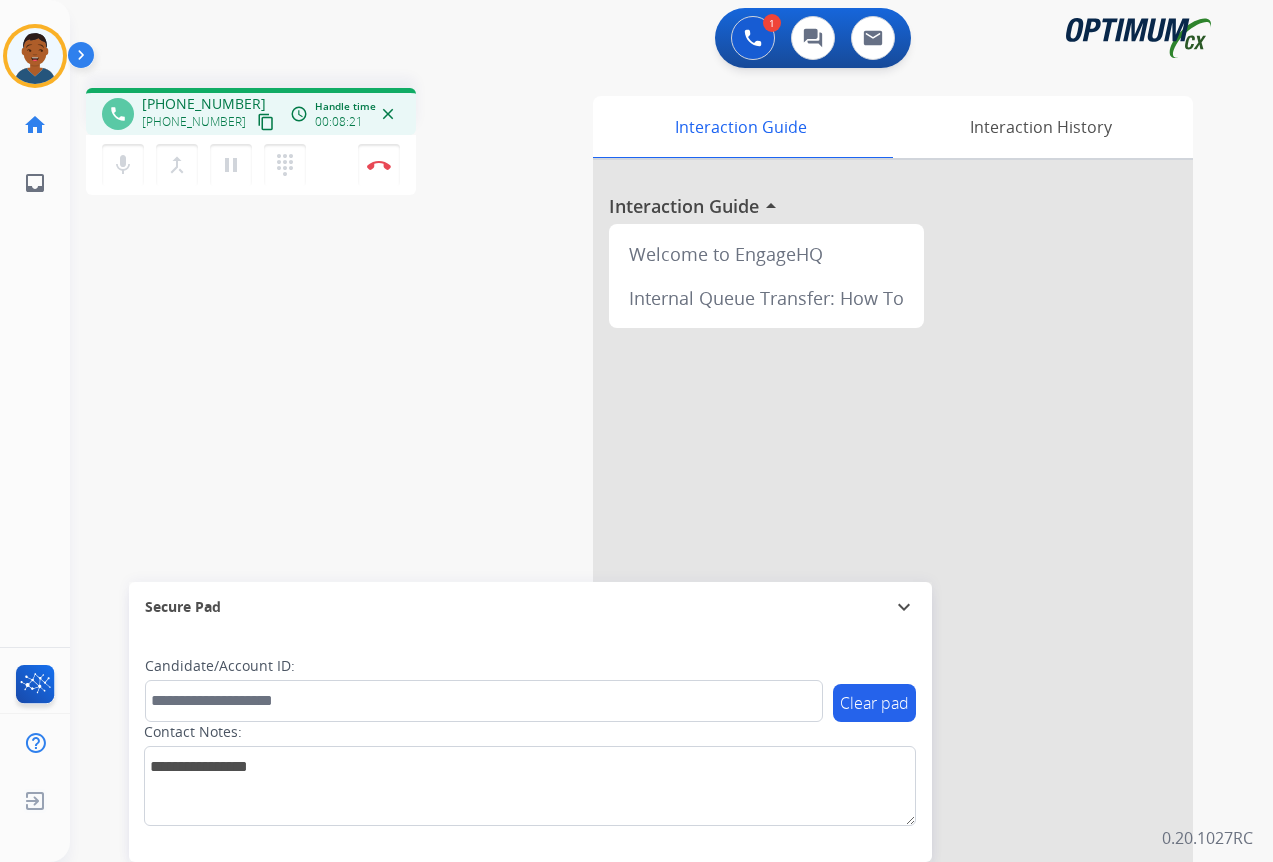 click on "phone [PHONE_NUMBER] [PHONE_NUMBER] content_copy access_time Call metrics Queue   00:08 Hold   00:00 Talk   08:22 Total   08:29 Handle time 00:08:21 close mic Mute merge_type Bridge pause Hold dialpad Dialpad Disconnect swap_horiz Break voice bridge close_fullscreen Connect 3-Way Call merge_type Separate 3-Way Call  Interaction Guide   Interaction History  Interaction Guide arrow_drop_up  Welcome to EngageHQ   Internal Queue Transfer: How To  Secure Pad expand_more Clear pad Candidate/Account ID: Contact Notes:" at bounding box center [647, 489] 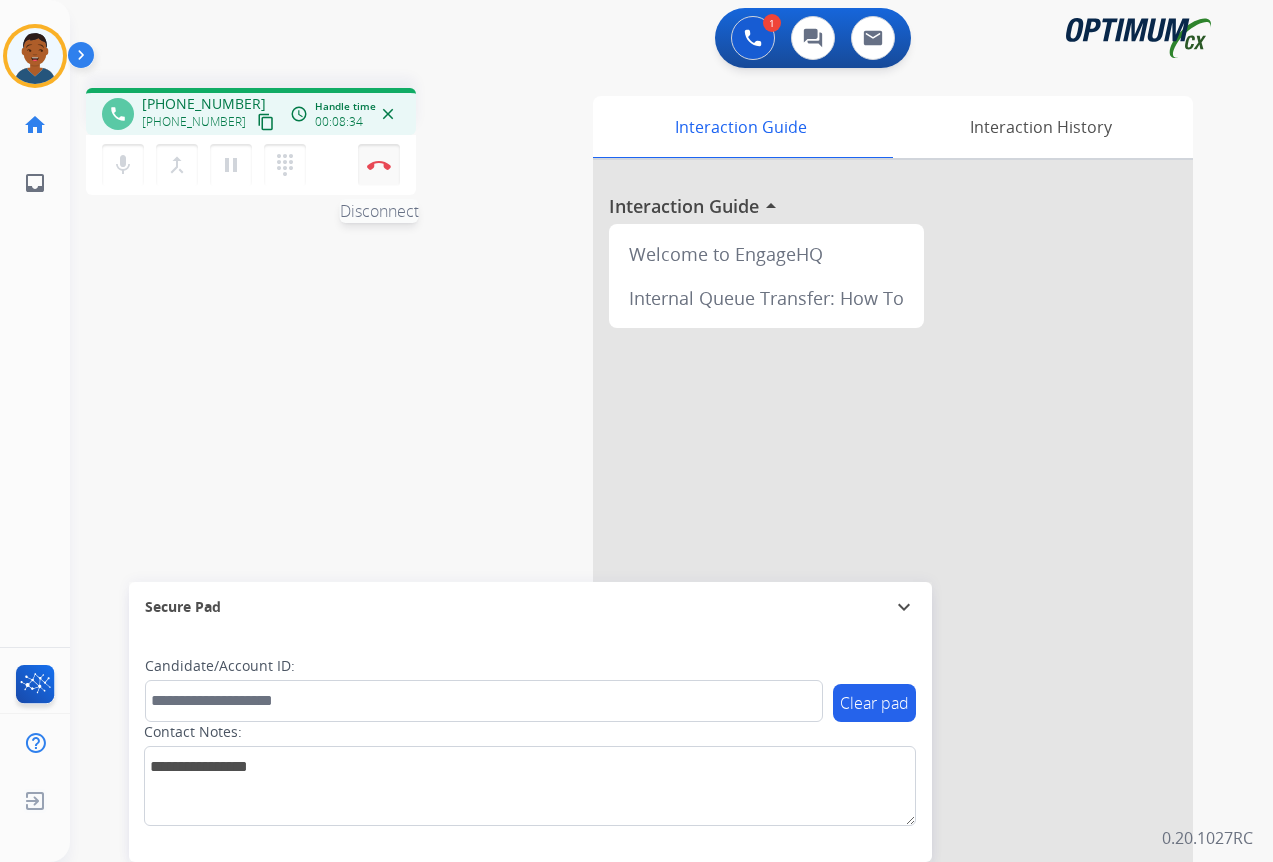 click on "Disconnect" at bounding box center [379, 165] 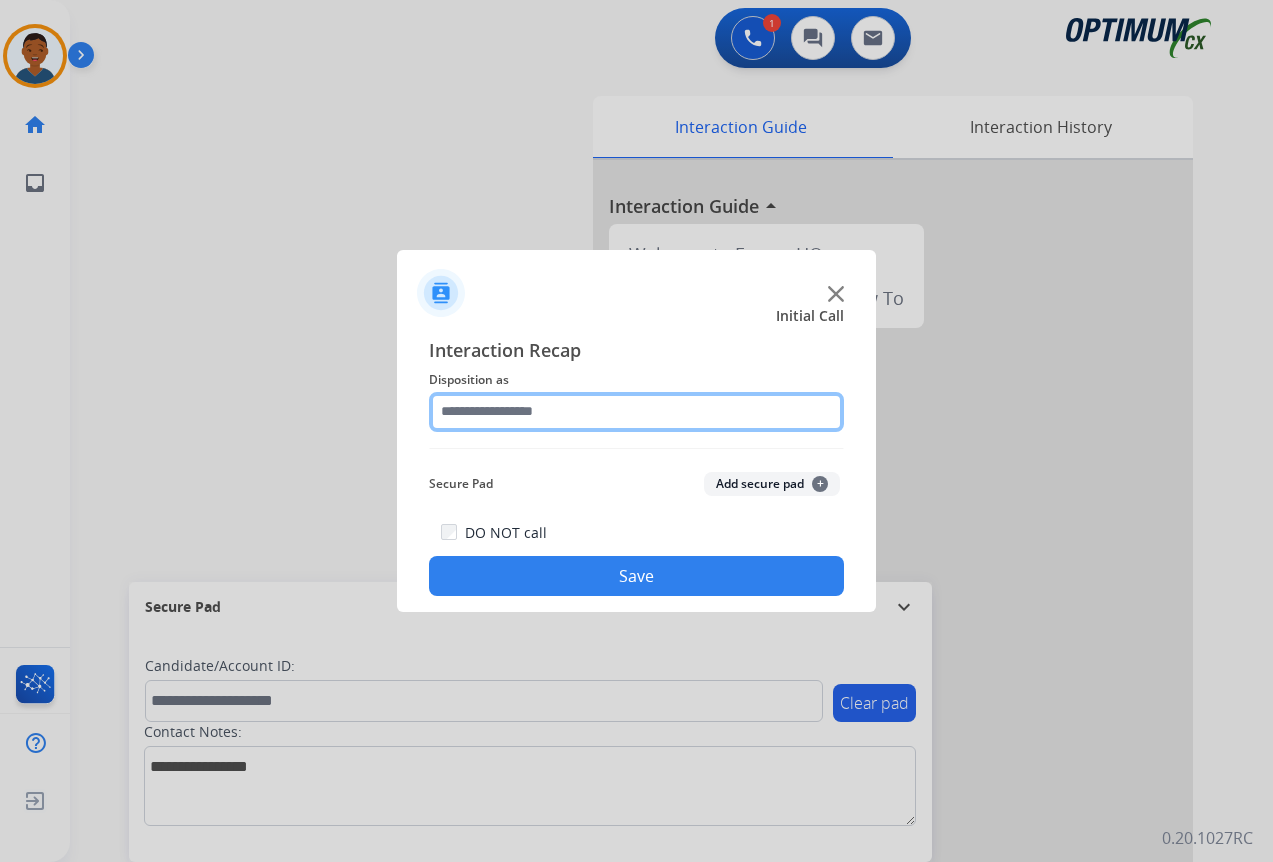 click 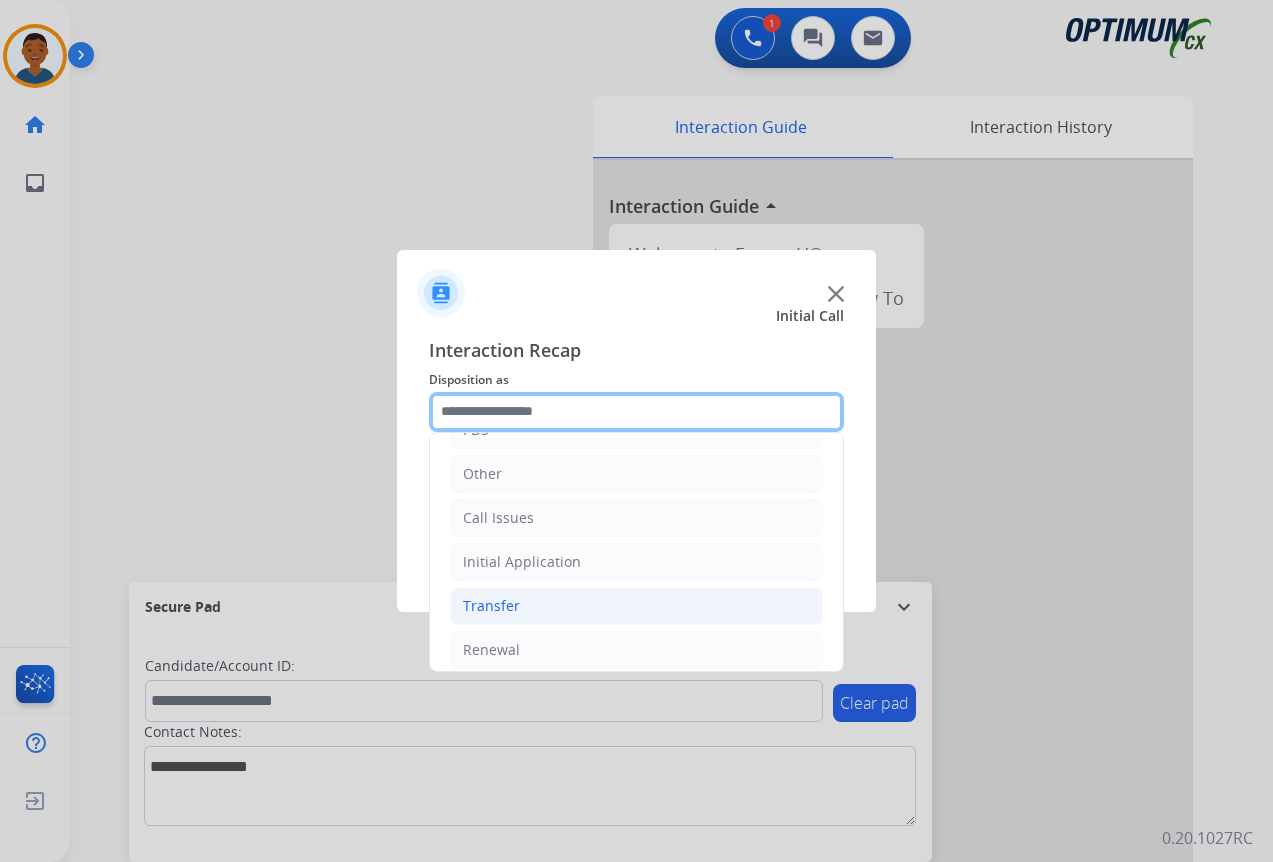 scroll, scrollTop: 136, scrollLeft: 0, axis: vertical 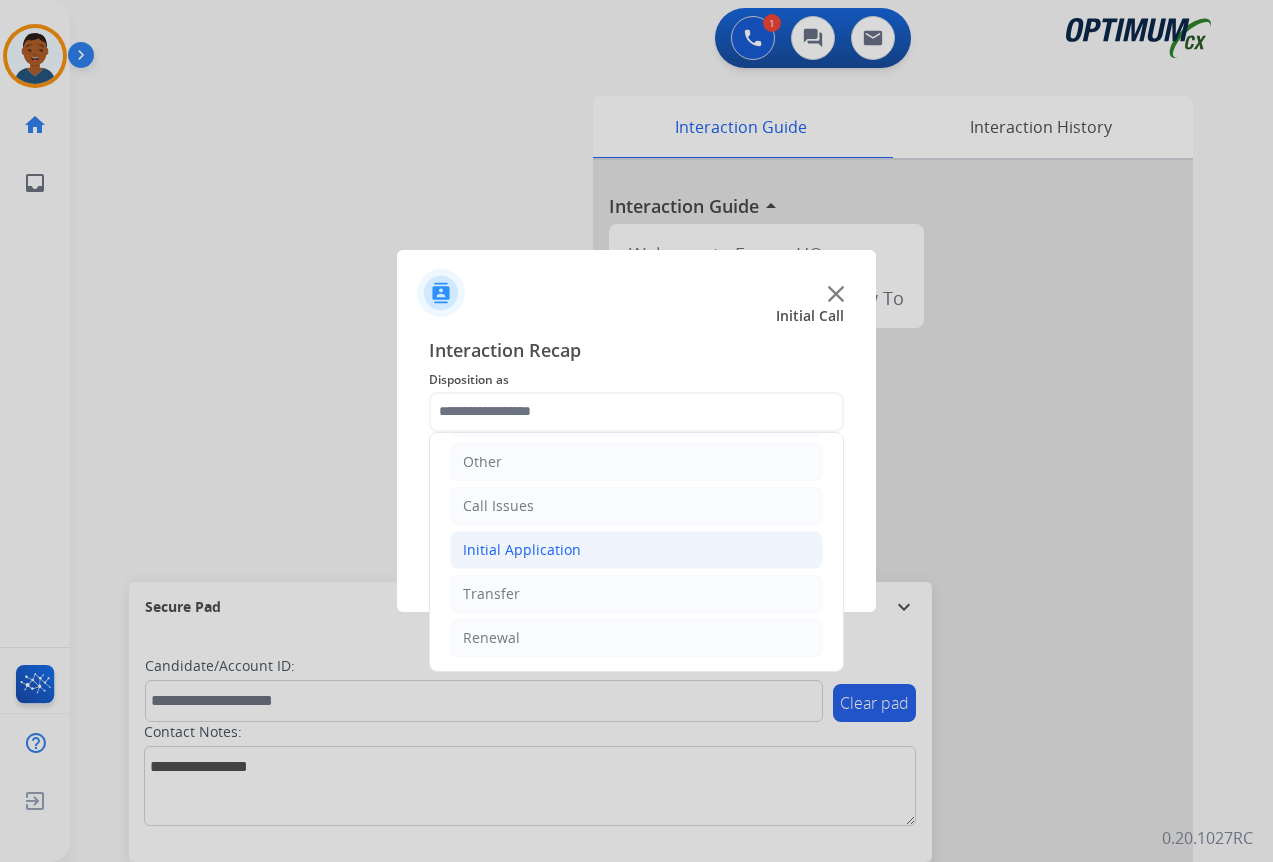 click on "Initial Application" 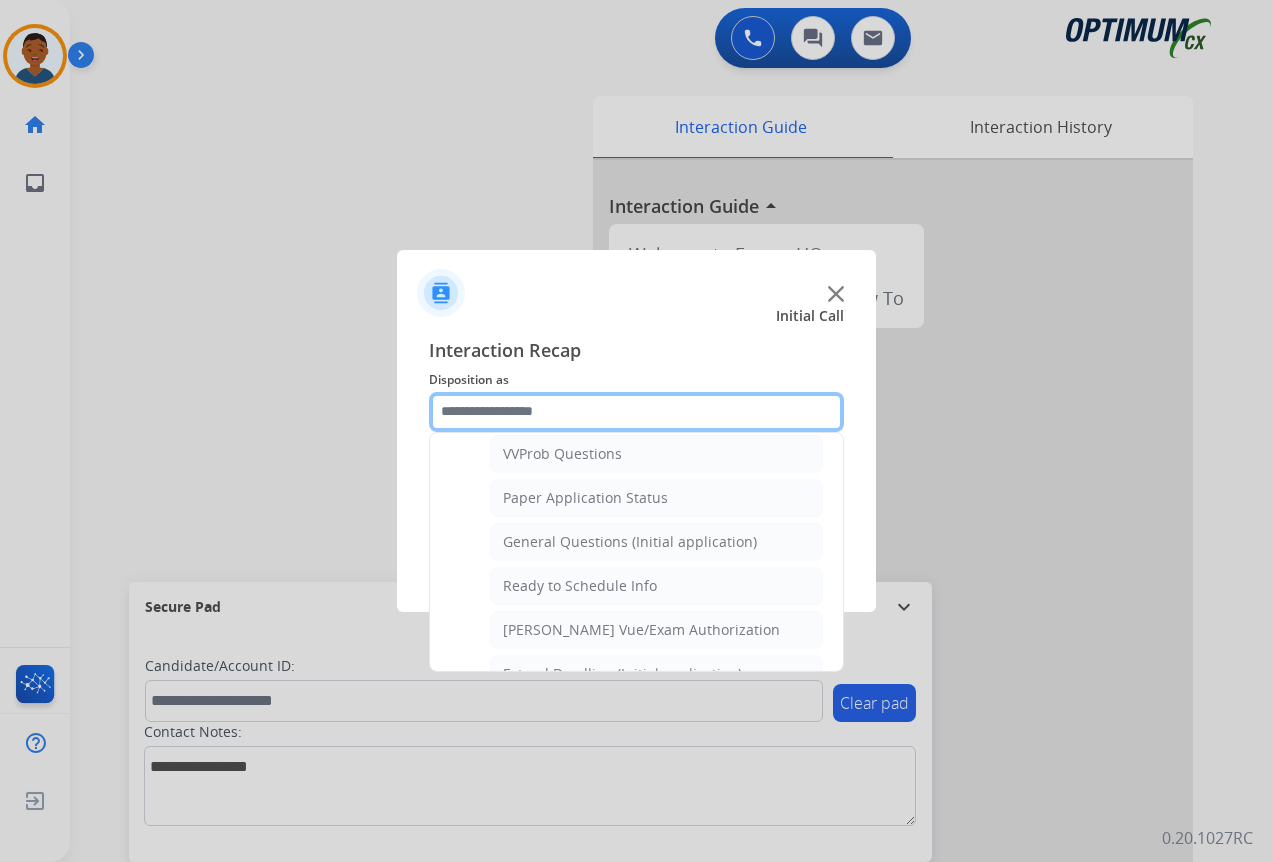 scroll, scrollTop: 1136, scrollLeft: 0, axis: vertical 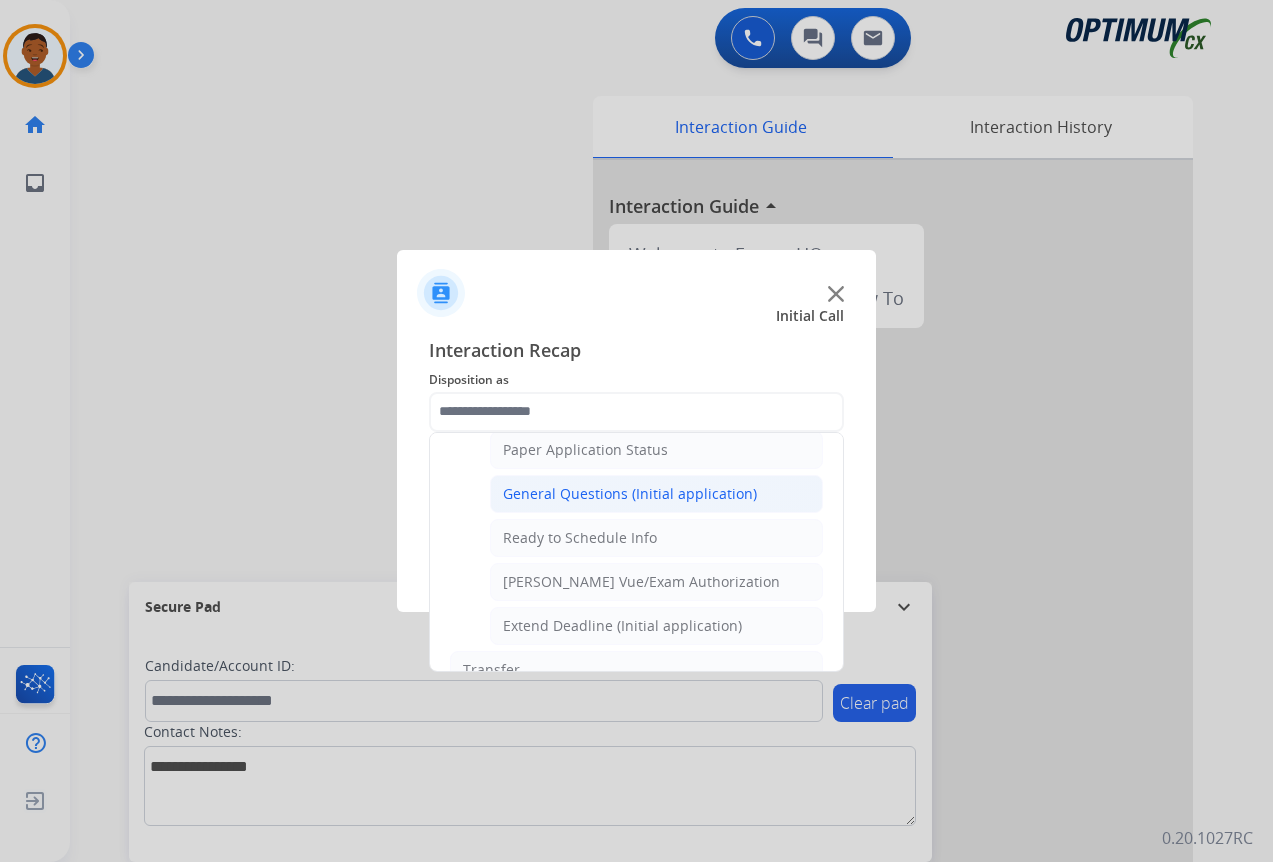 click on "General Questions (Initial application)" 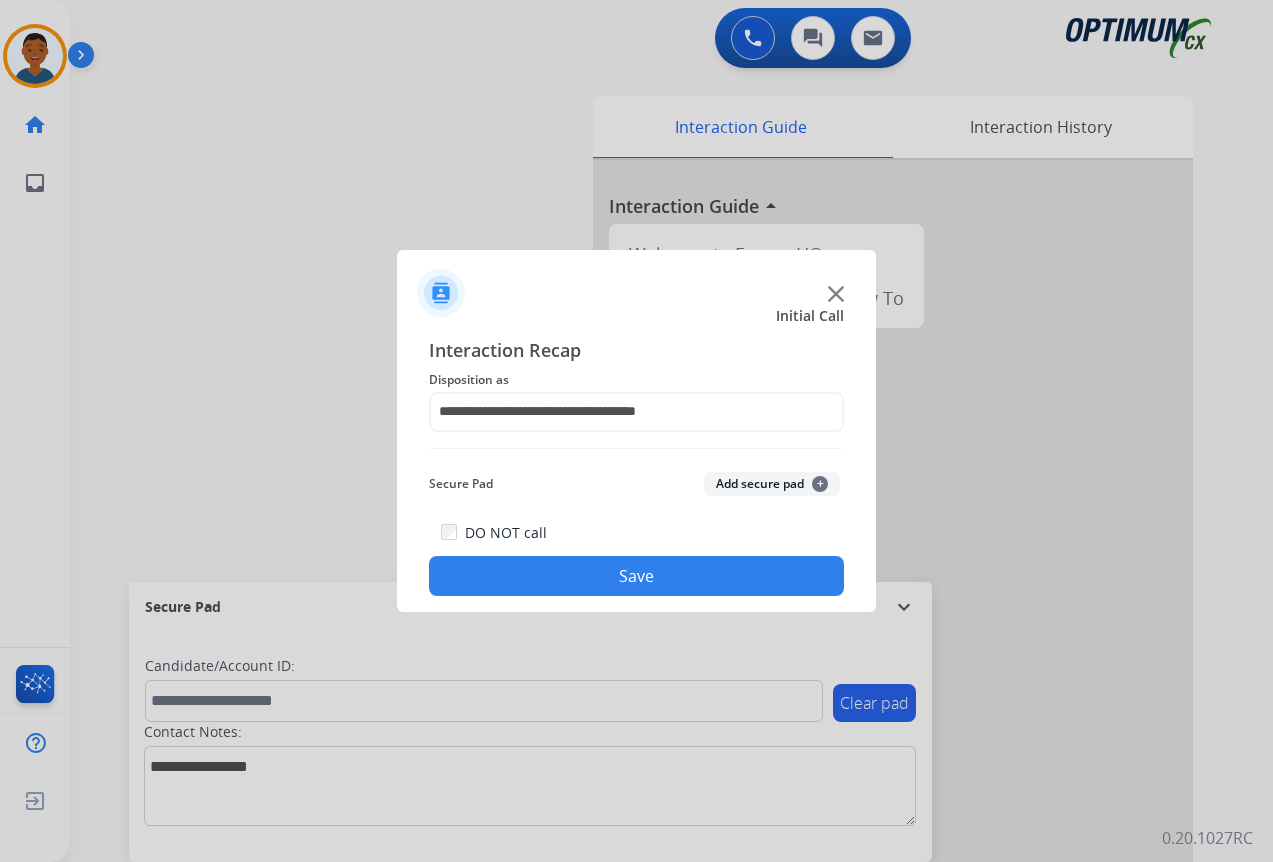 click on "Save" 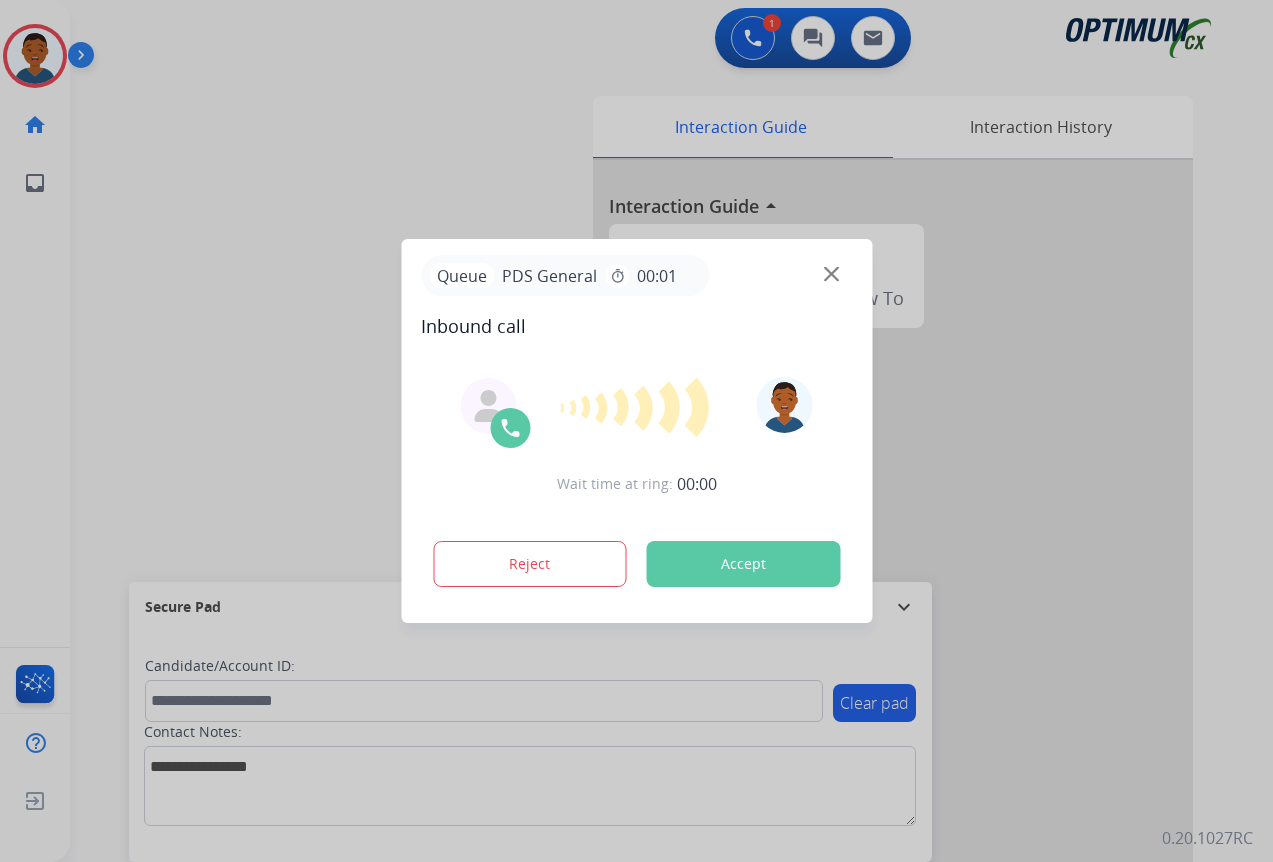 click at bounding box center [636, 431] 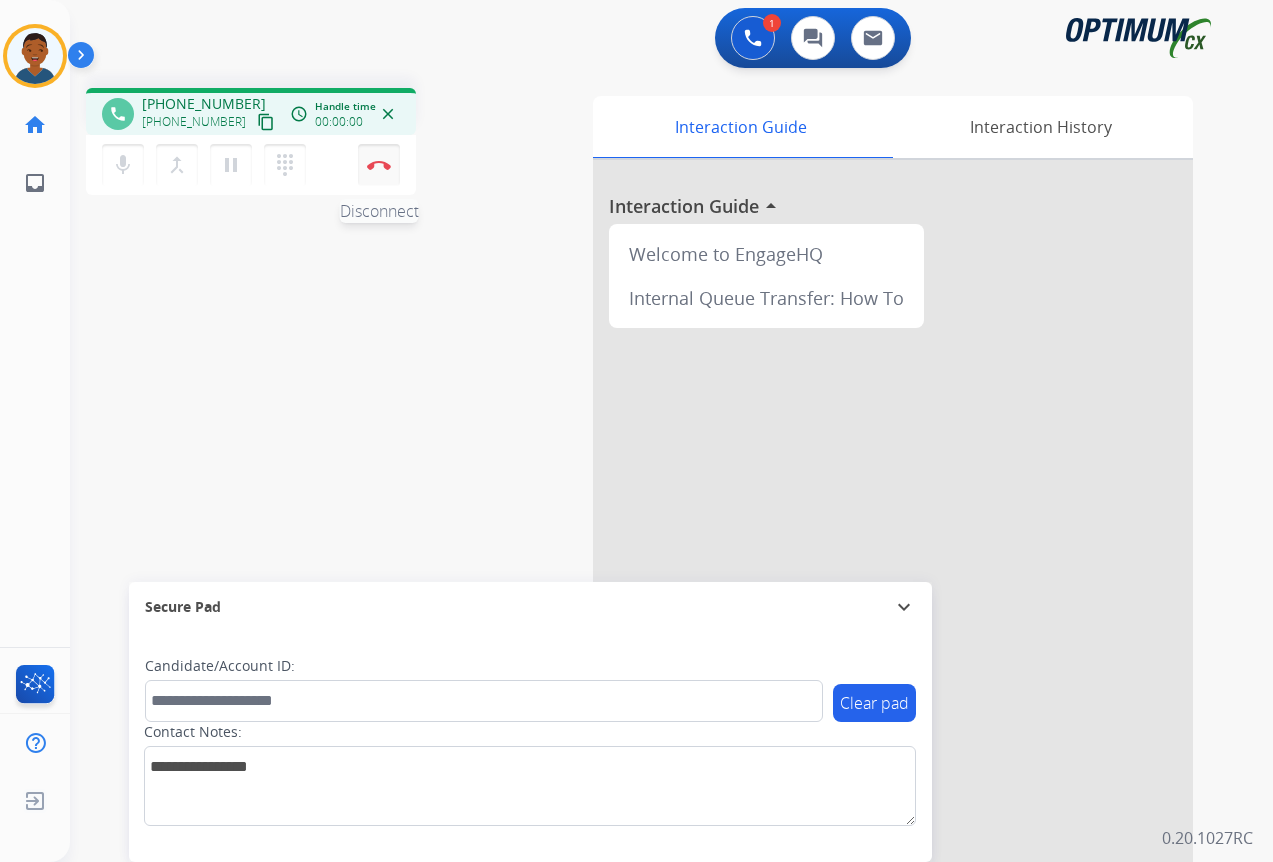 click at bounding box center (379, 165) 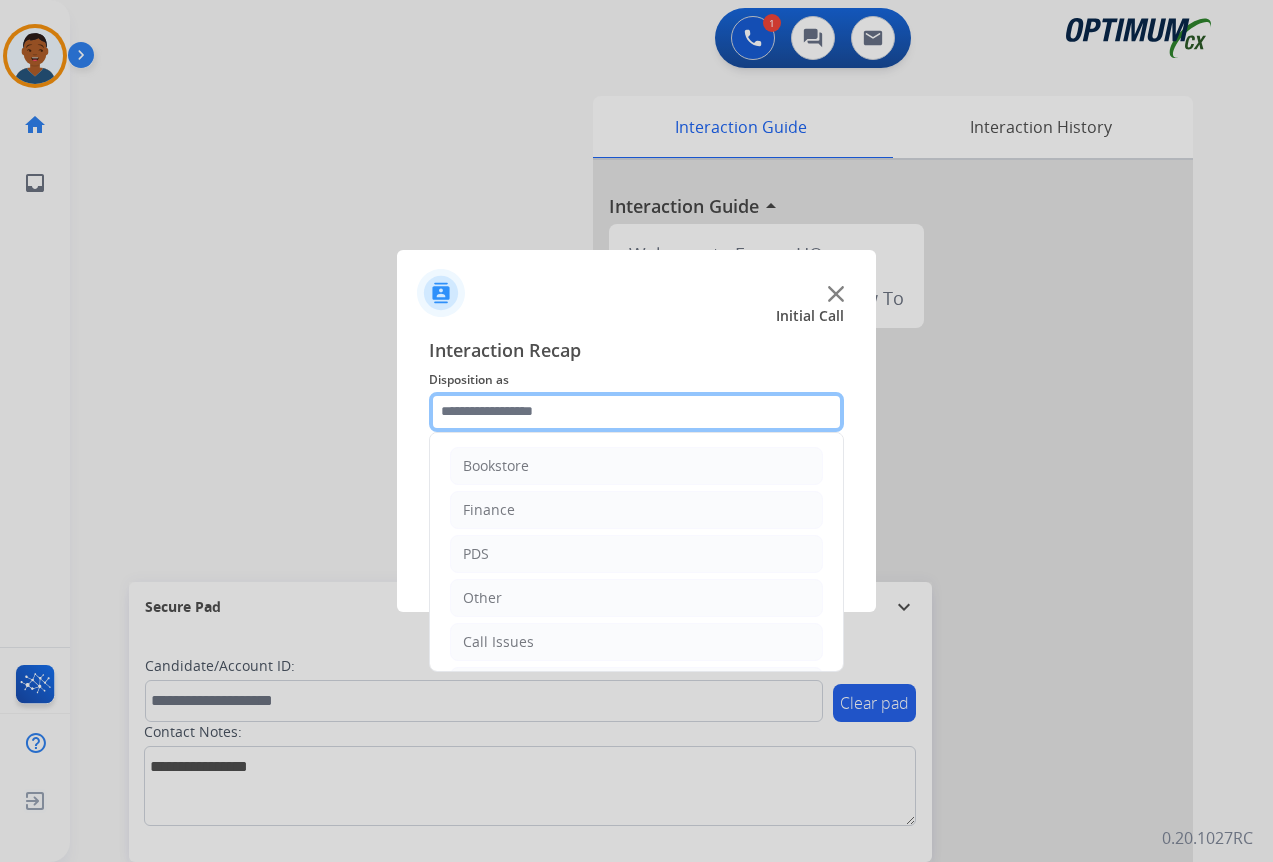 click 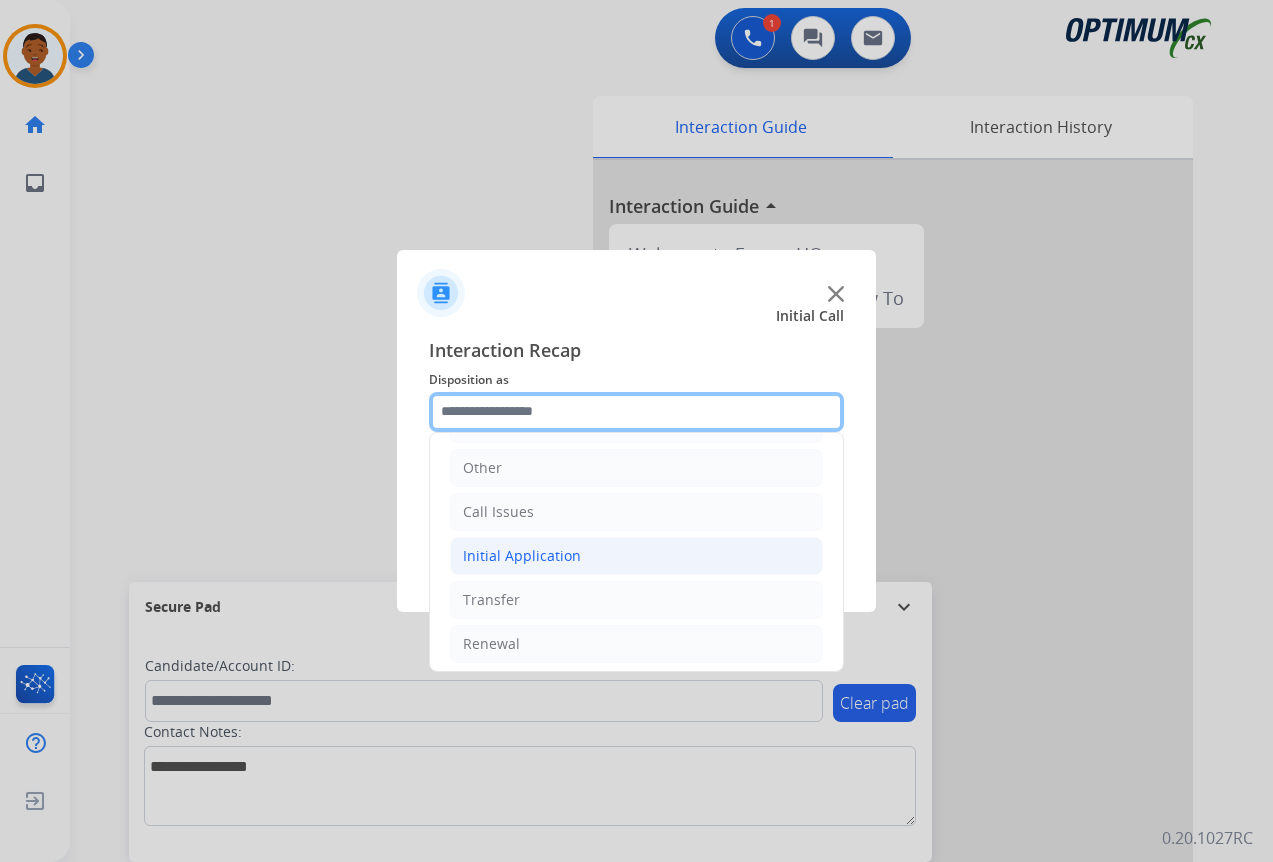 scroll, scrollTop: 136, scrollLeft: 0, axis: vertical 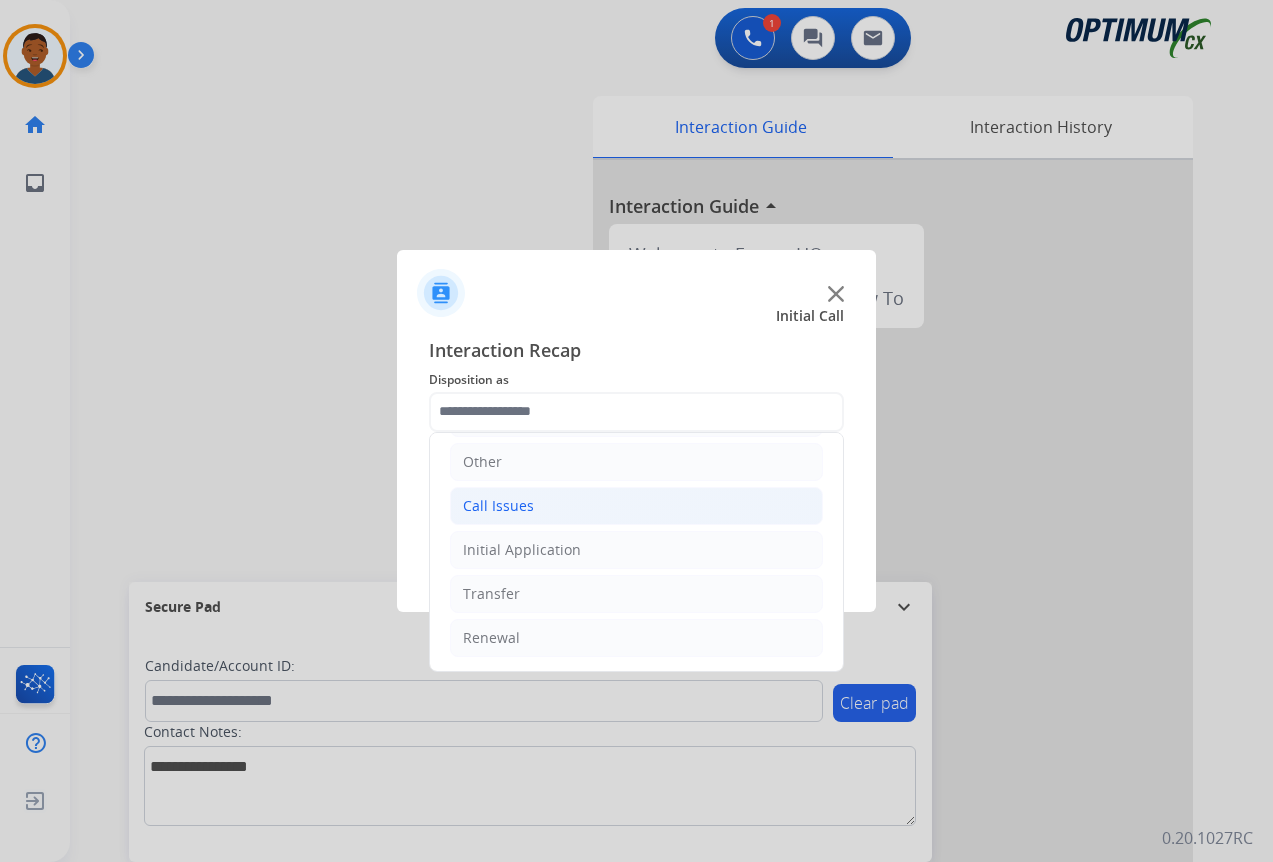 click on "Call Issues" 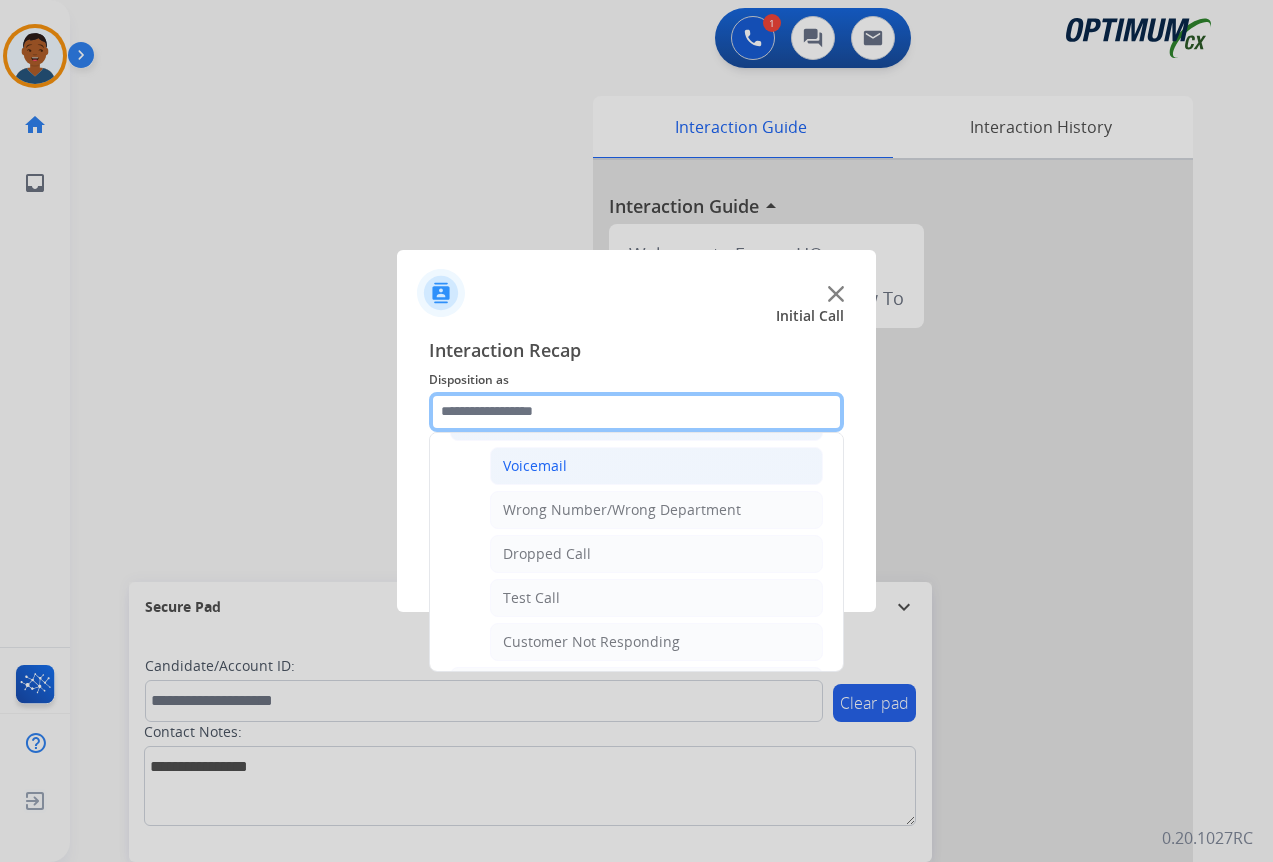 scroll, scrollTop: 336, scrollLeft: 0, axis: vertical 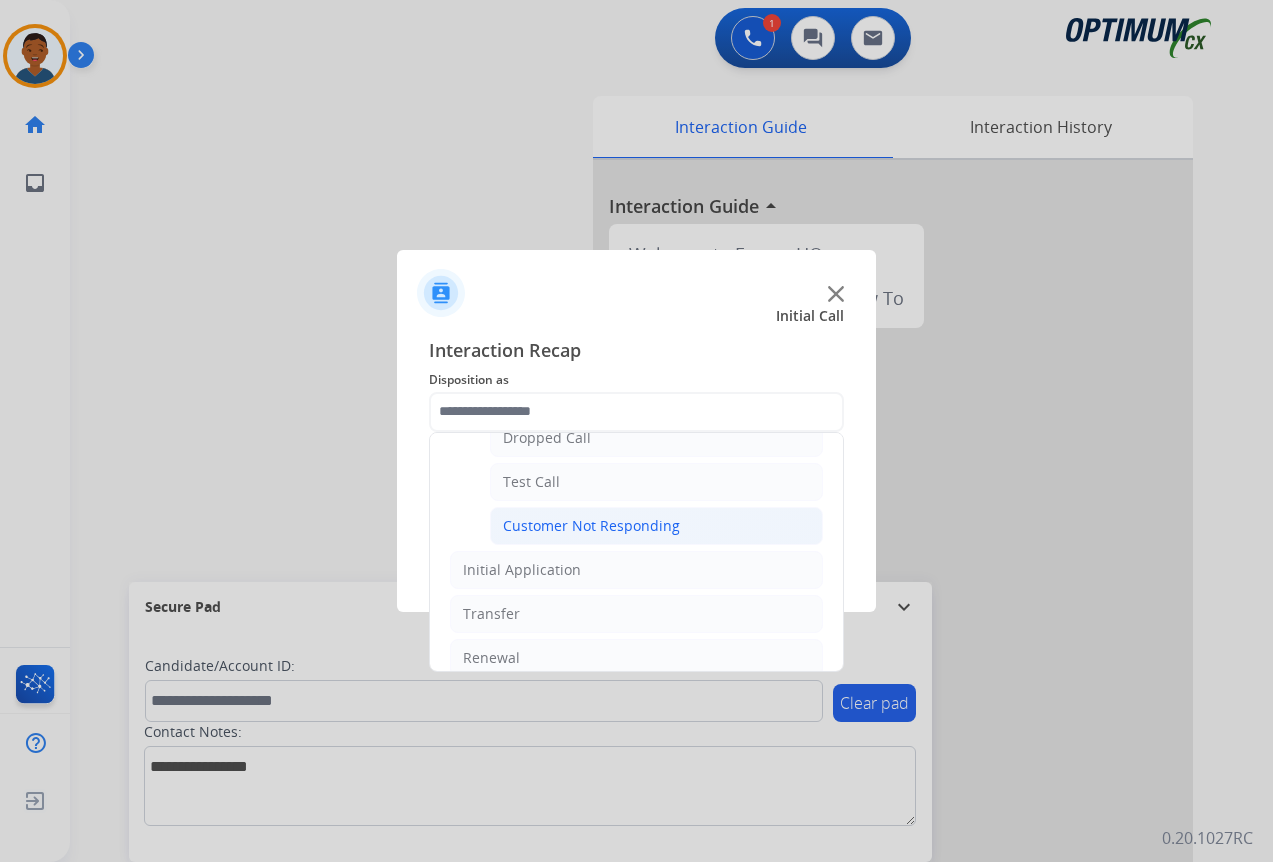 click on "Customer Not Responding" 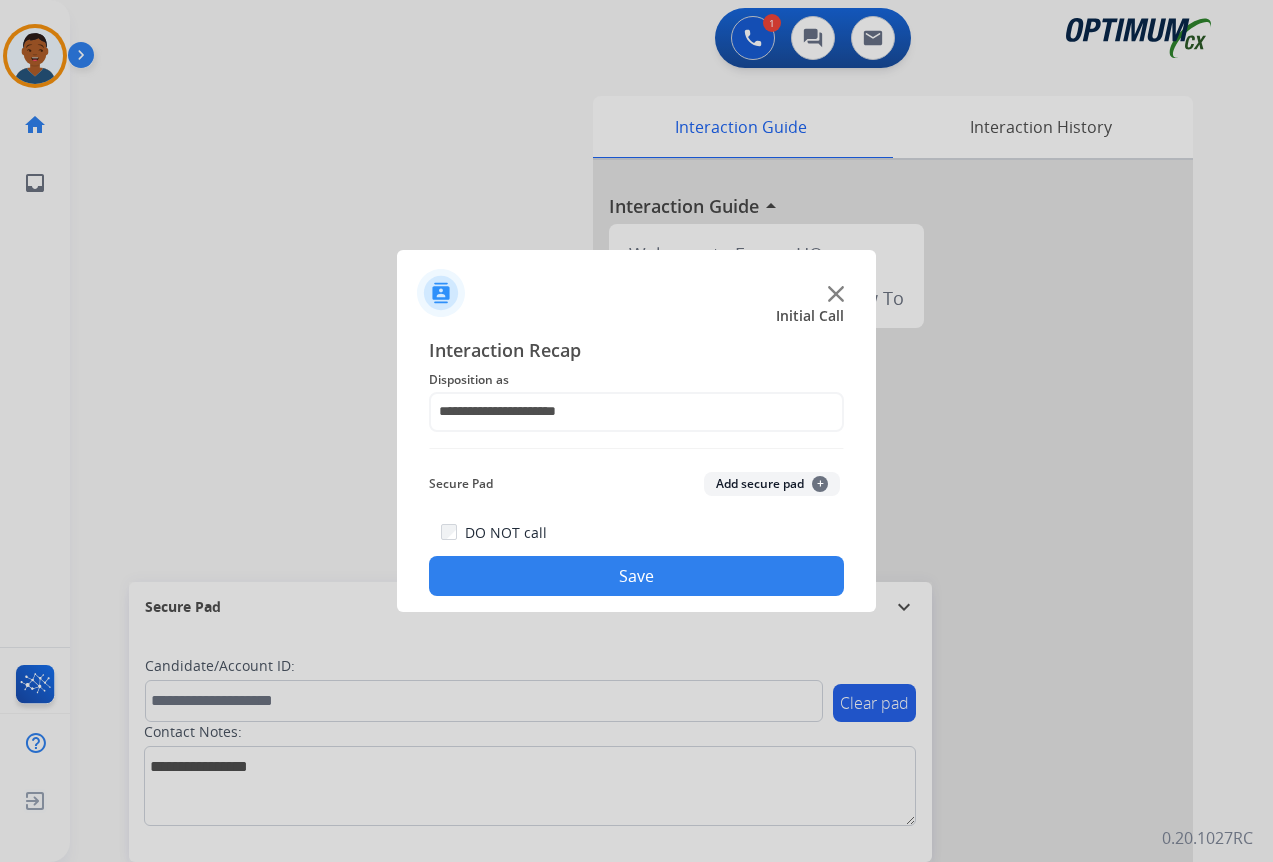 click on "Save" 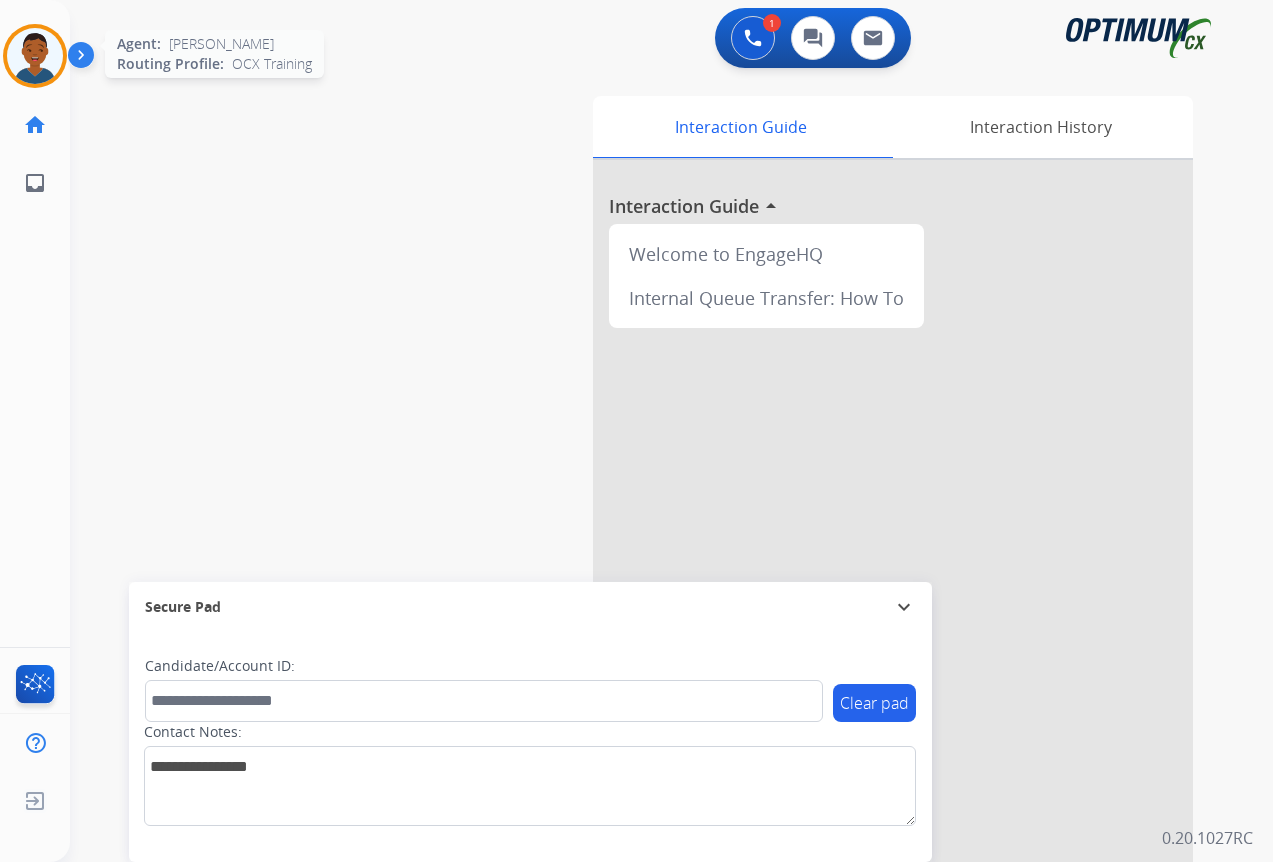 drag, startPoint x: 45, startPoint y: 73, endPoint x: 57, endPoint y: 86, distance: 17.691807 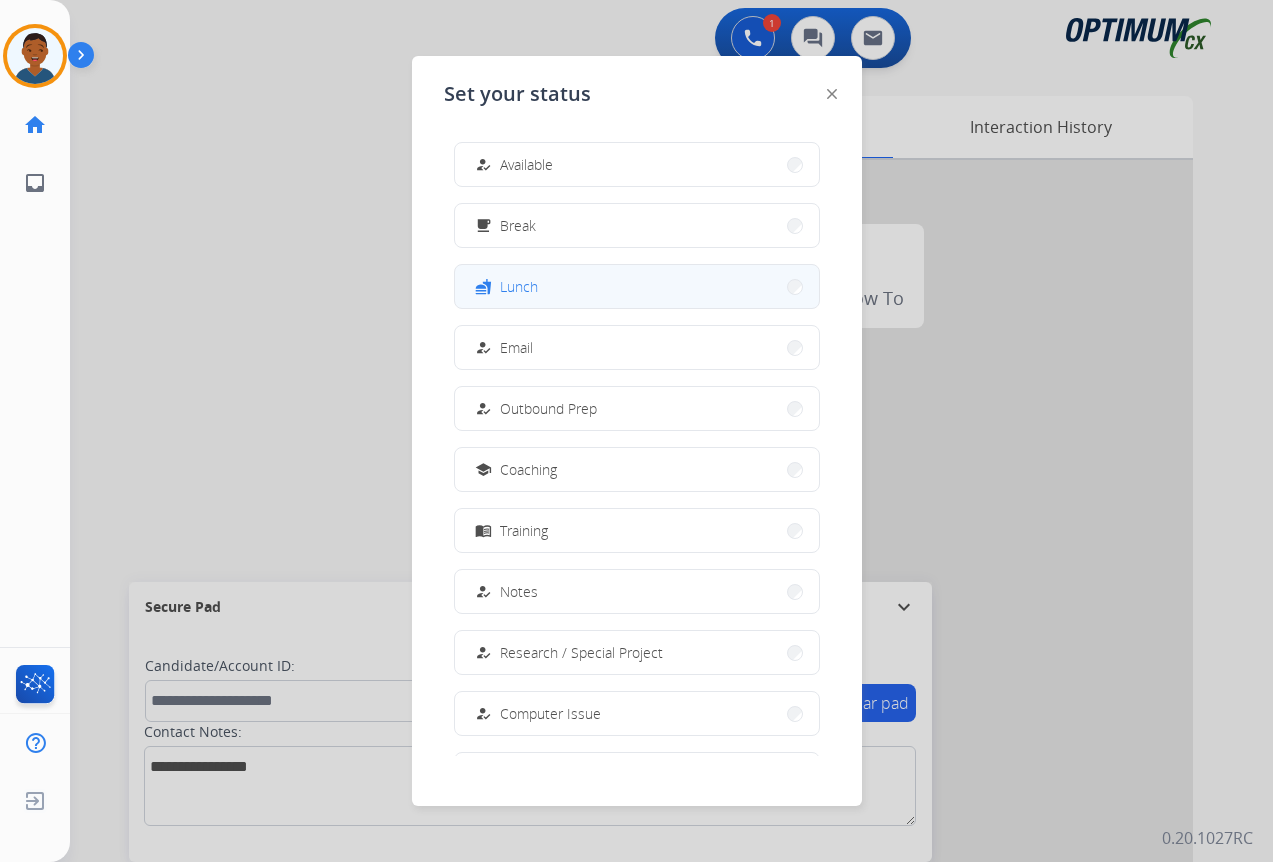 click on "fastfood Lunch" at bounding box center [637, 286] 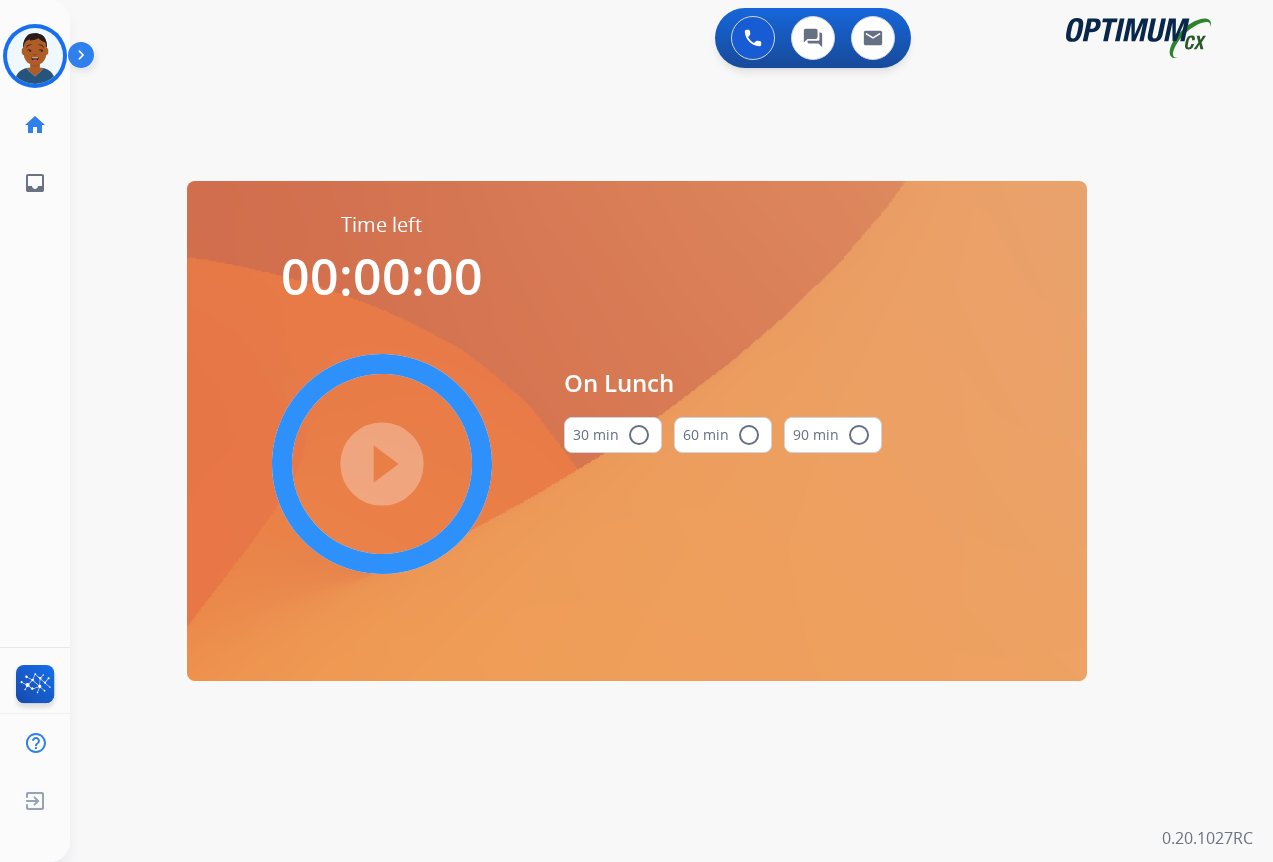 click on "radio_button_unchecked" at bounding box center (639, 435) 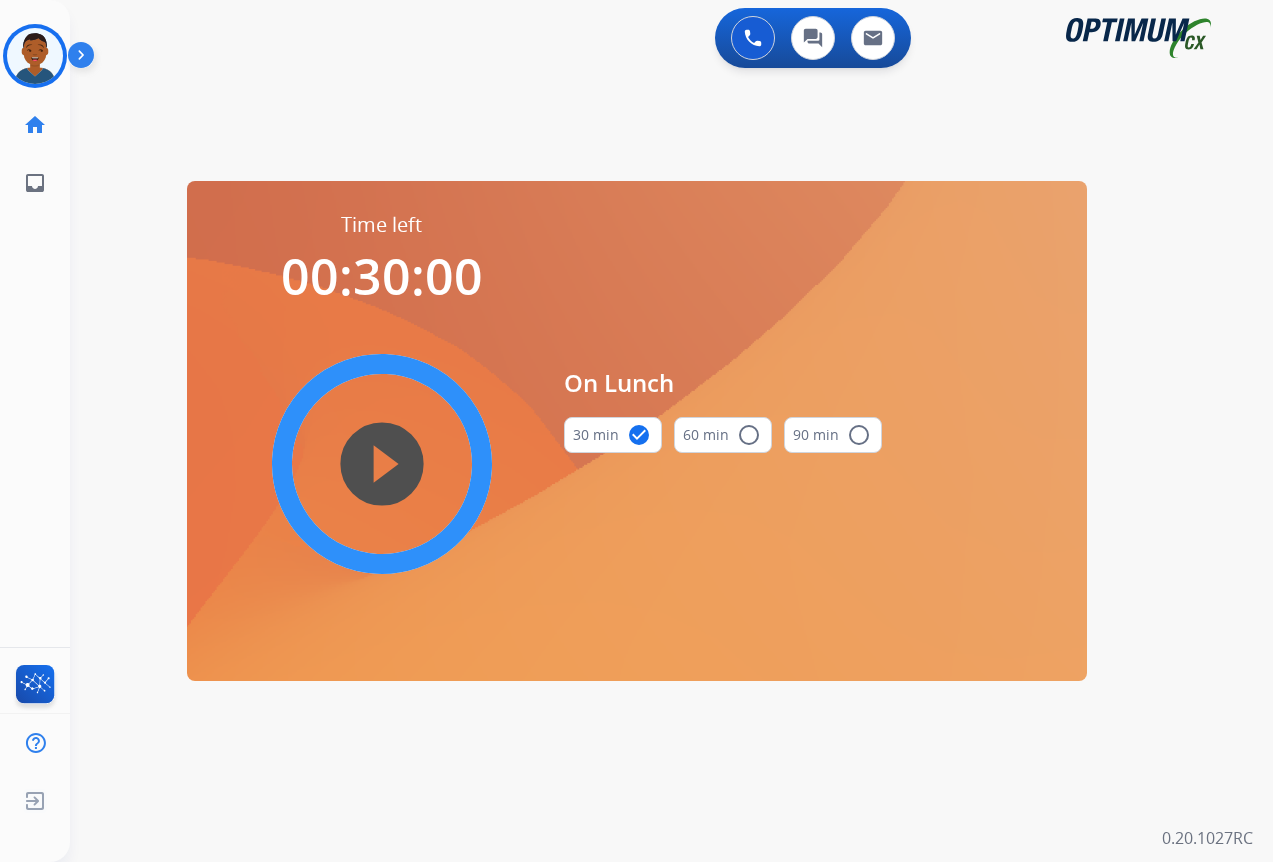 click on "play_circle_filled" at bounding box center [382, 464] 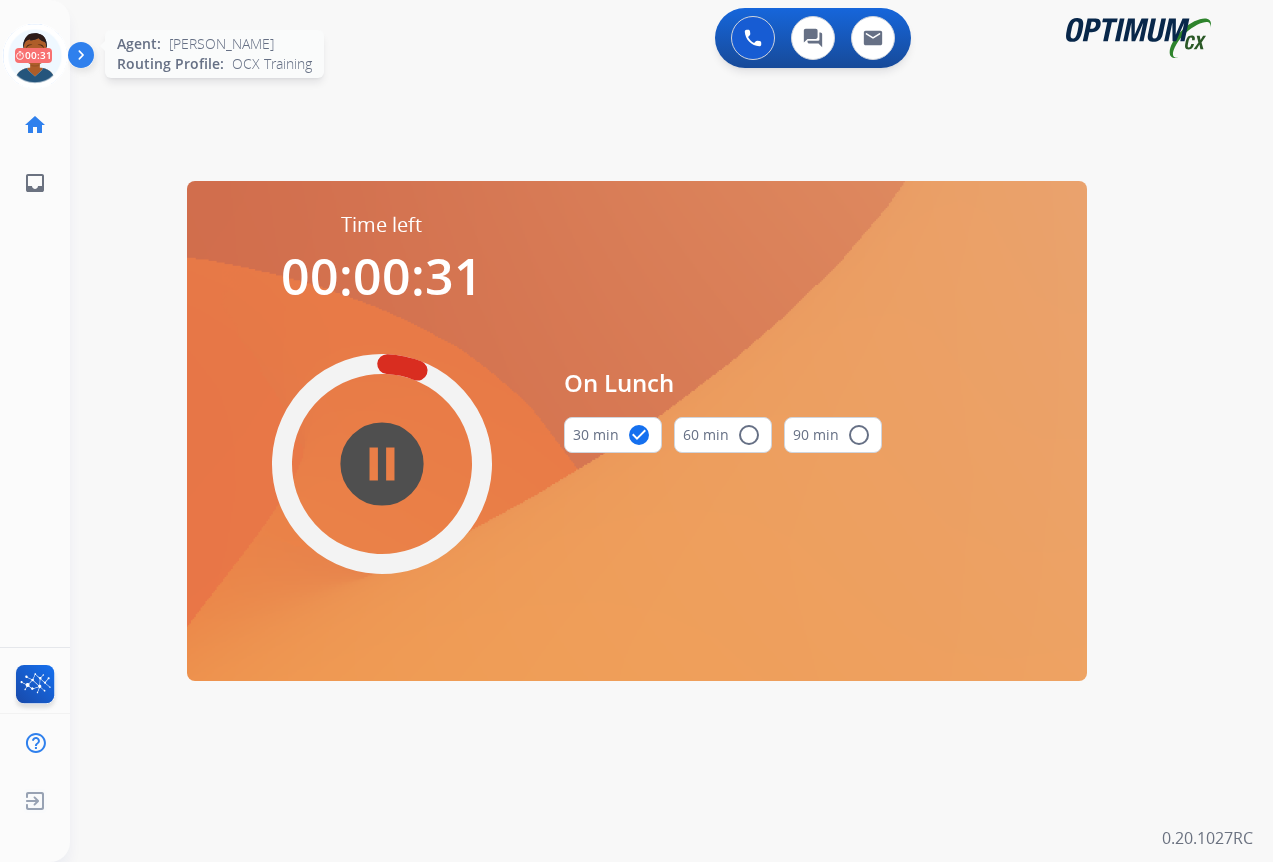 click 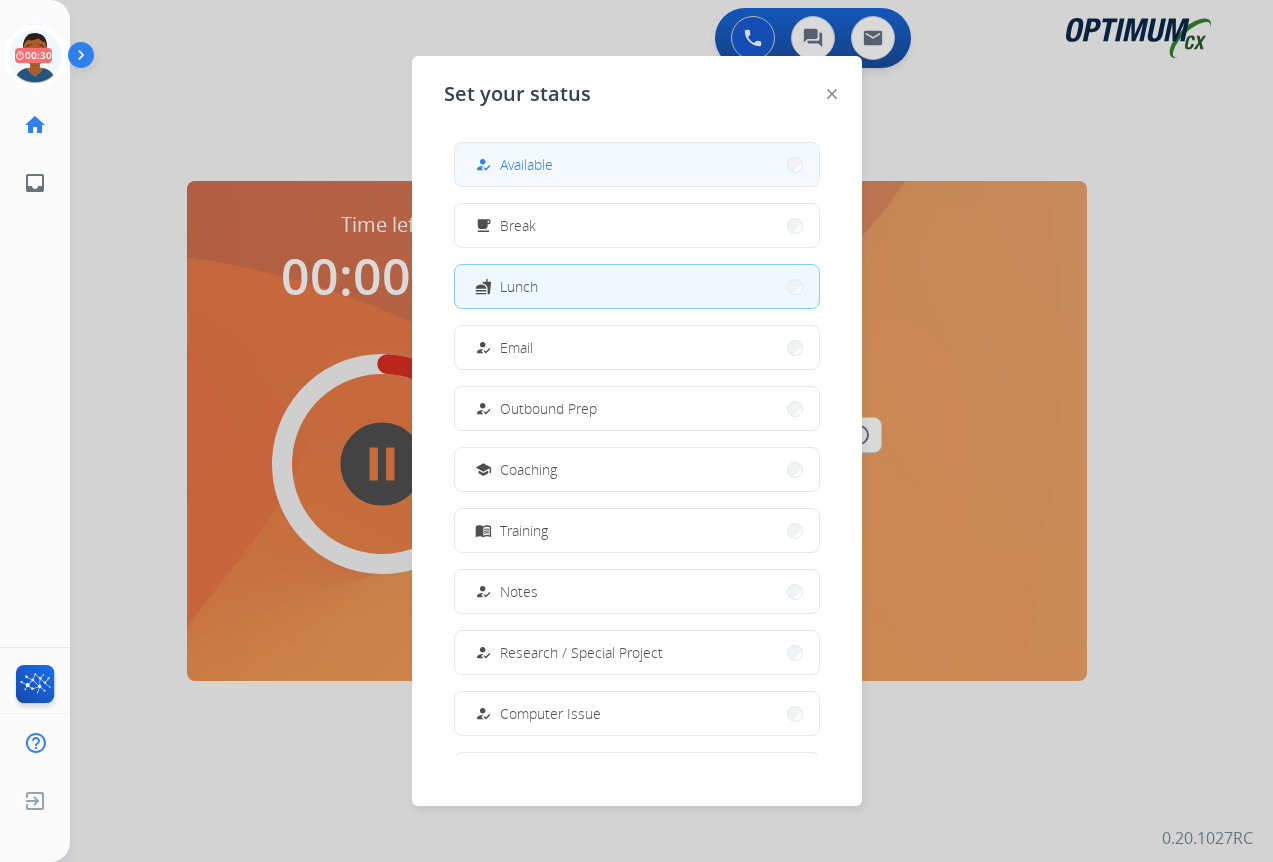 click on "Available" at bounding box center [526, 164] 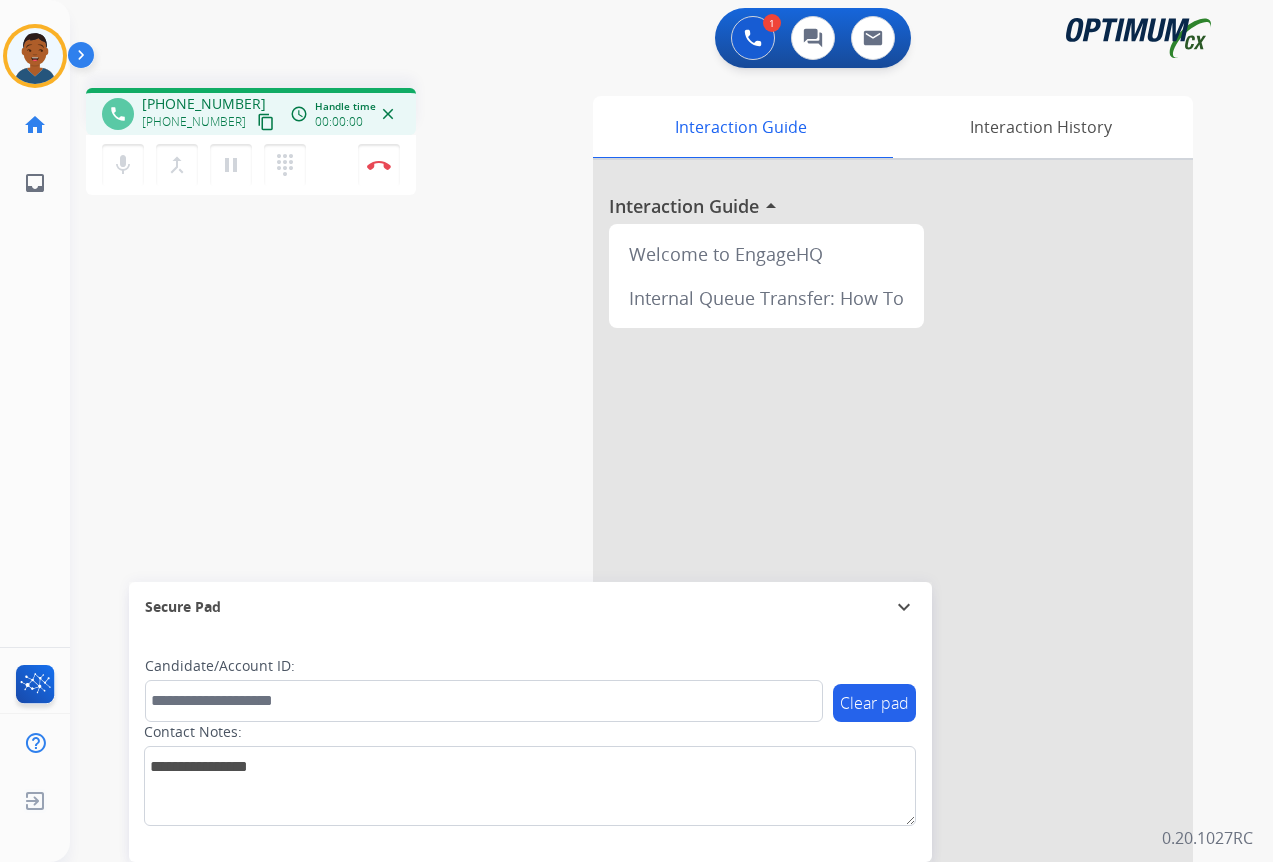 click on "content_copy" at bounding box center (266, 122) 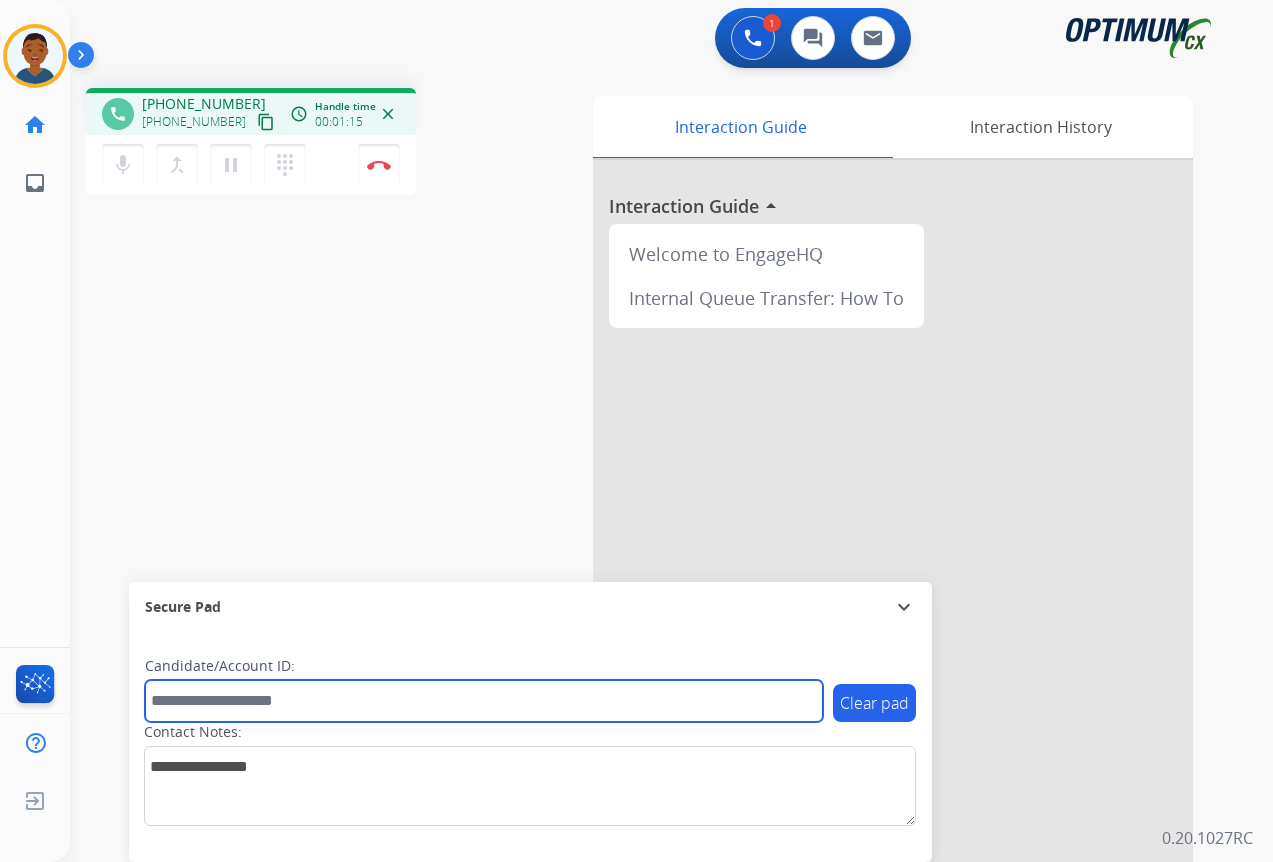 click at bounding box center (484, 701) 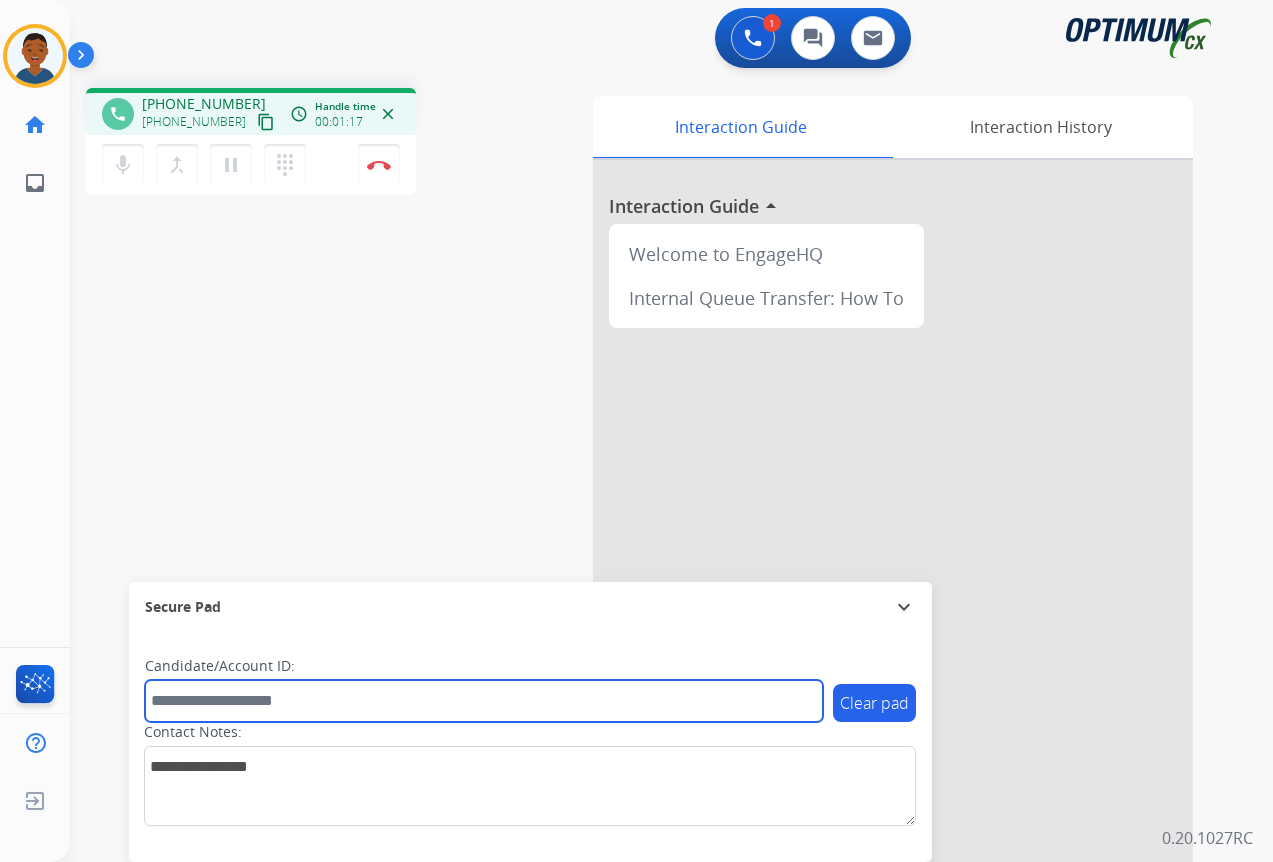 paste on "*******" 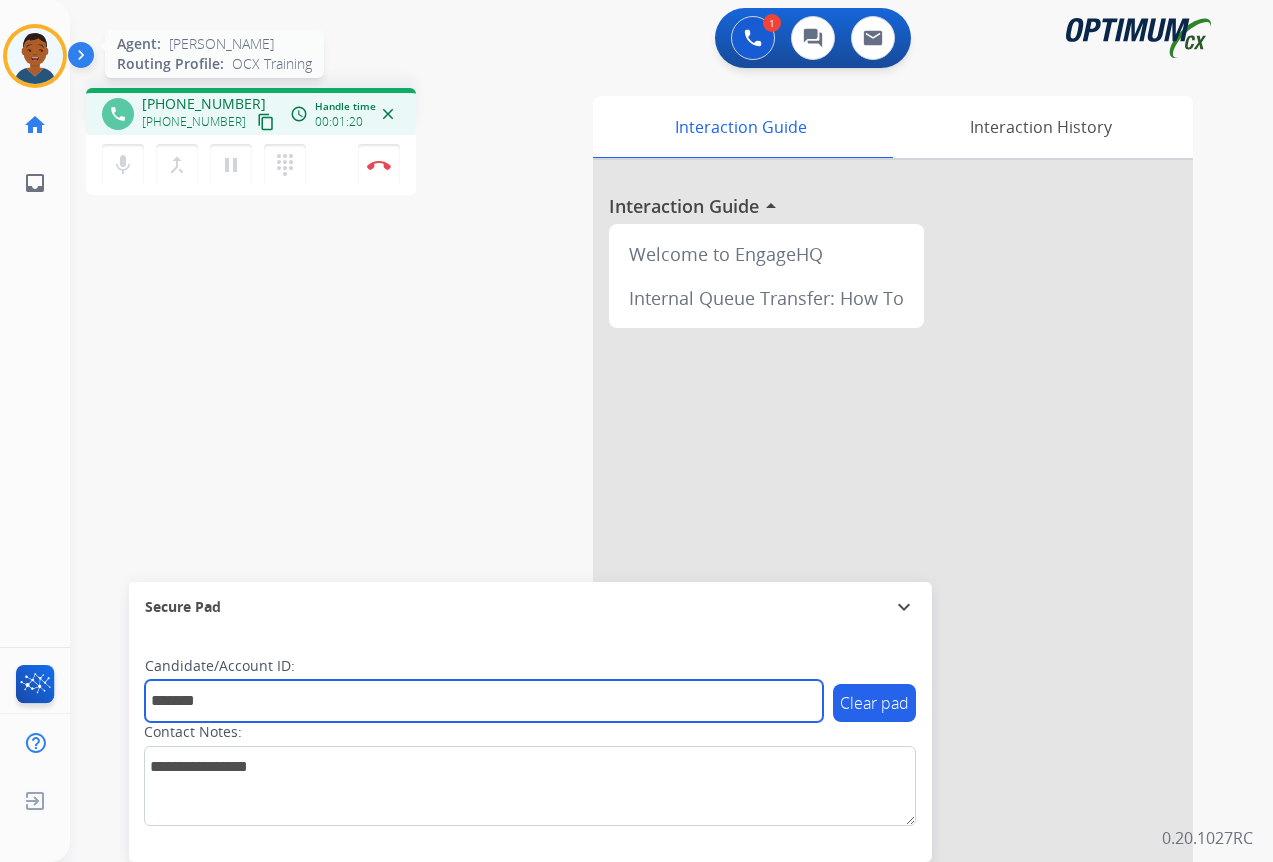 type on "*******" 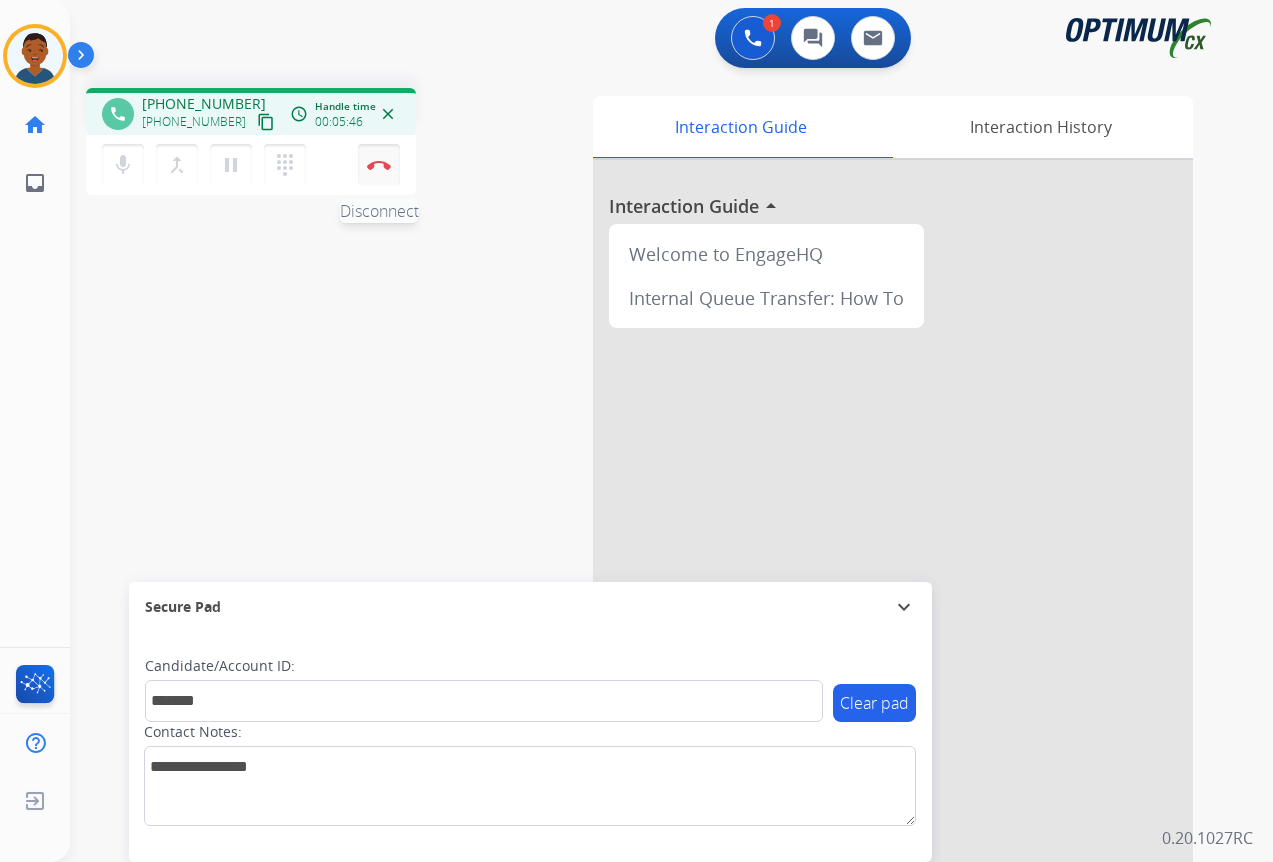 click on "Disconnect" at bounding box center (379, 165) 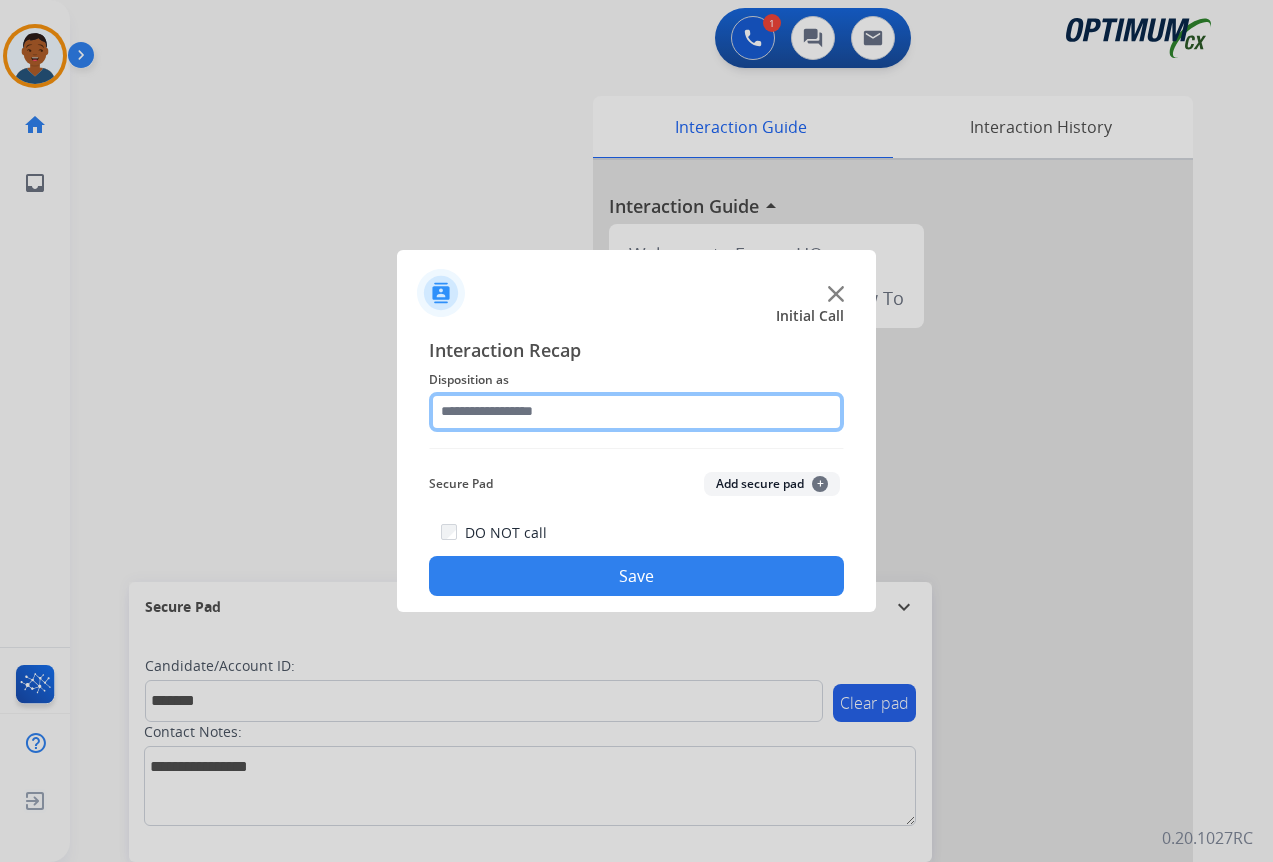 click 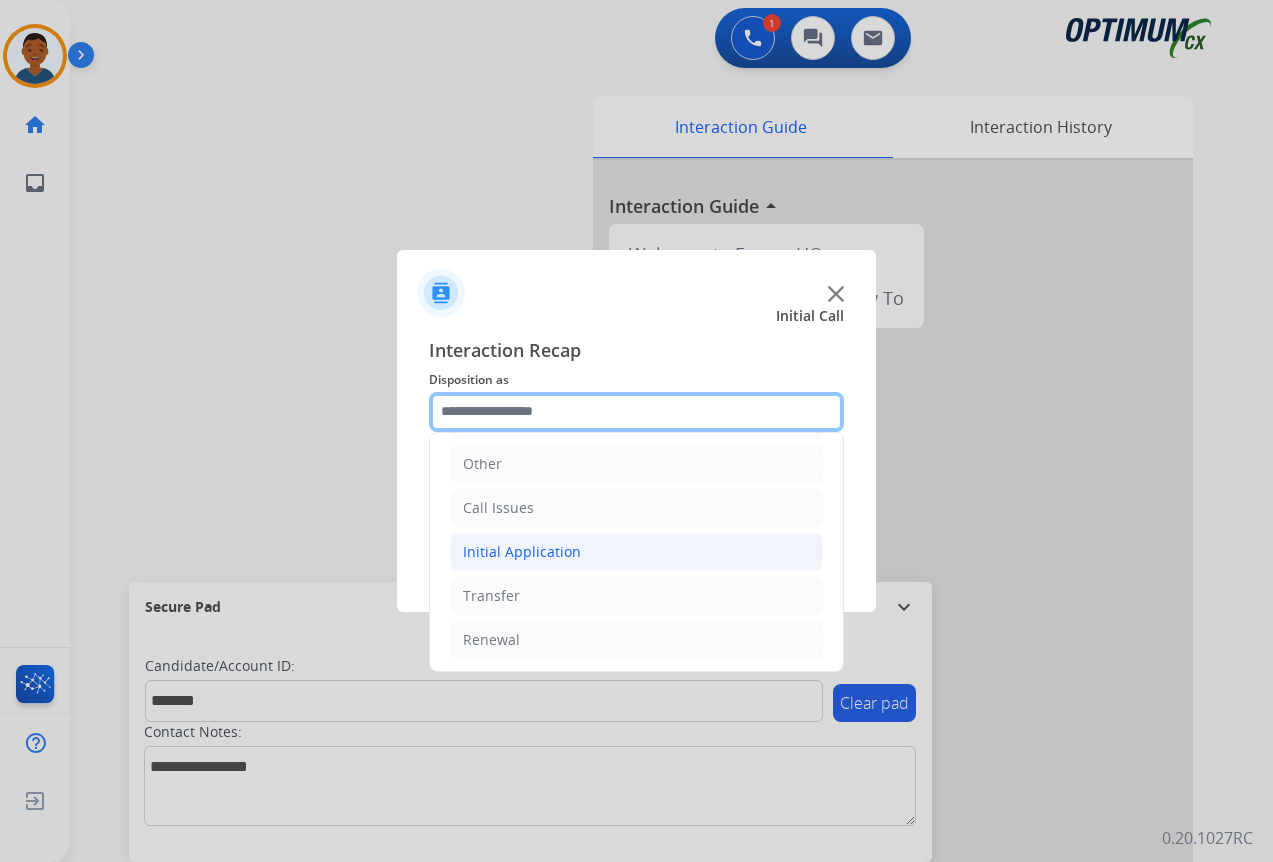 scroll, scrollTop: 136, scrollLeft: 0, axis: vertical 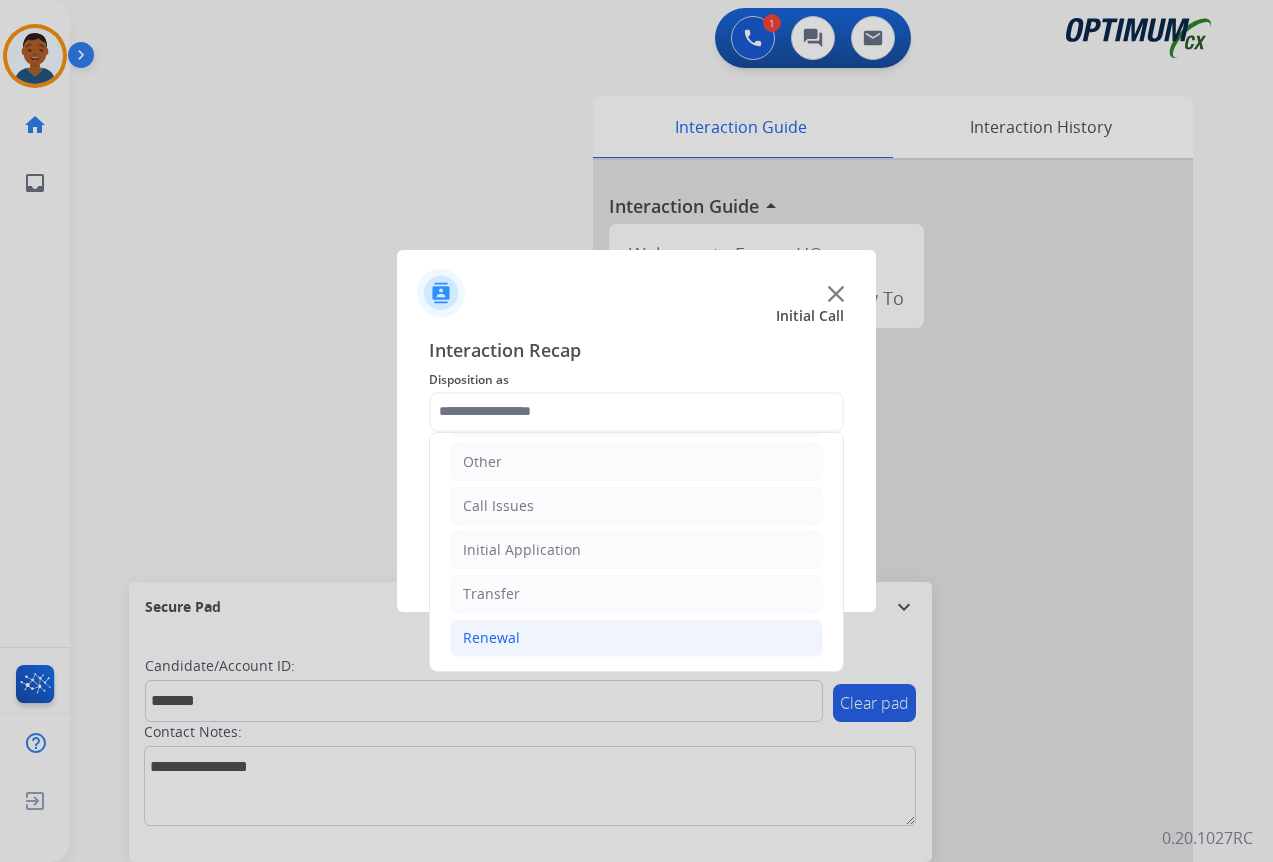 click on "Renewal" 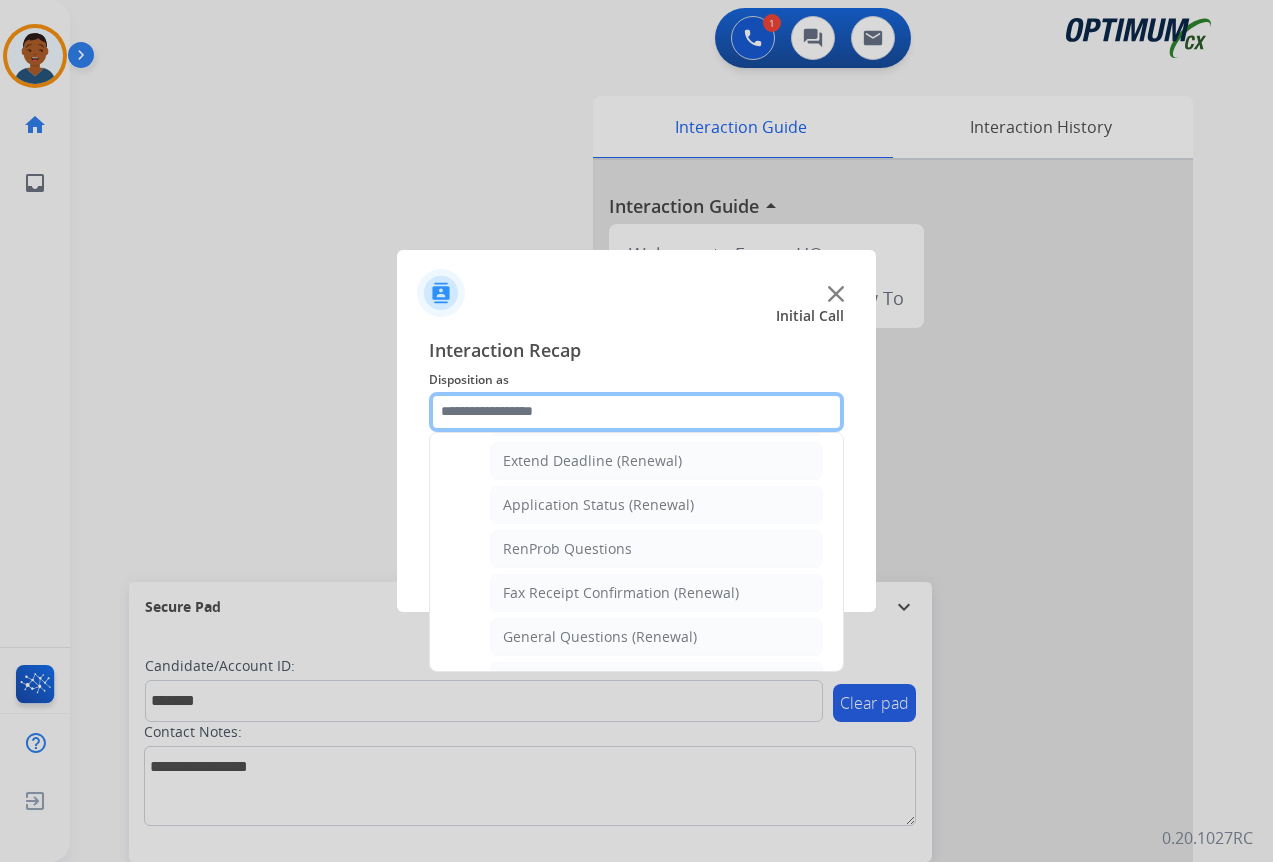 scroll, scrollTop: 436, scrollLeft: 0, axis: vertical 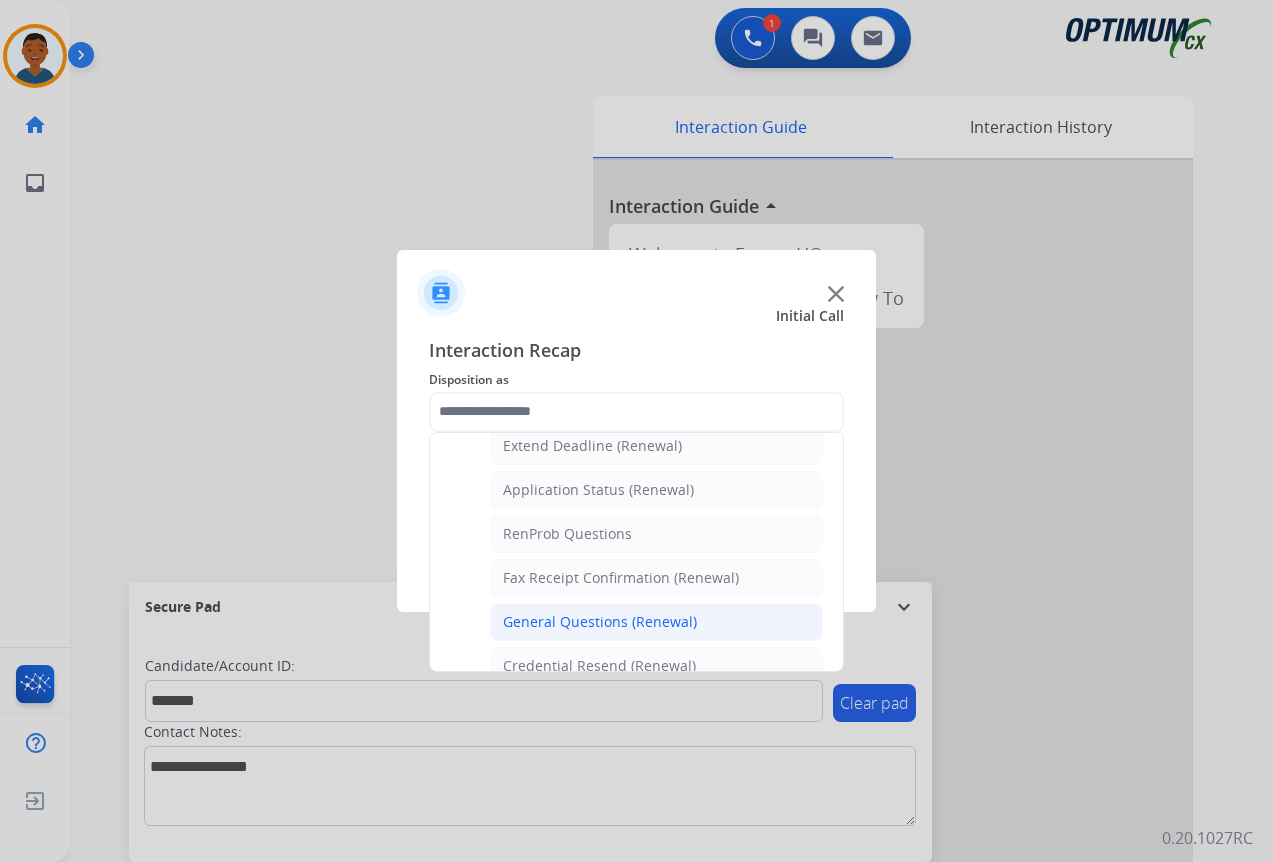 click on "General Questions (Renewal)" 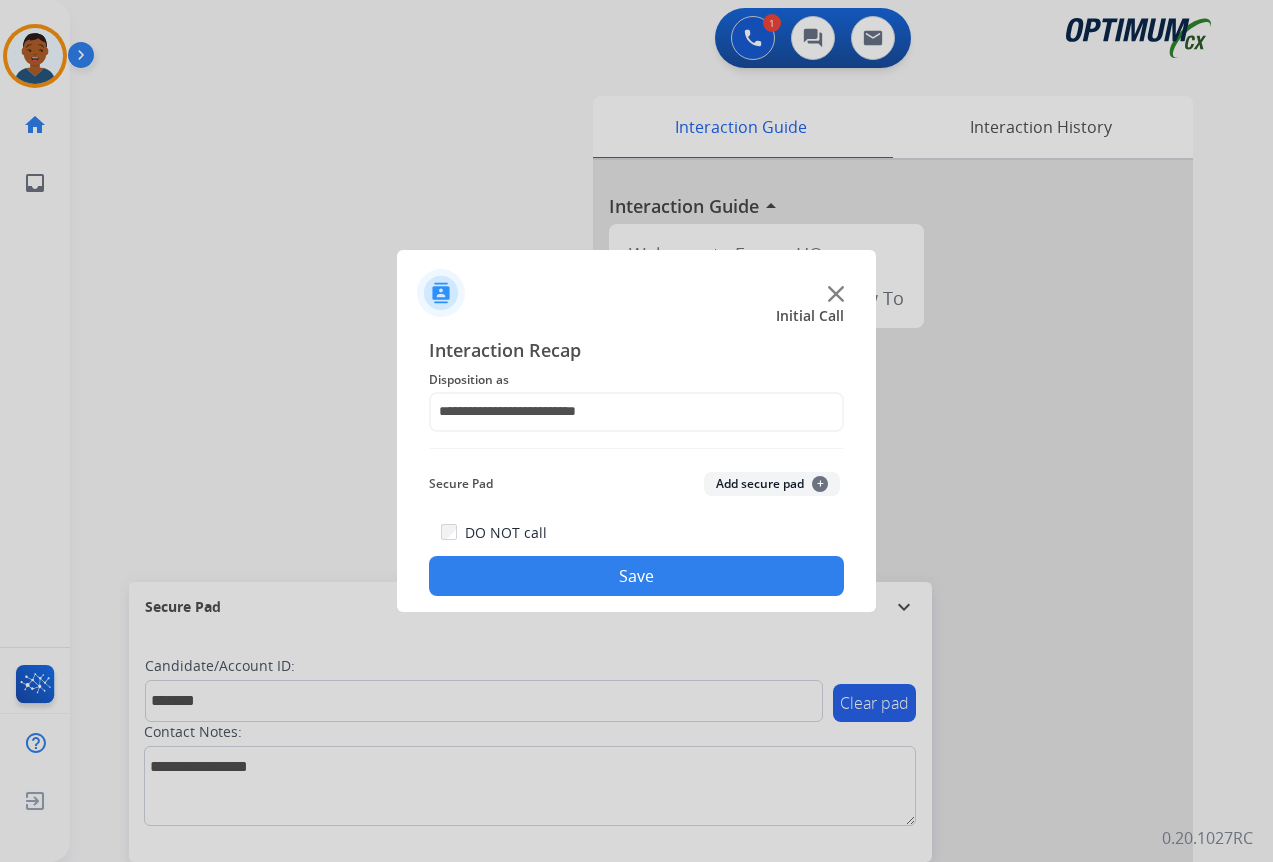 click on "Add secure pad  +" 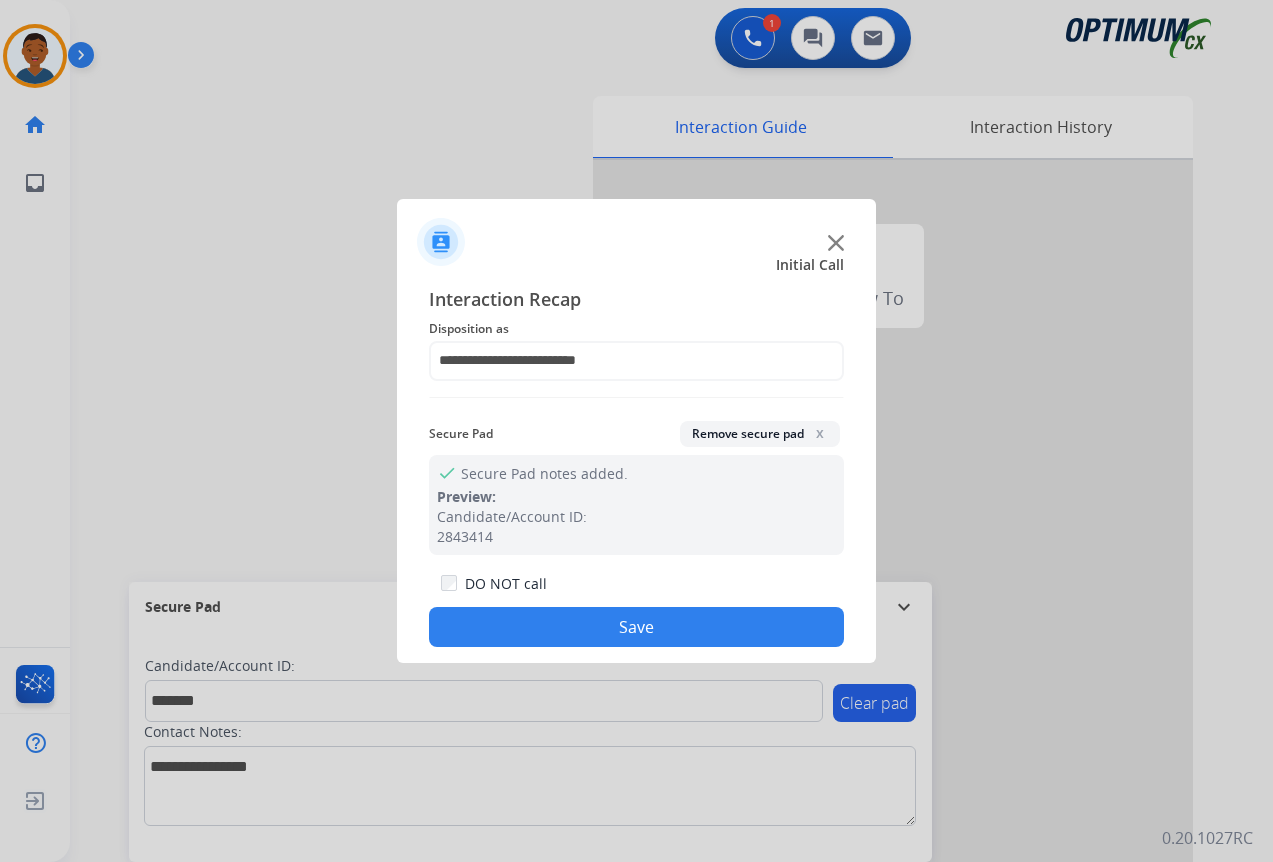 click on "Save" 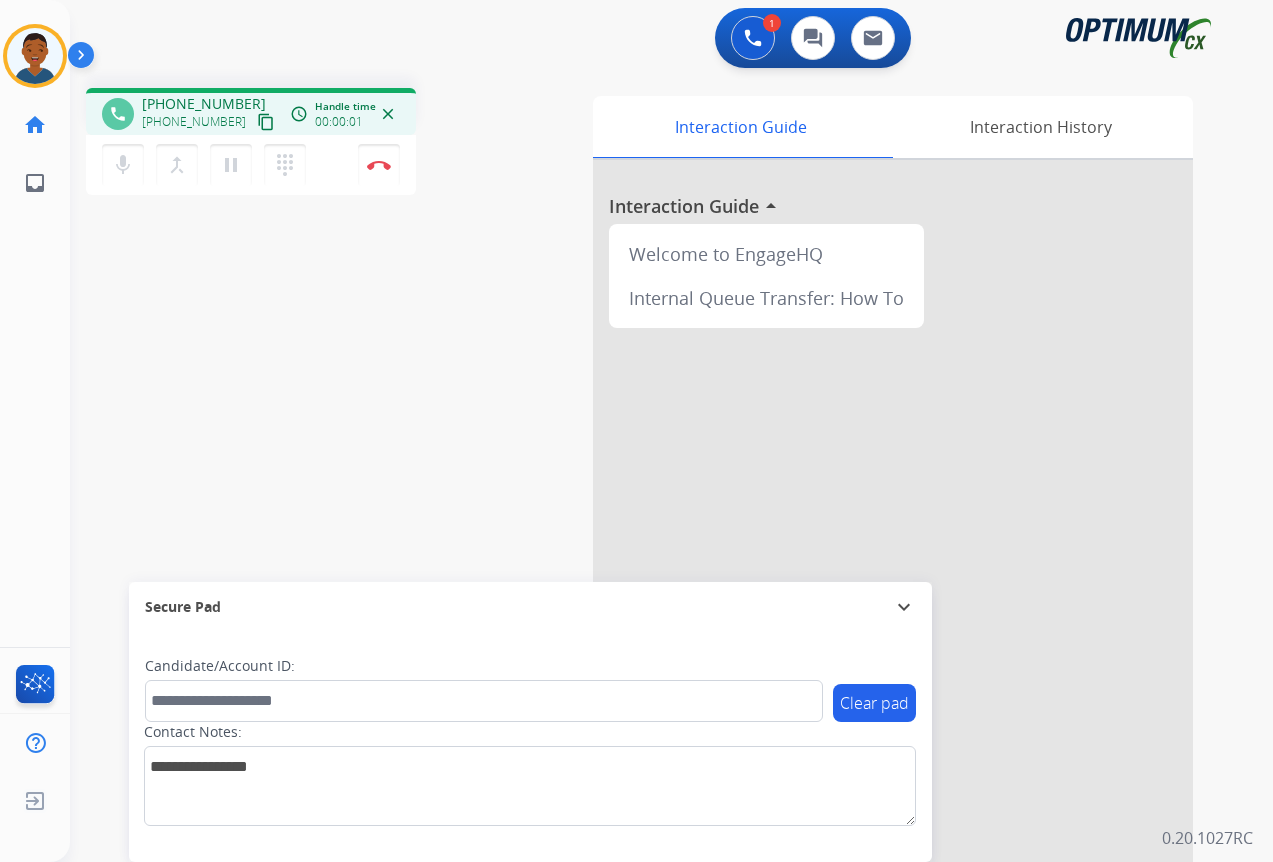 click on "content_copy" at bounding box center (266, 122) 